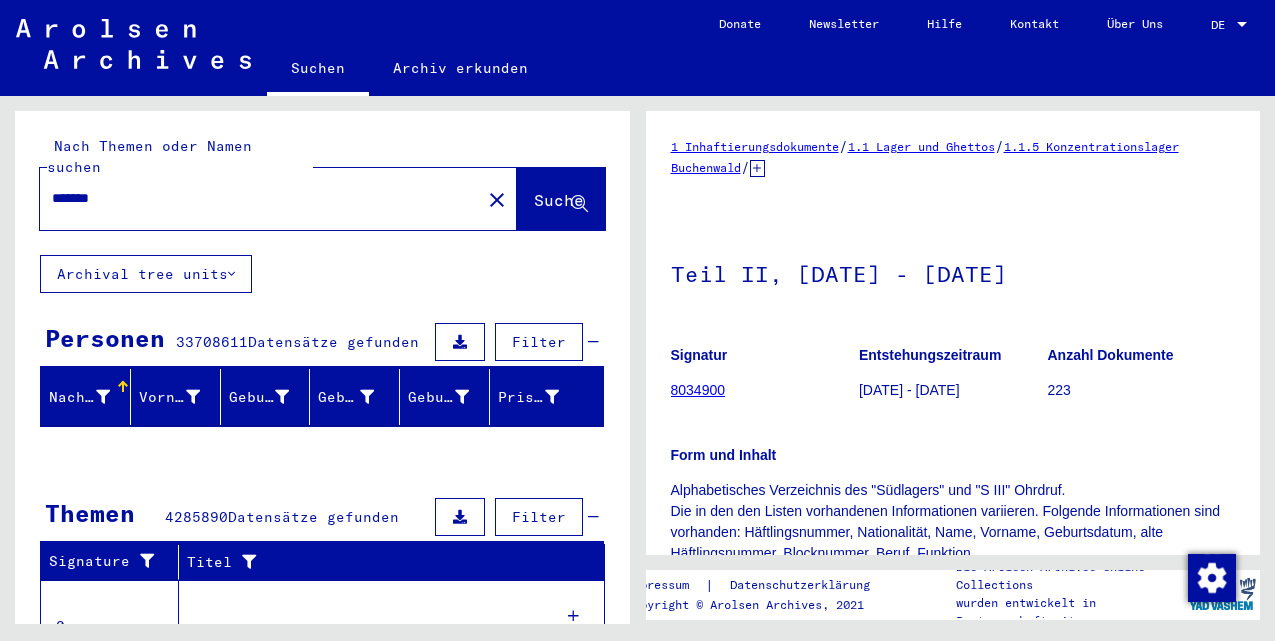 scroll, scrollTop: 0, scrollLeft: 0, axis: both 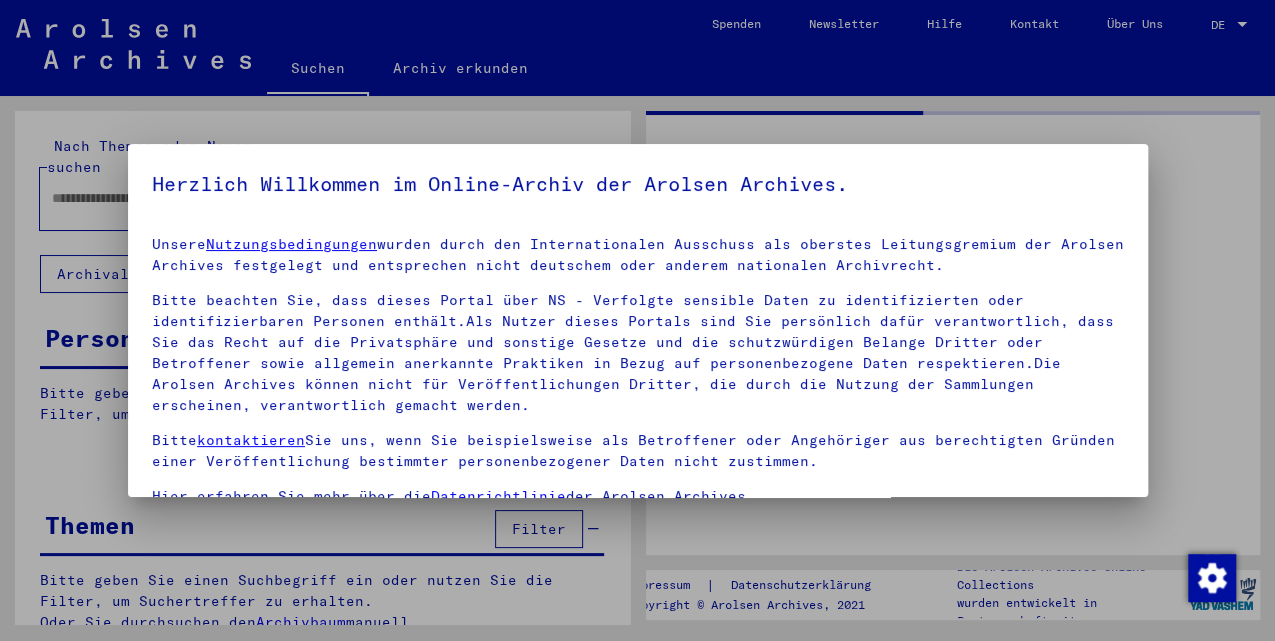type on "****" 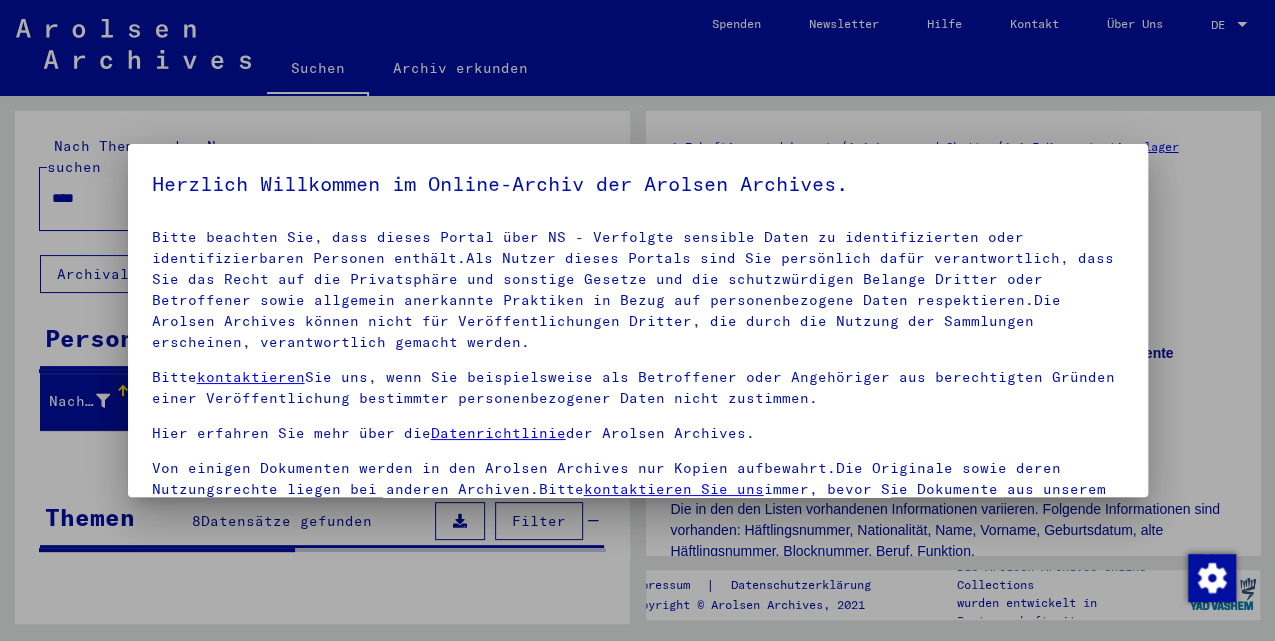 scroll, scrollTop: 104, scrollLeft: 0, axis: vertical 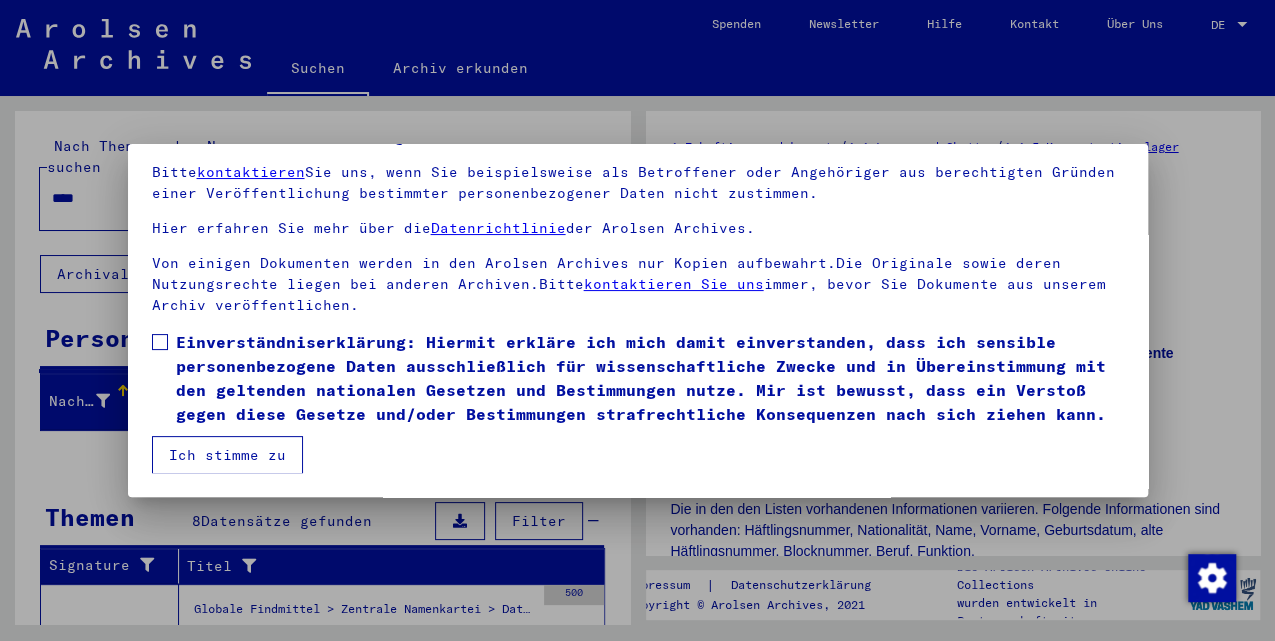click on "Einverständniserklärung: Hiermit erkläre ich mich damit einverstanden, dass ich sensible personenbezogene Daten ausschließlich für wissenschaftliche Zwecke und in Übereinstimmung mit den geltenden nationalen Gesetzen und Bestimmungen nutze. Mir ist bewusst, dass ein Verstoß gegen diese Gesetze und/oder Bestimmungen strafrechtliche Konsequenzen nach sich ziehen kann." at bounding box center (638, 378) 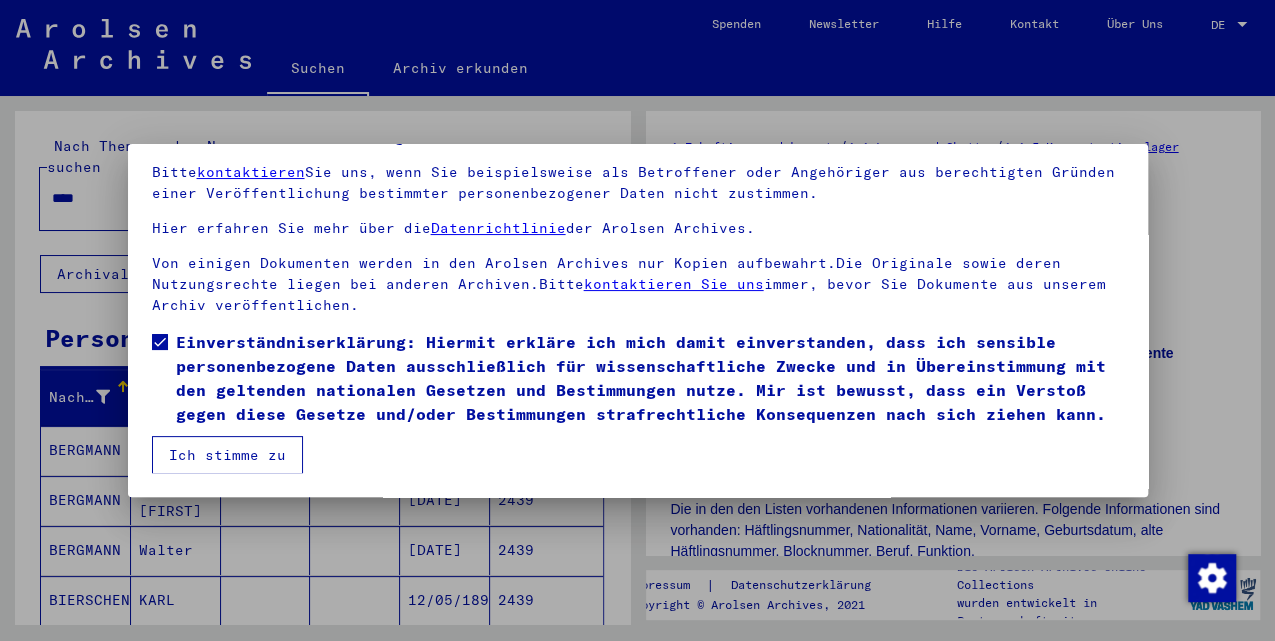 click on "Einverständniserklärung: Hiermit erkläre ich mich damit einverstanden, dass ich sensible personenbezogene Daten ausschließlich für wissenschaftliche Zwecke und in Übereinstimmung mit den geltenden nationalen Gesetzen und Bestimmungen nutze. Mir ist bewusst, dass ein Verstoß gegen diese Gesetze und/oder Bestimmungen strafrechtliche Konsequenzen nach sich ziehen kann." at bounding box center [638, 383] 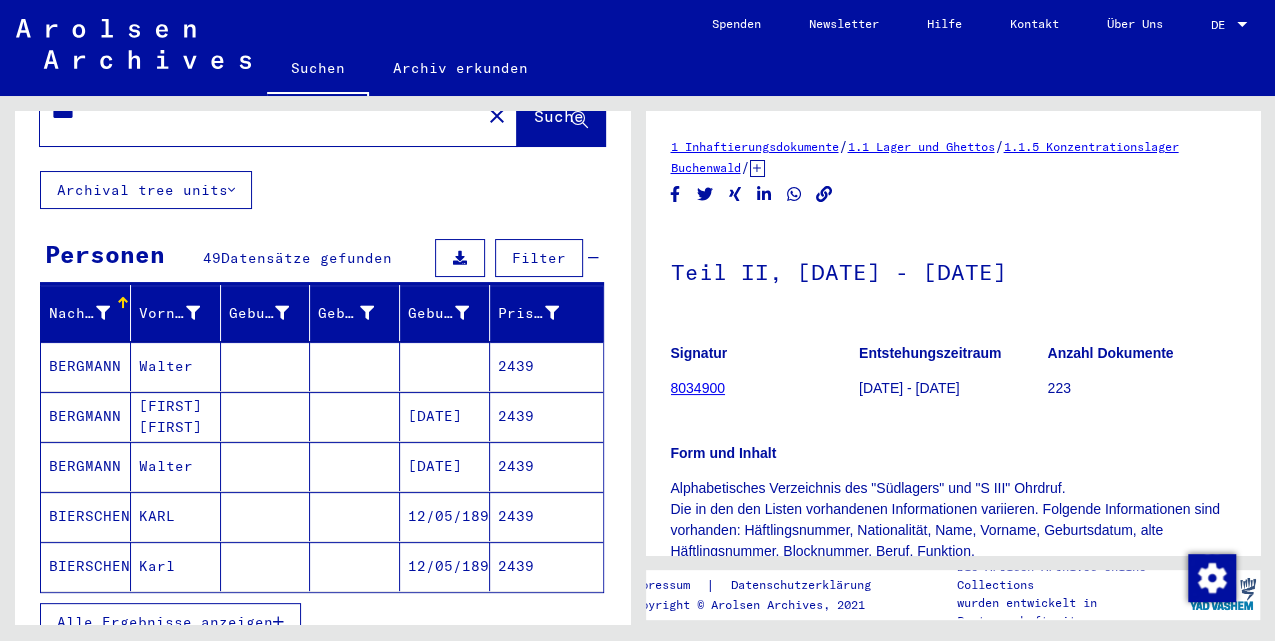 scroll, scrollTop: 200, scrollLeft: 0, axis: vertical 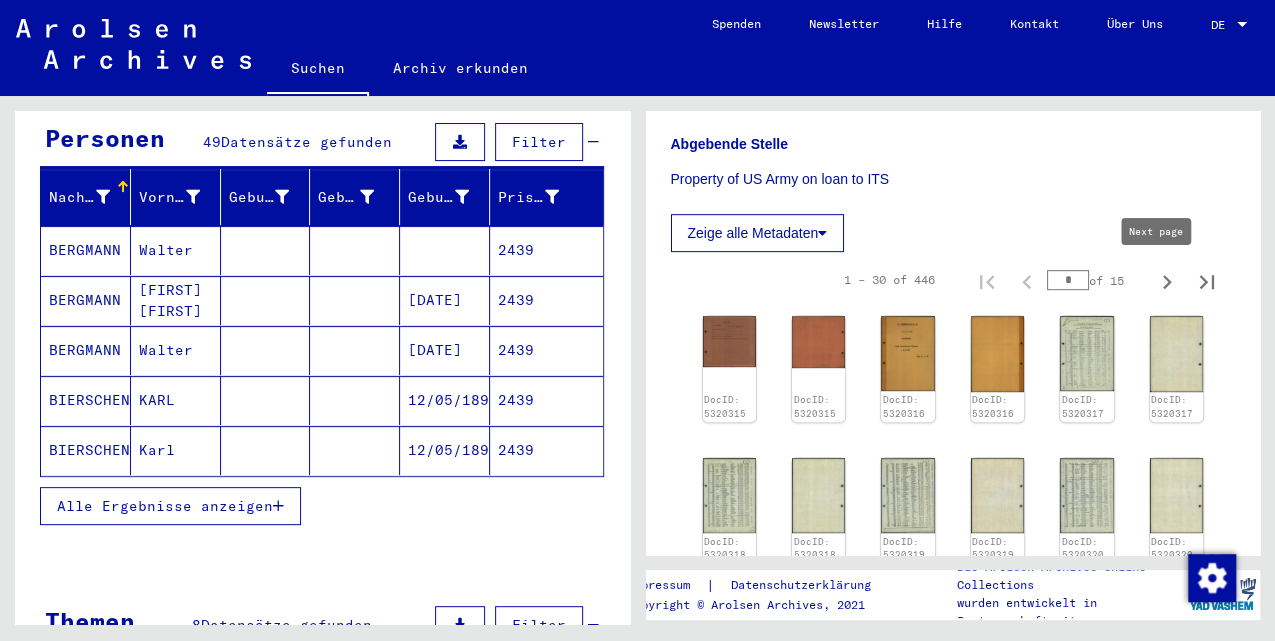 click 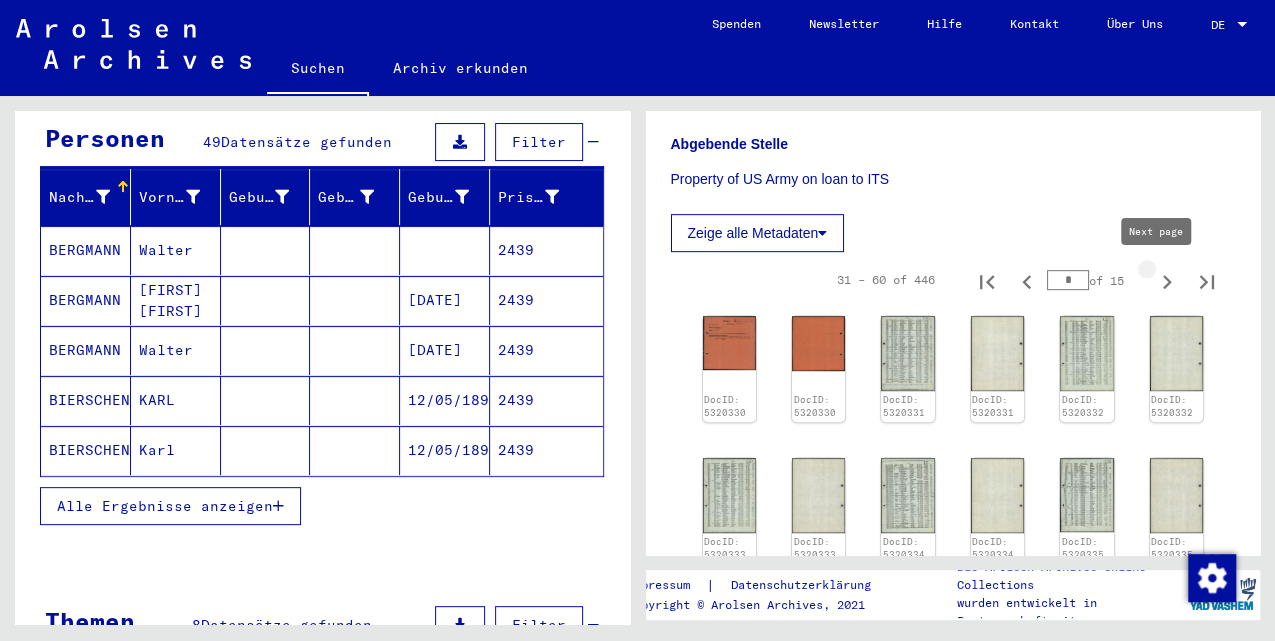 click 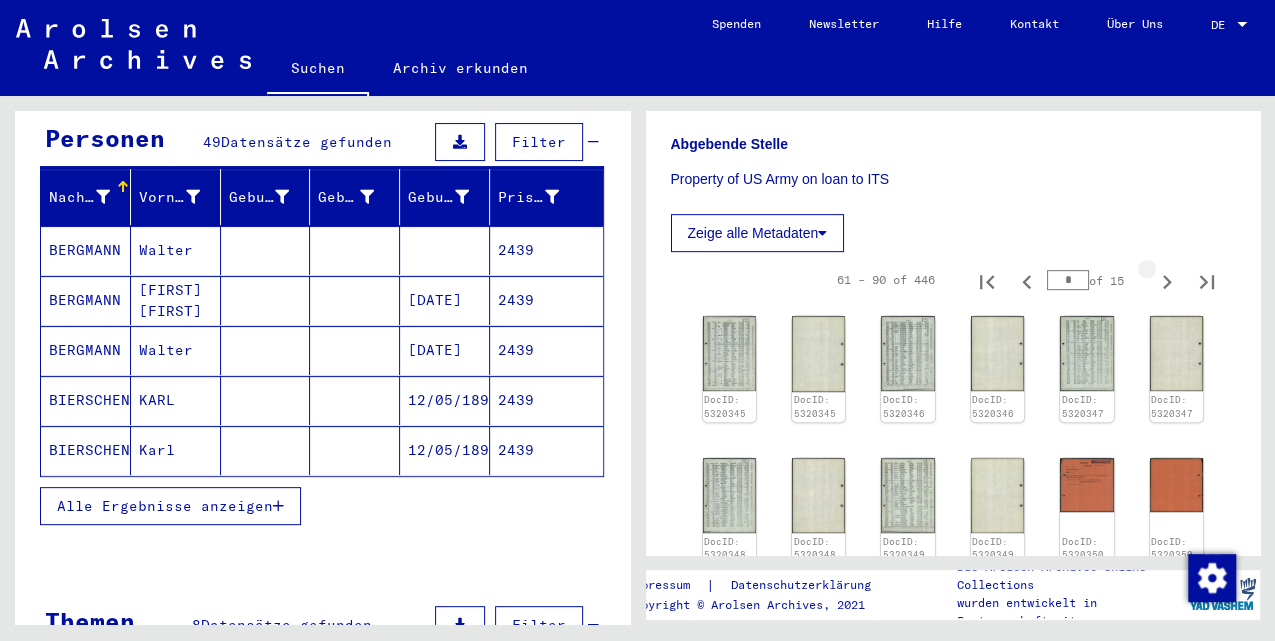 click 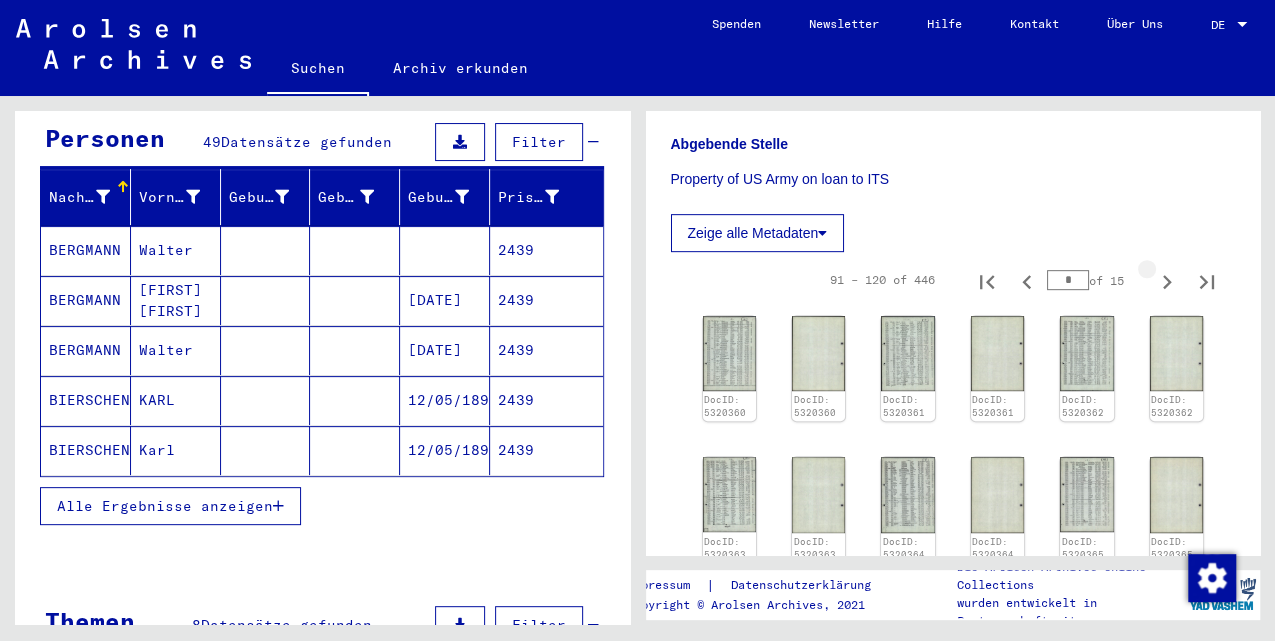 click 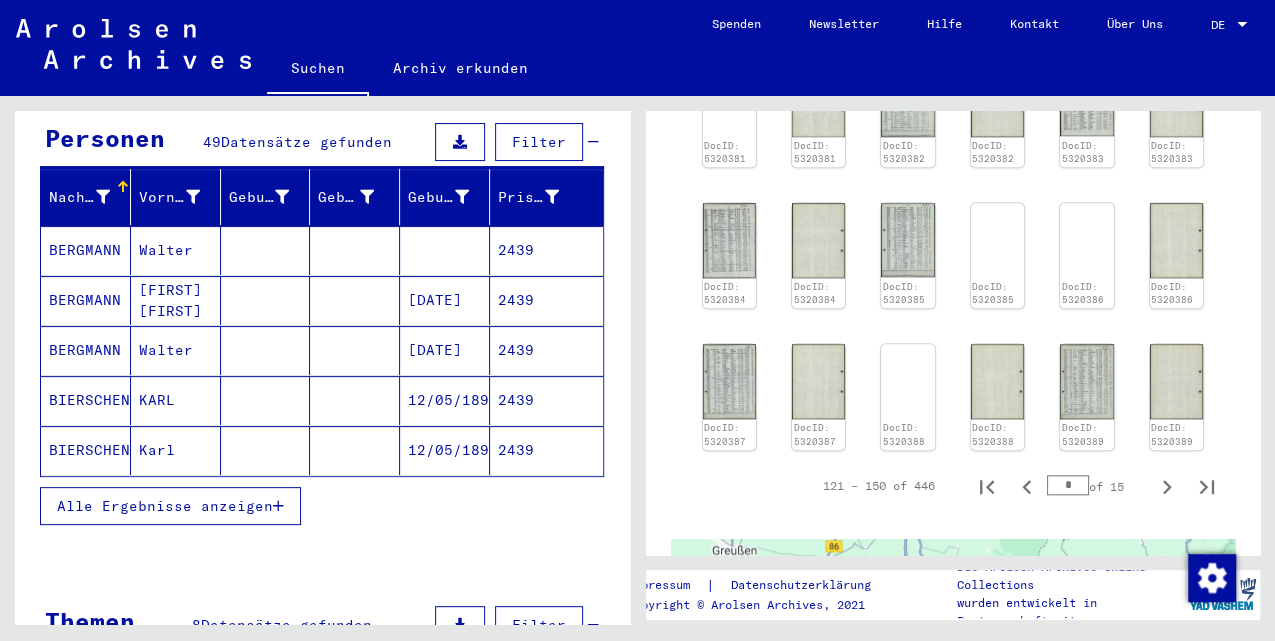 scroll, scrollTop: 1200, scrollLeft: 0, axis: vertical 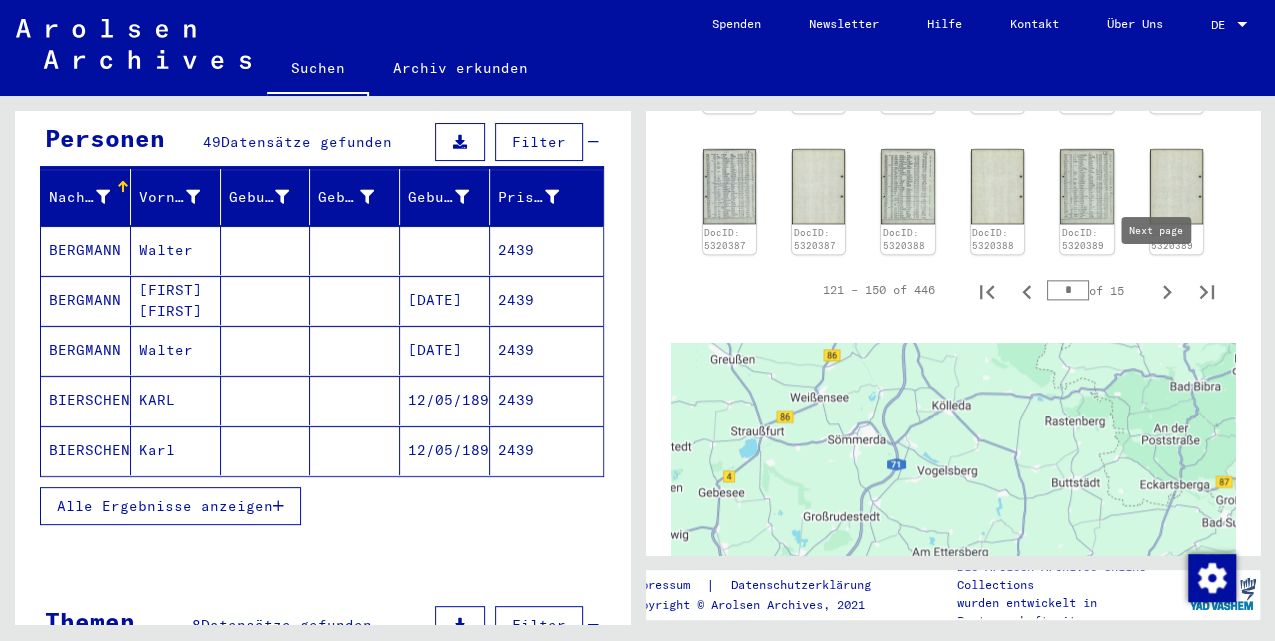 click 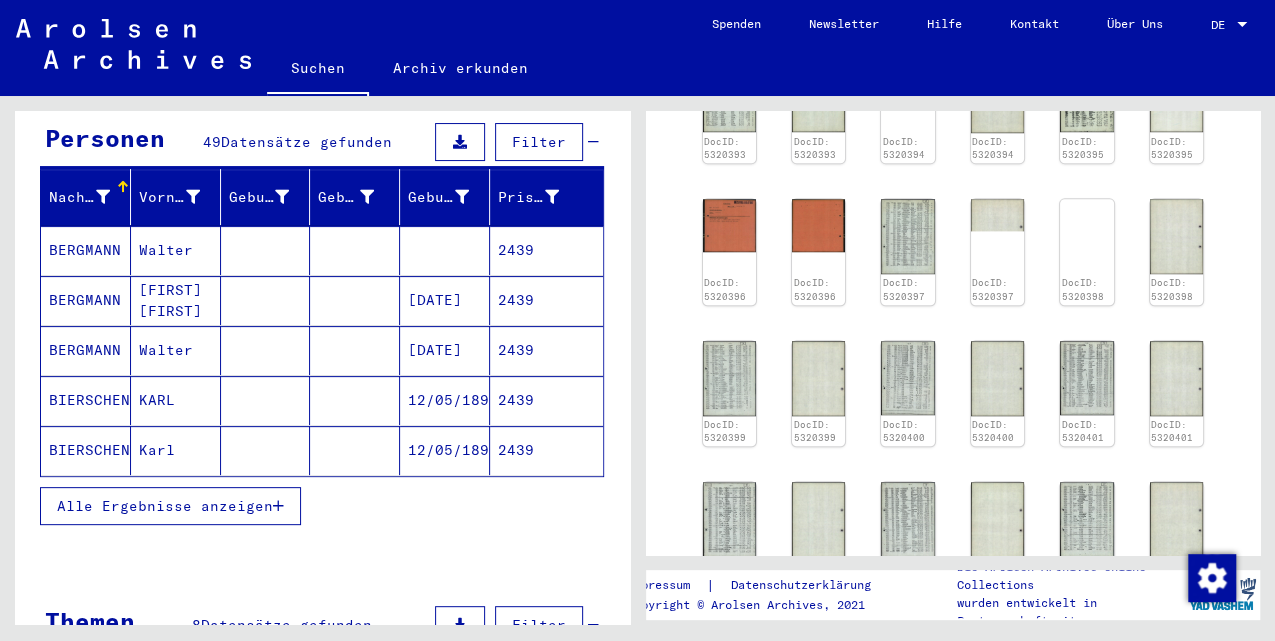 scroll, scrollTop: 1200, scrollLeft: 0, axis: vertical 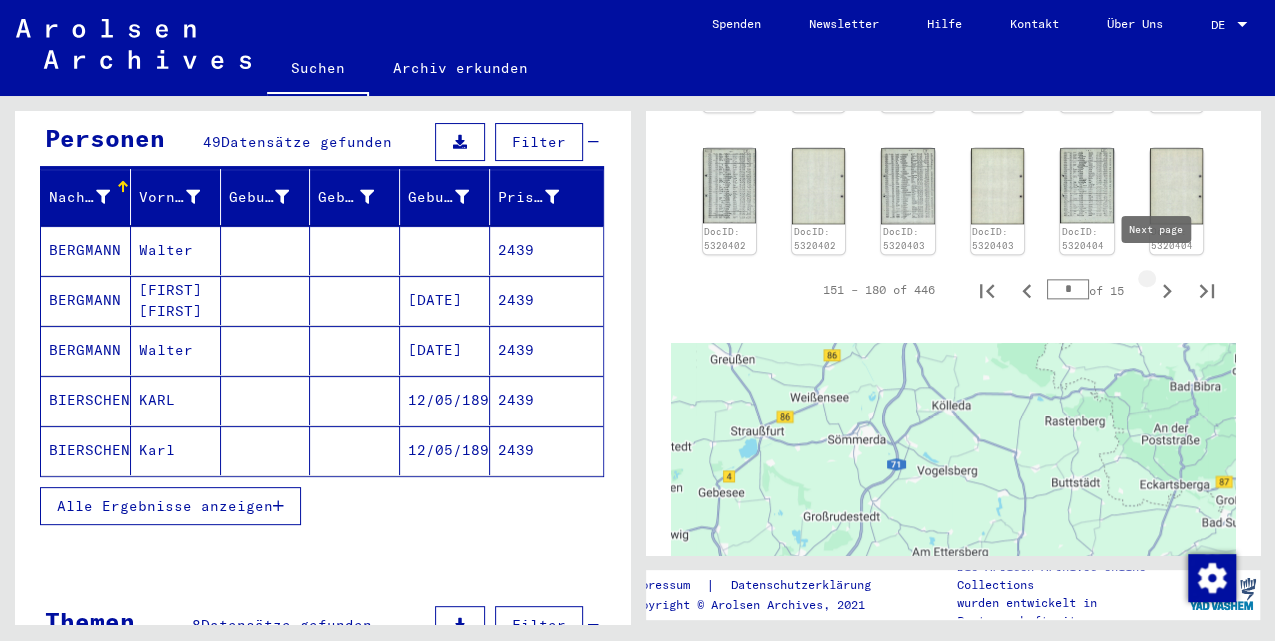 click 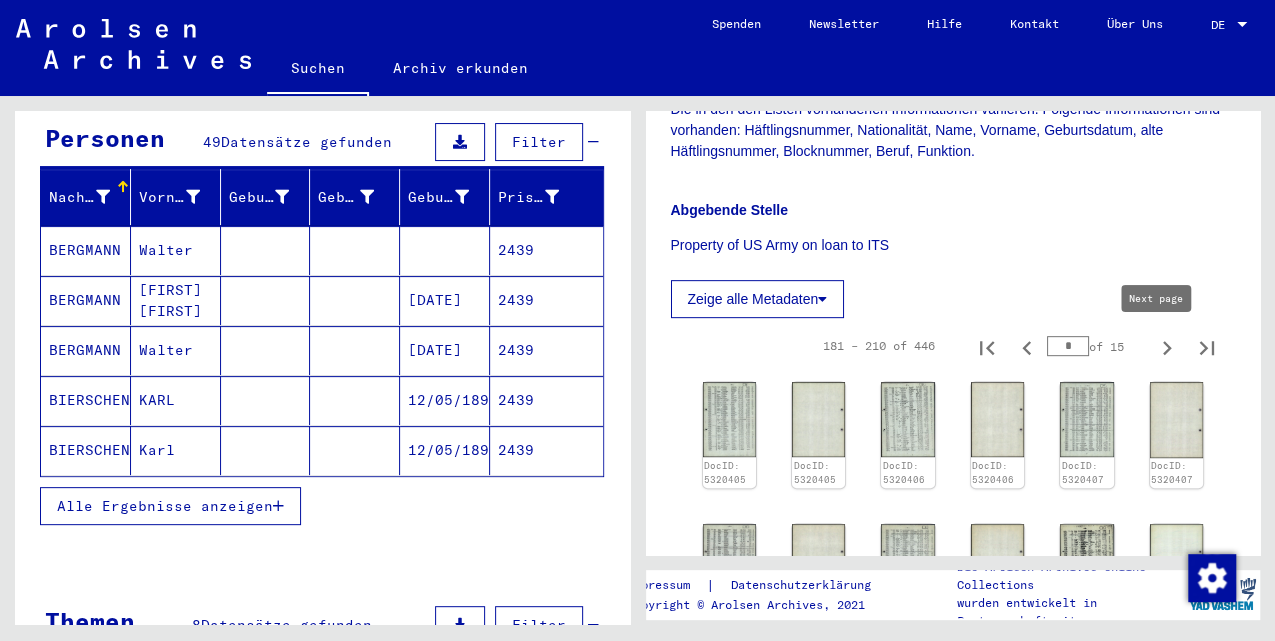 click 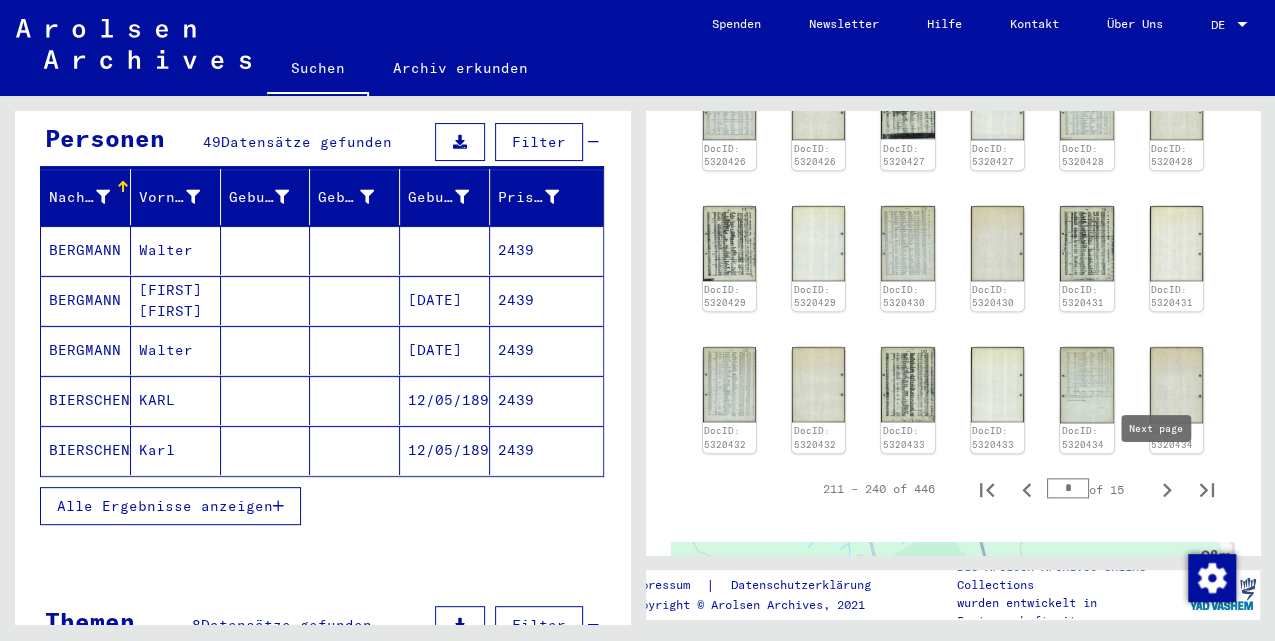 click 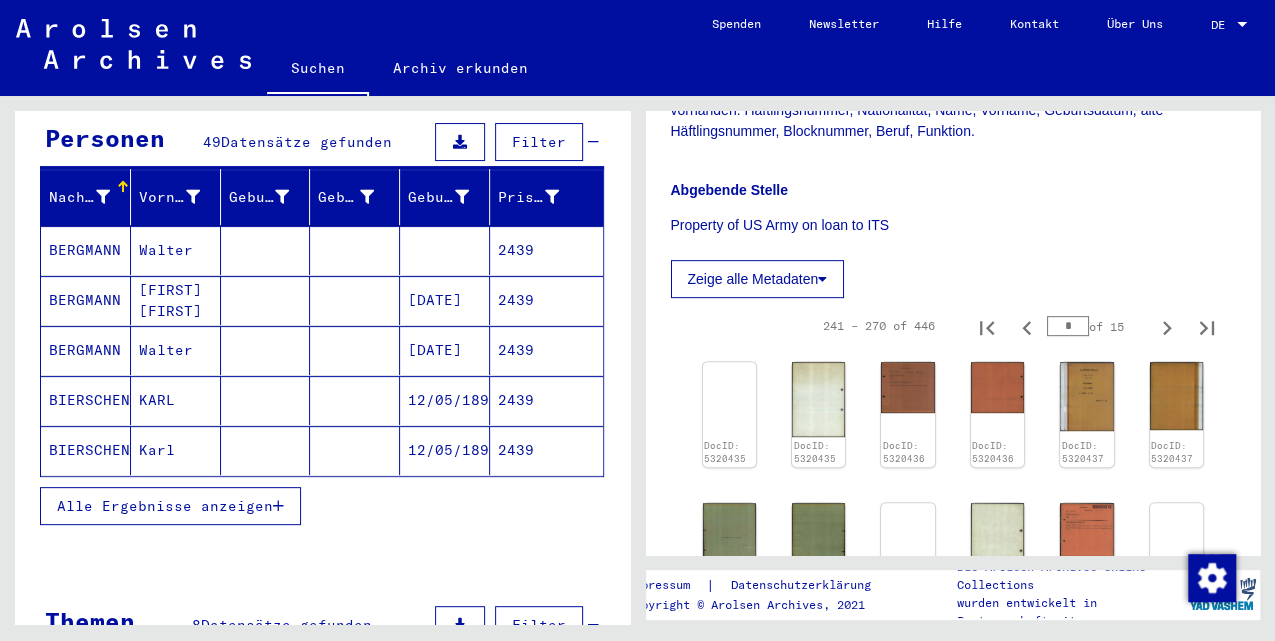 scroll, scrollTop: 400, scrollLeft: 0, axis: vertical 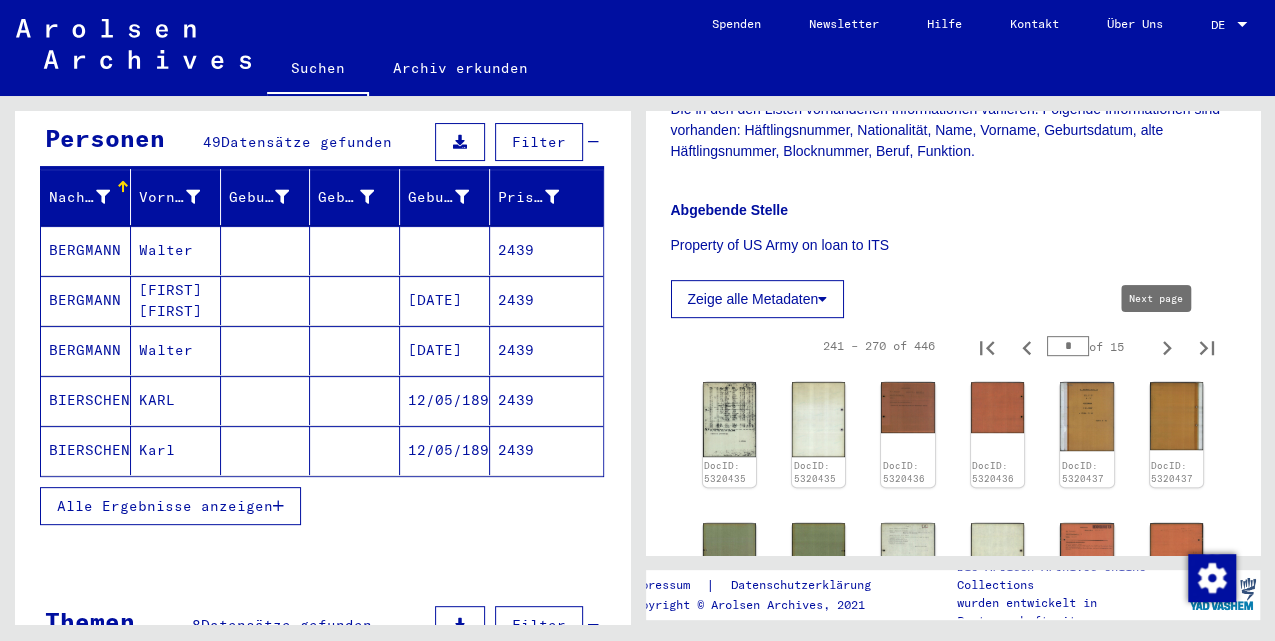 click 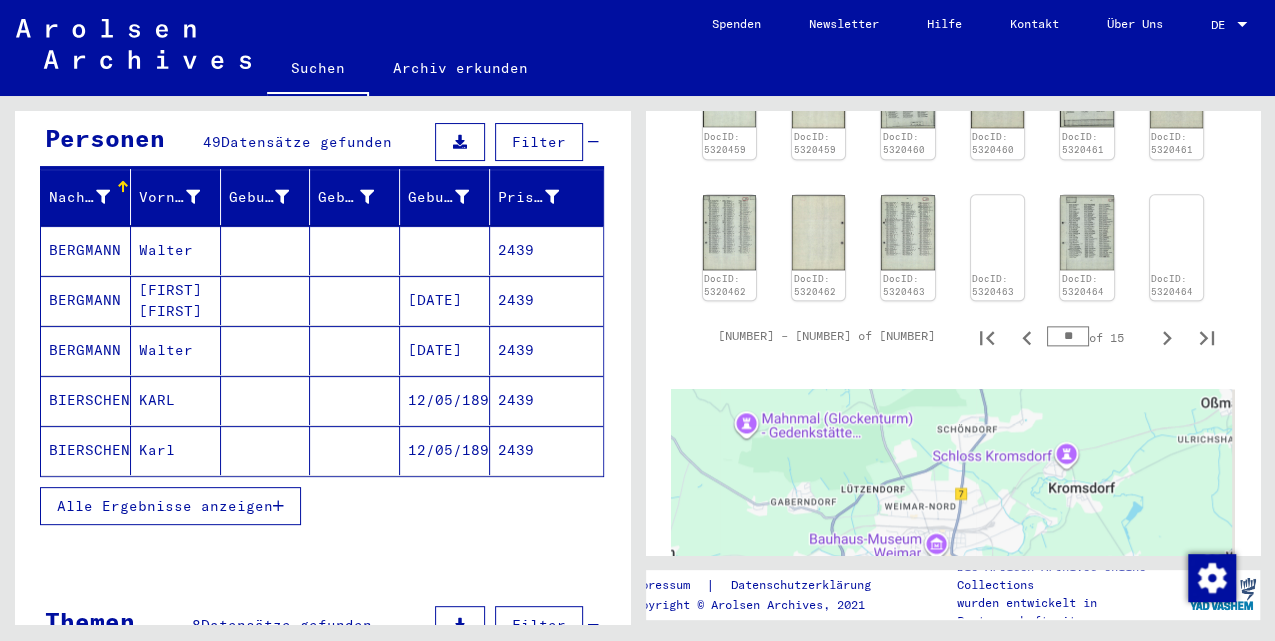 scroll, scrollTop: 1200, scrollLeft: 0, axis: vertical 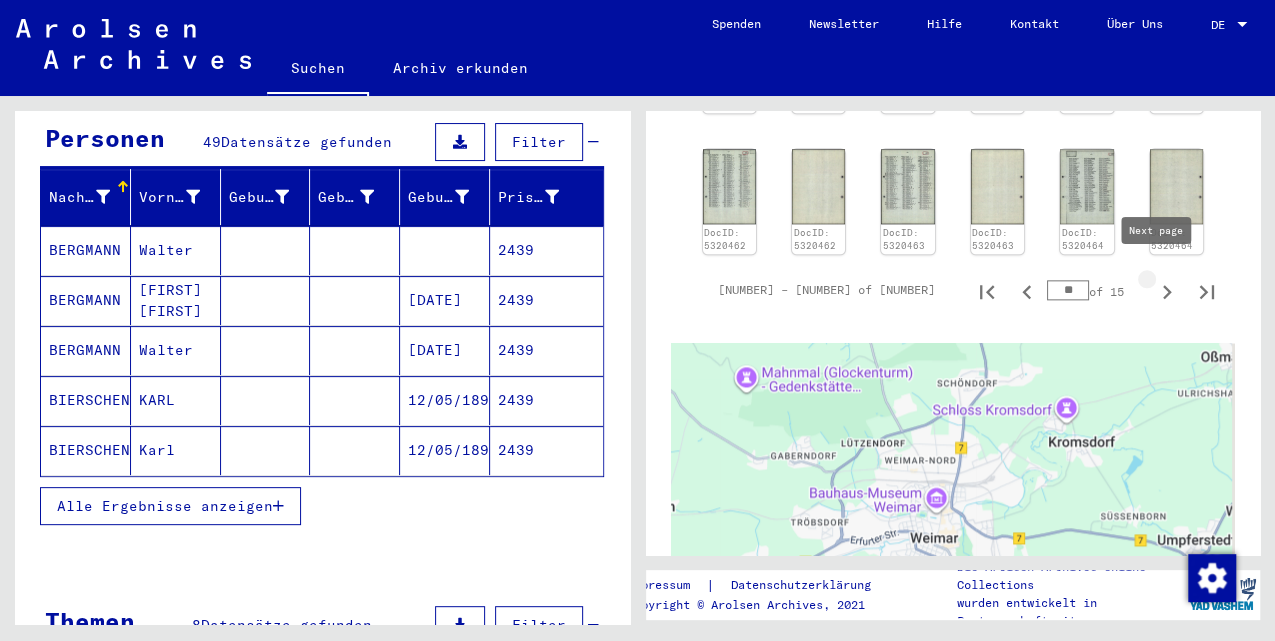 click 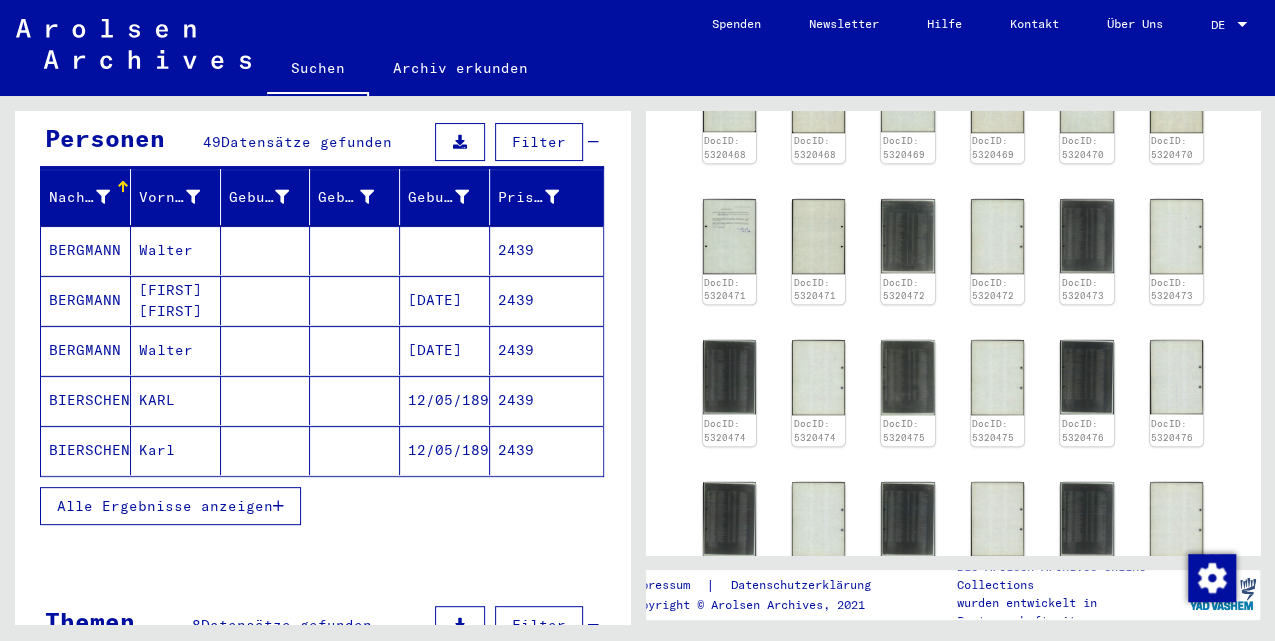 scroll, scrollTop: 733, scrollLeft: 0, axis: vertical 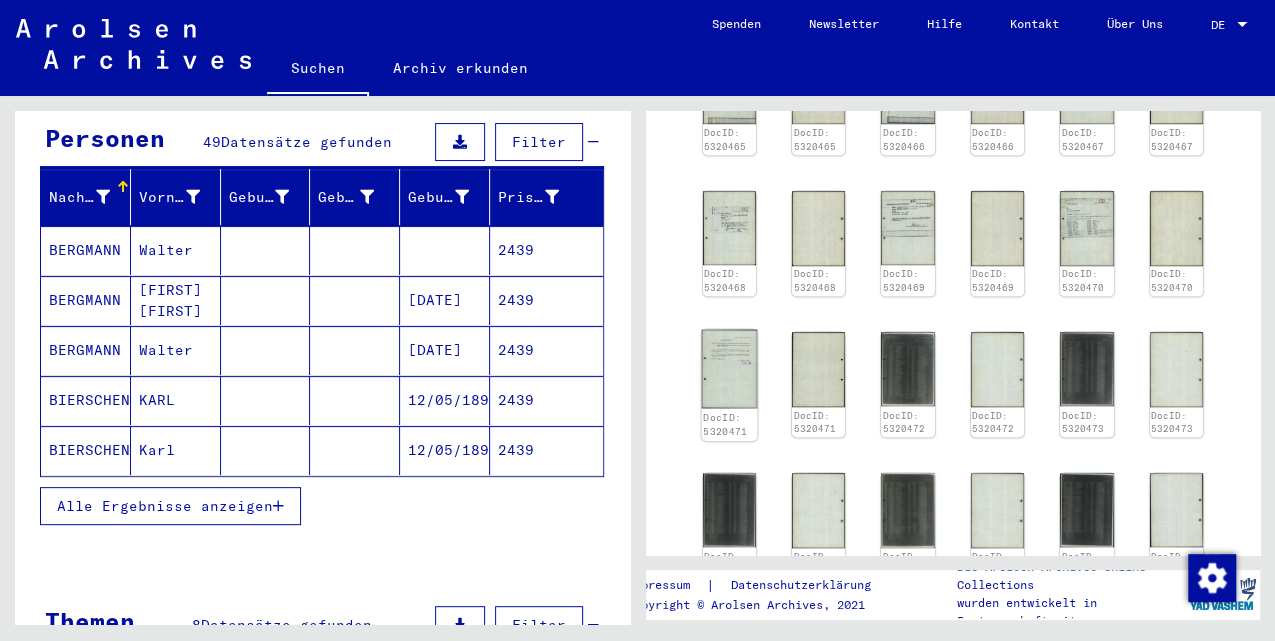 click 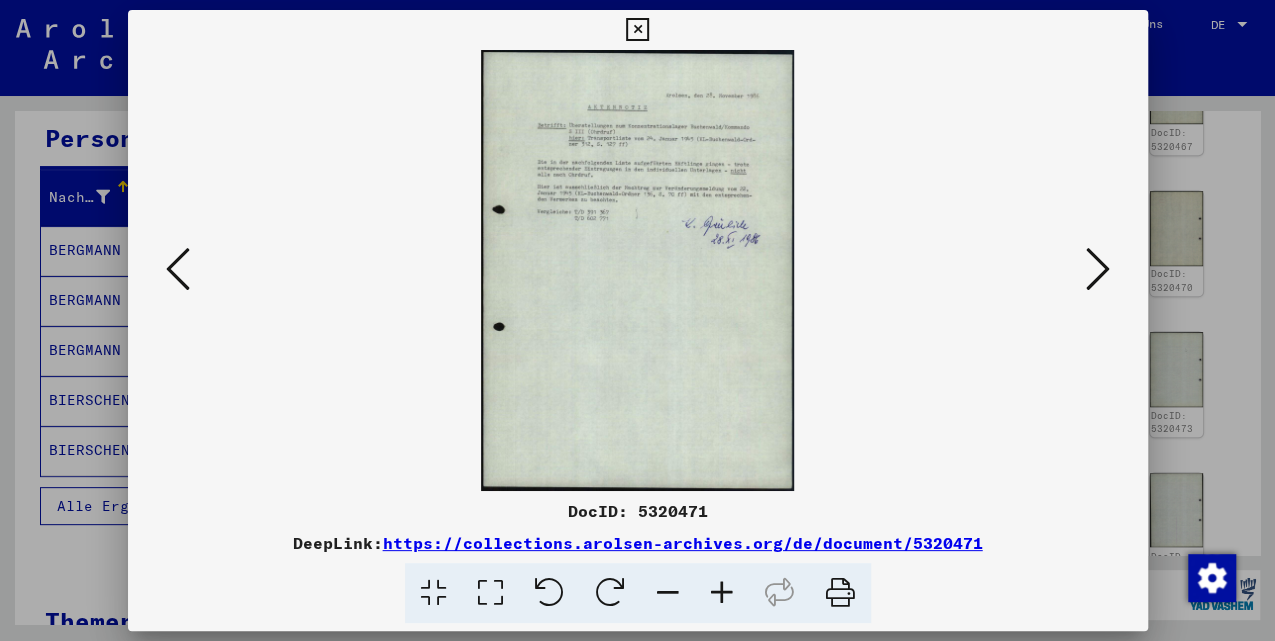click at bounding box center [722, 593] 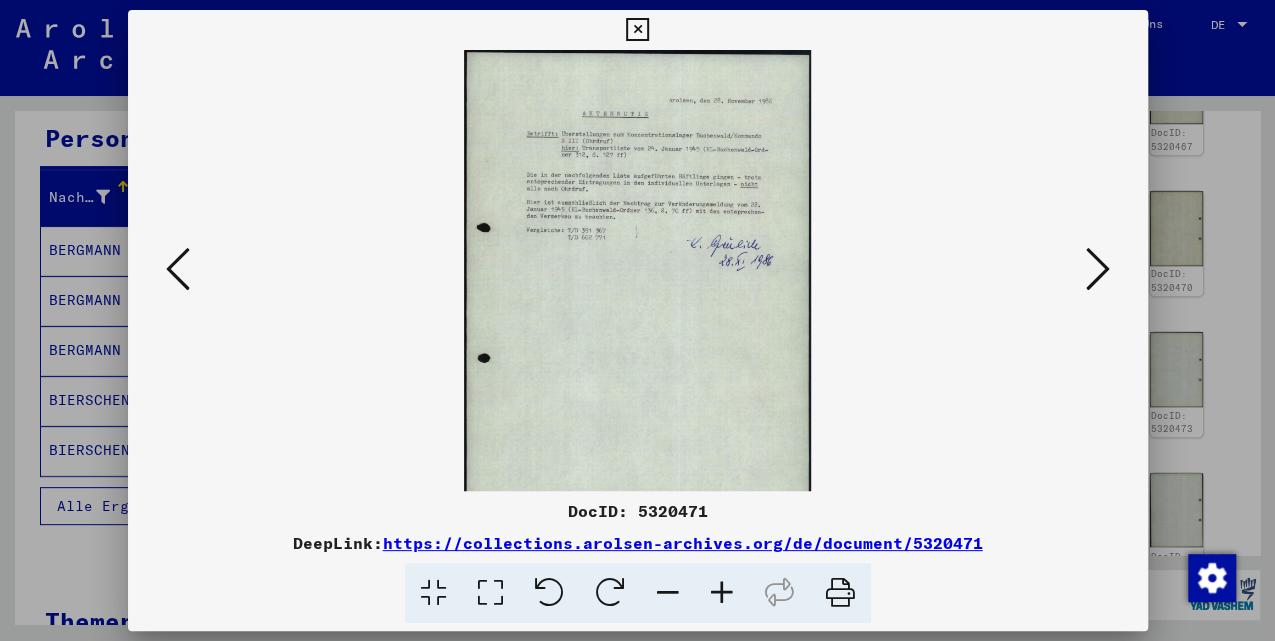 click at bounding box center [722, 593] 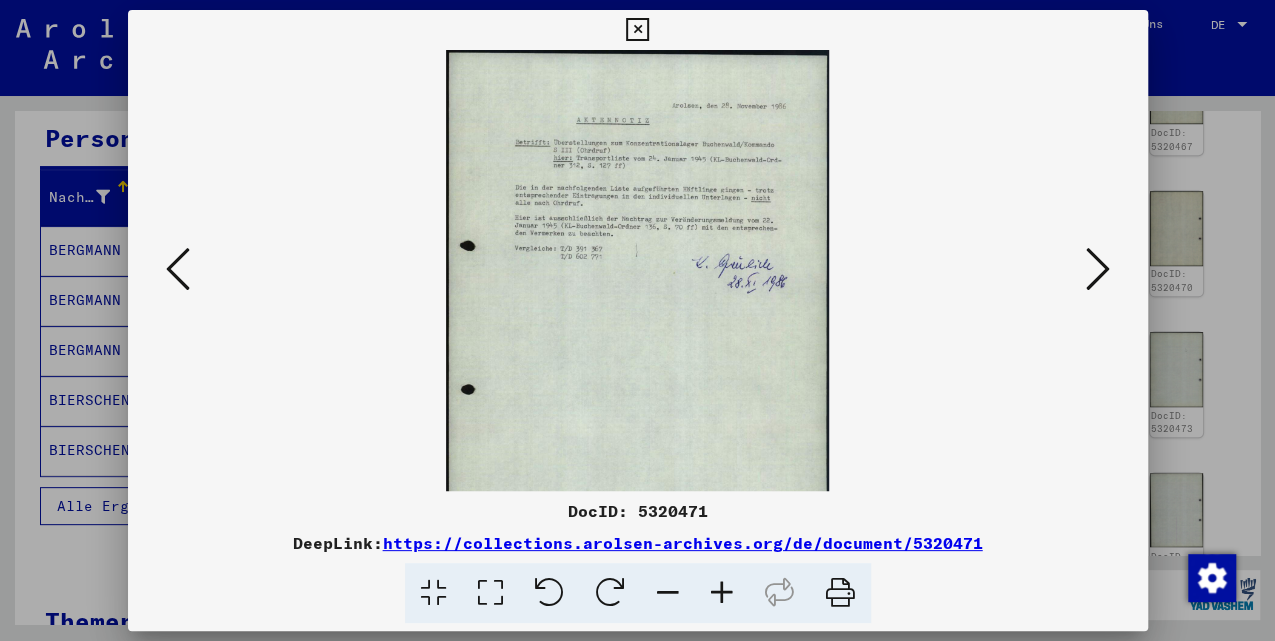 click at bounding box center [722, 593] 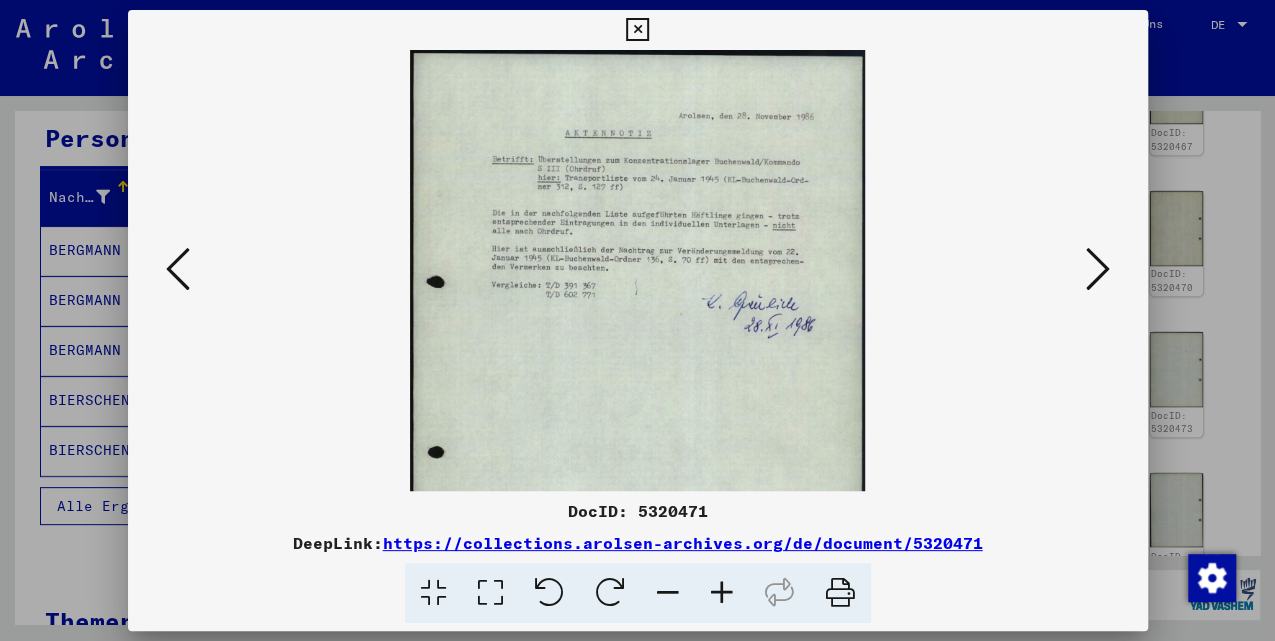 click at bounding box center (722, 593) 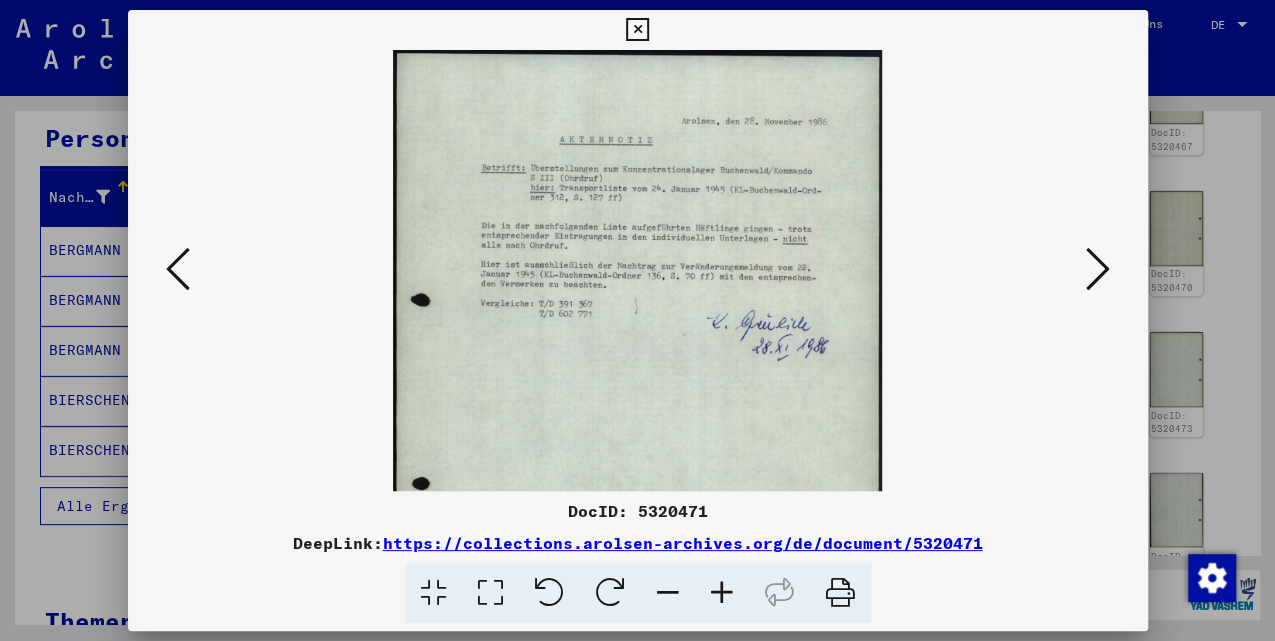 click at bounding box center [722, 593] 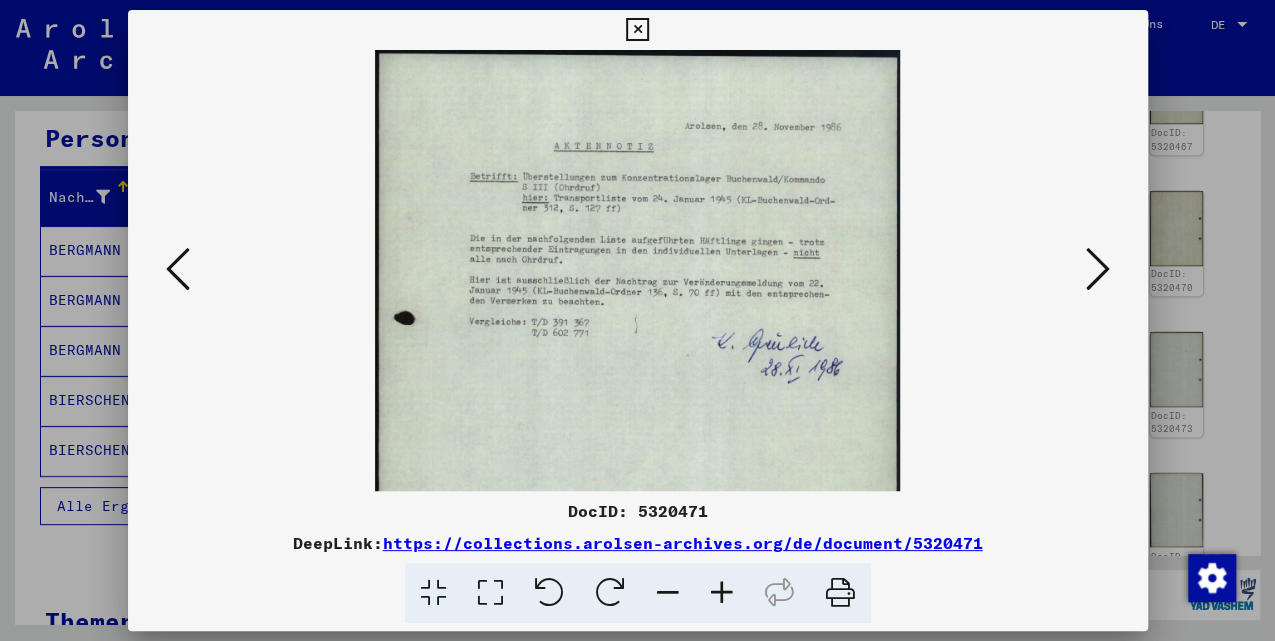 click at bounding box center [722, 593] 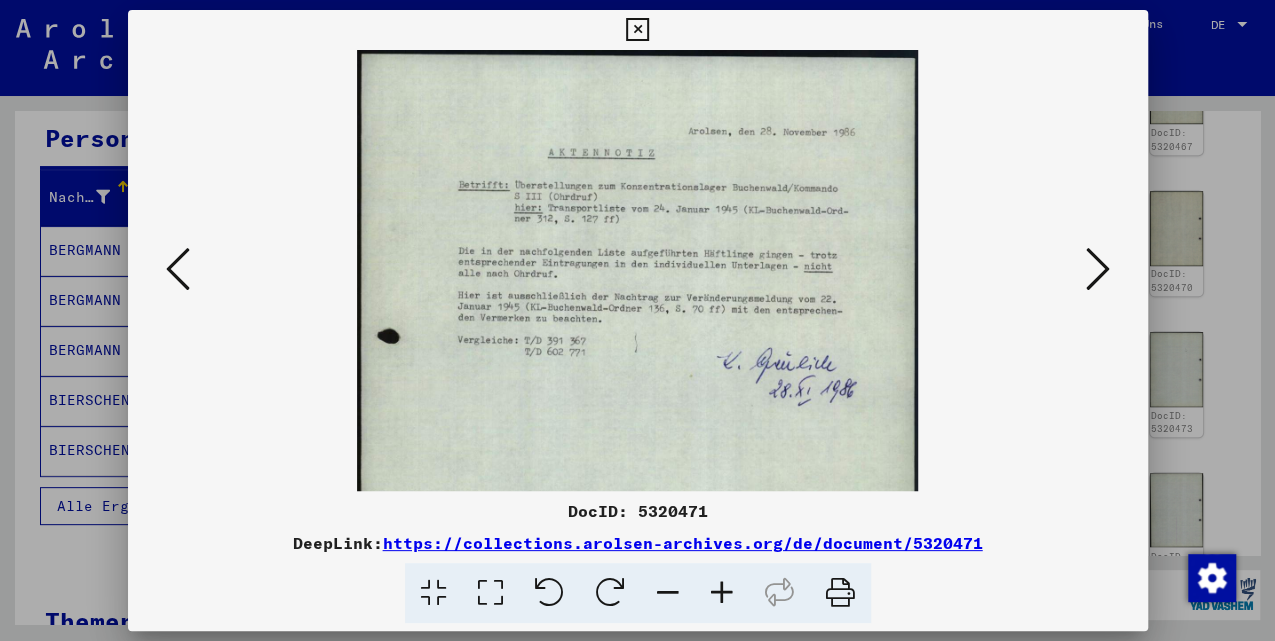 click at bounding box center (722, 593) 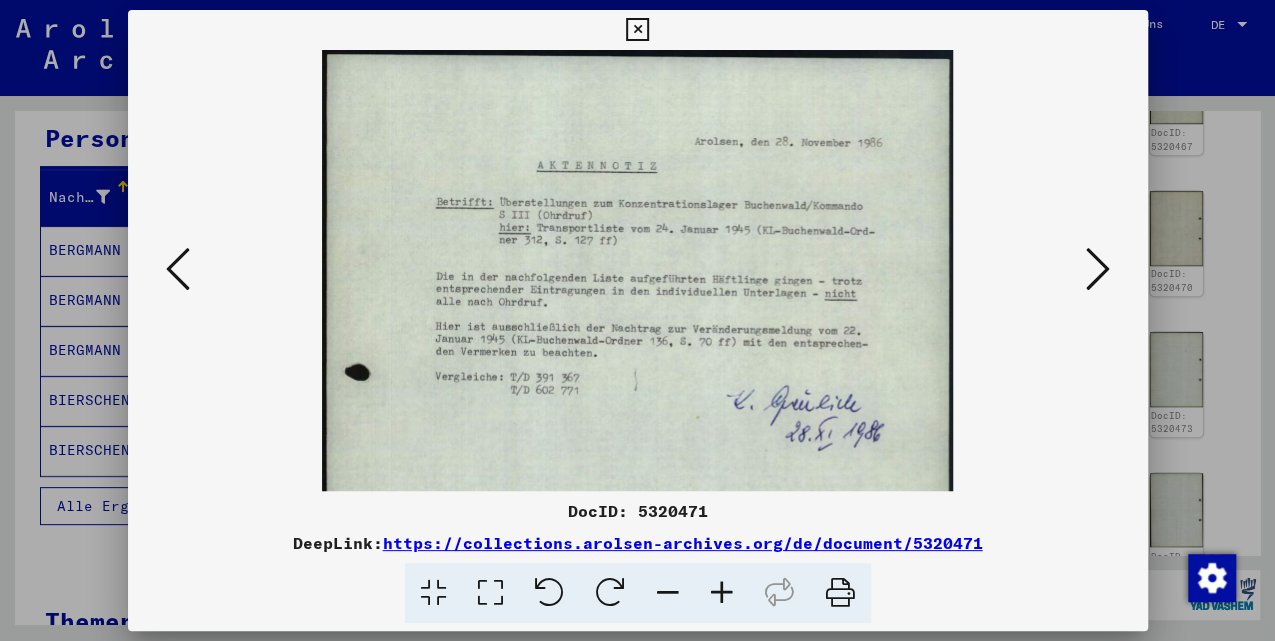 click at bounding box center [637, 30] 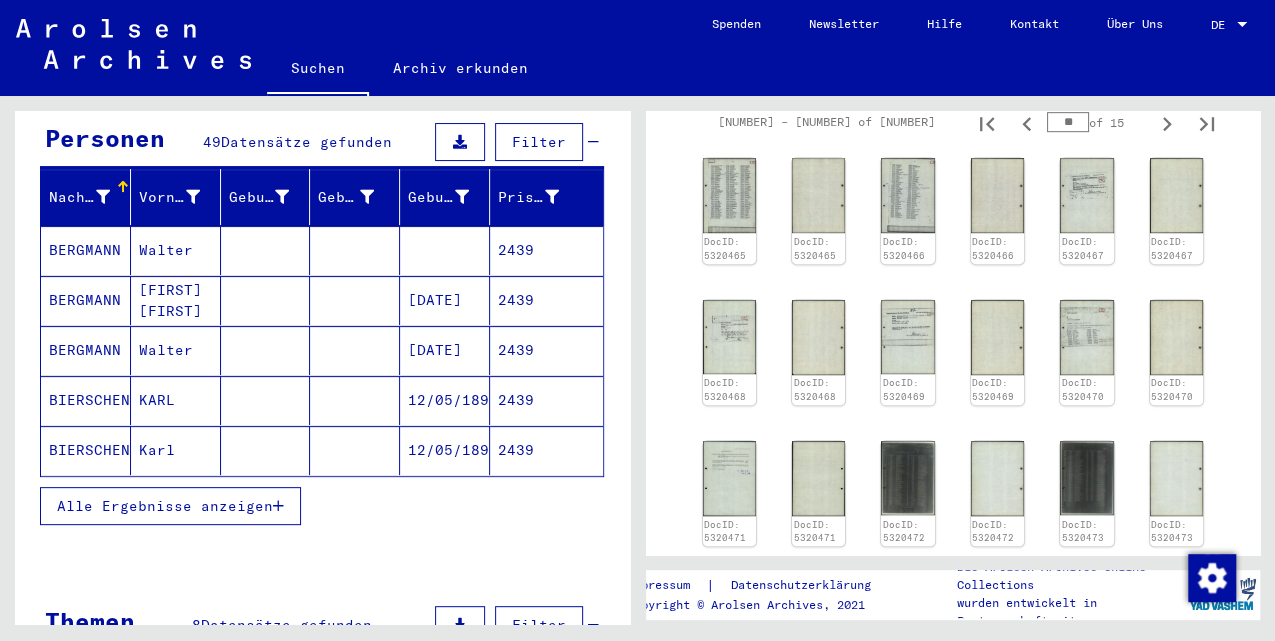 scroll, scrollTop: 600, scrollLeft: 0, axis: vertical 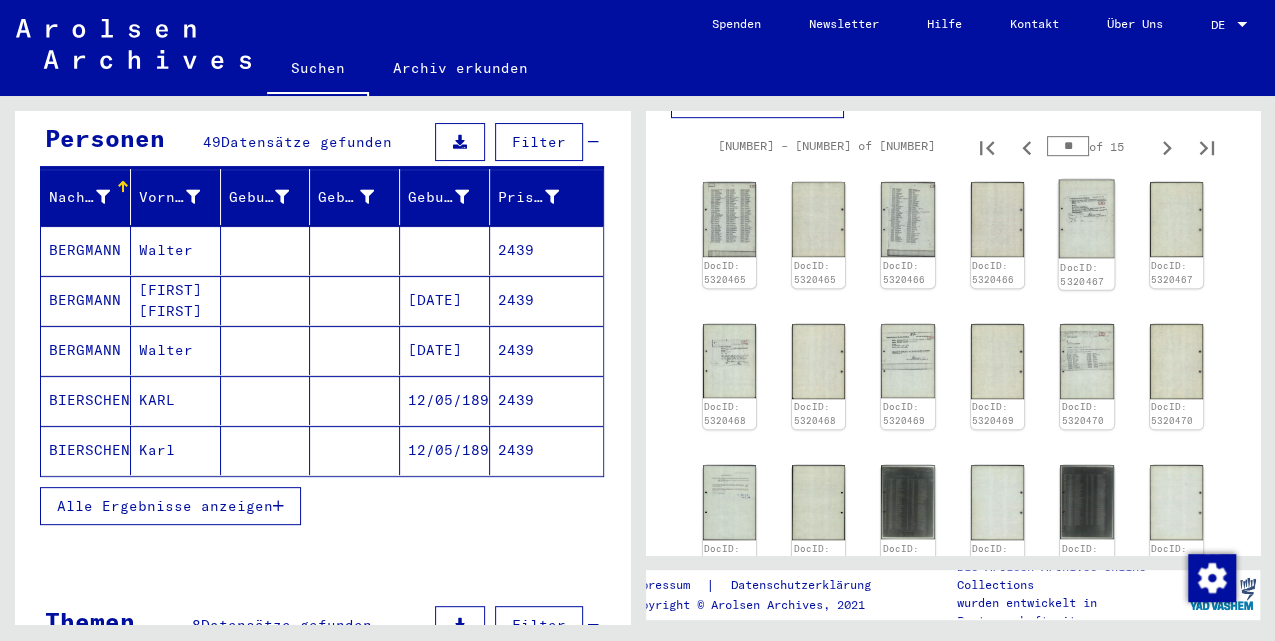 click 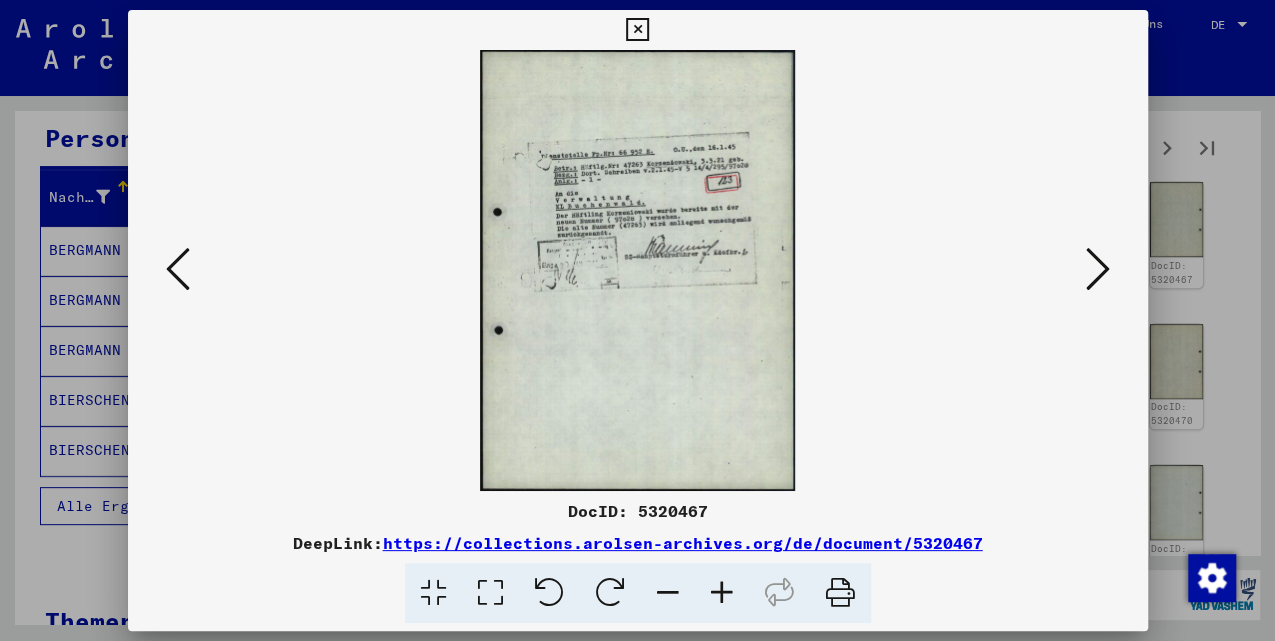 click at bounding box center [637, 30] 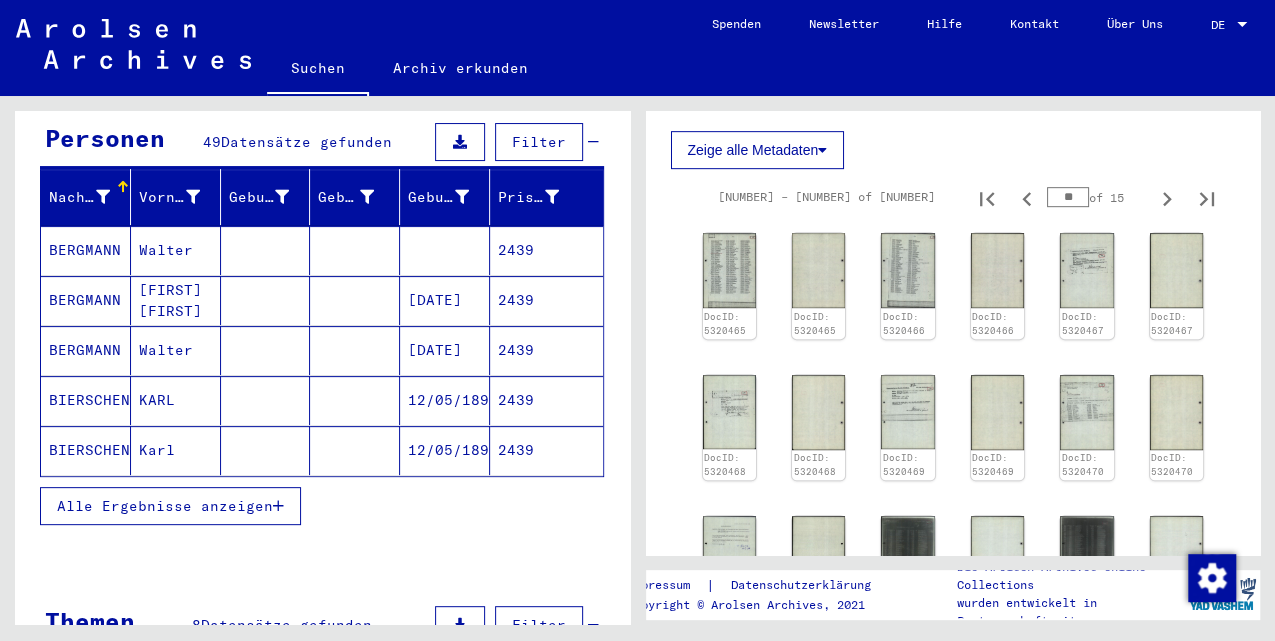 scroll, scrollTop: 533, scrollLeft: 0, axis: vertical 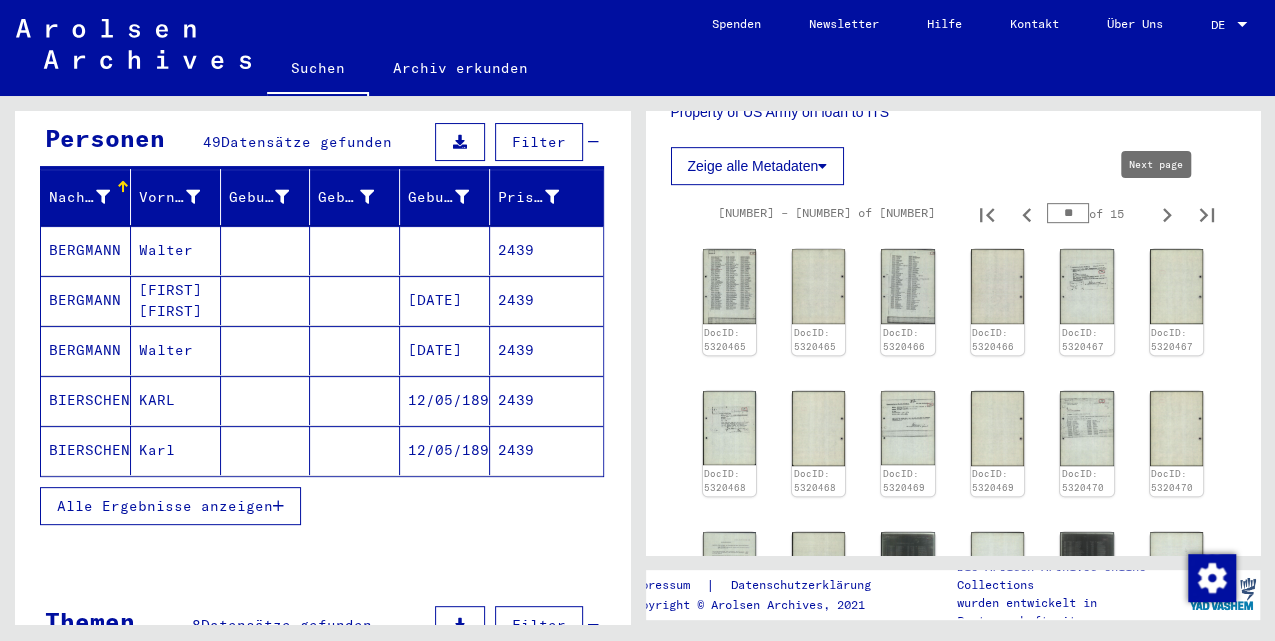 click 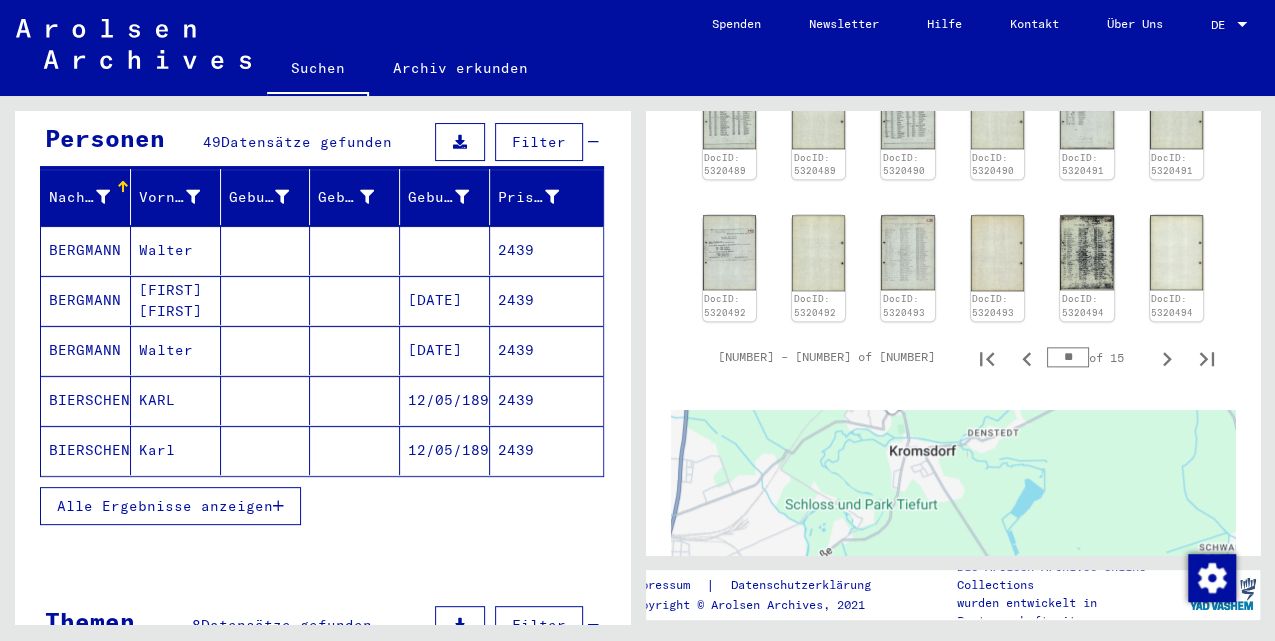 scroll, scrollTop: 1133, scrollLeft: 0, axis: vertical 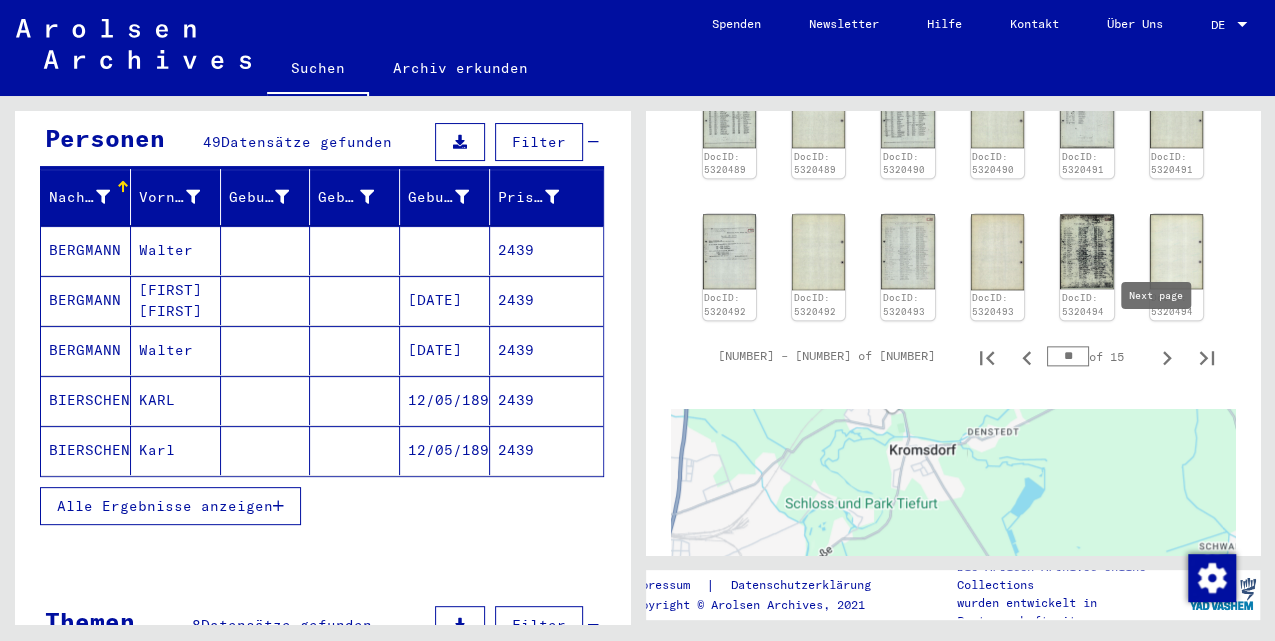 click 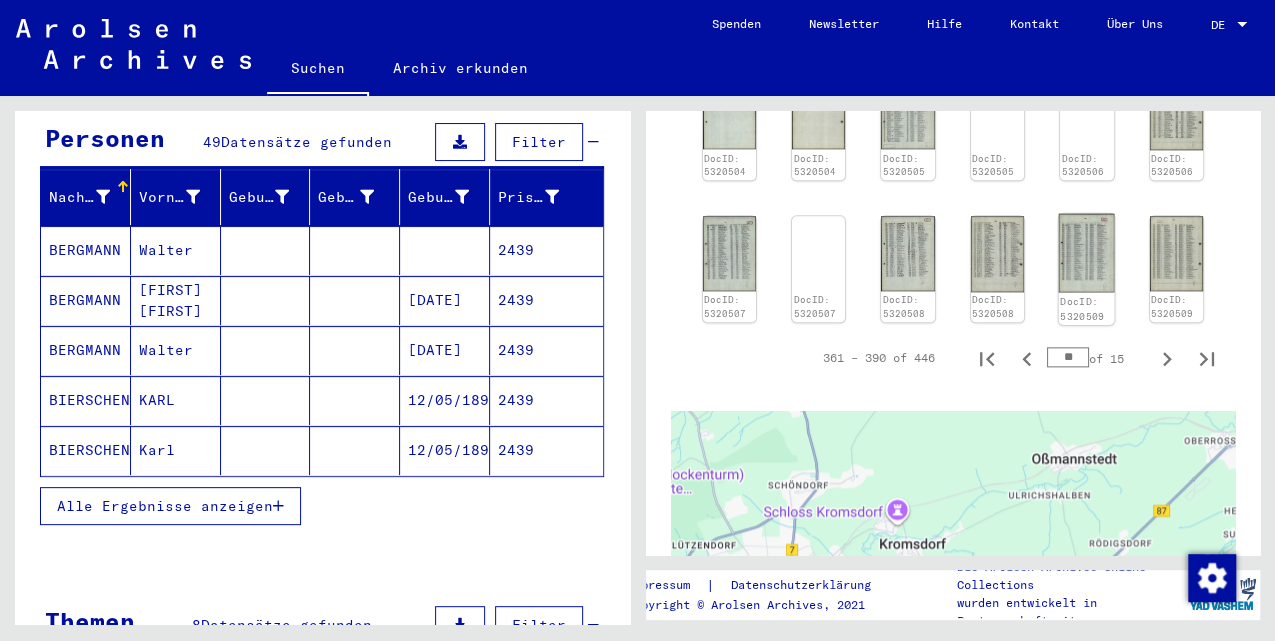 scroll, scrollTop: 1133, scrollLeft: 0, axis: vertical 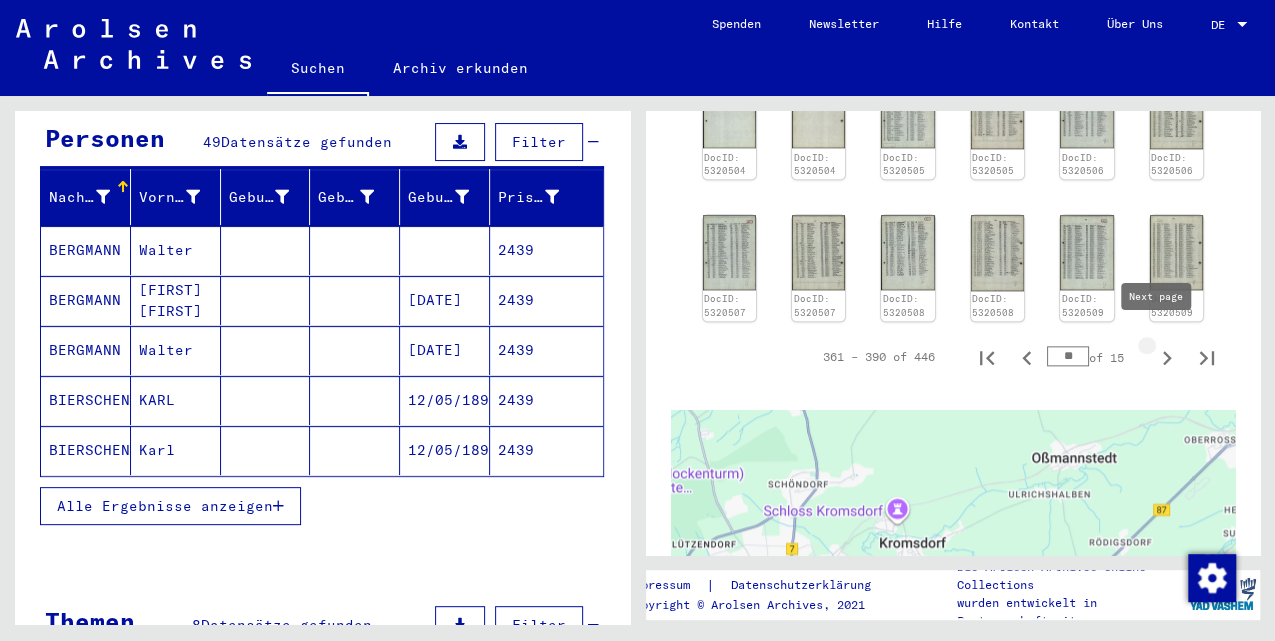 click 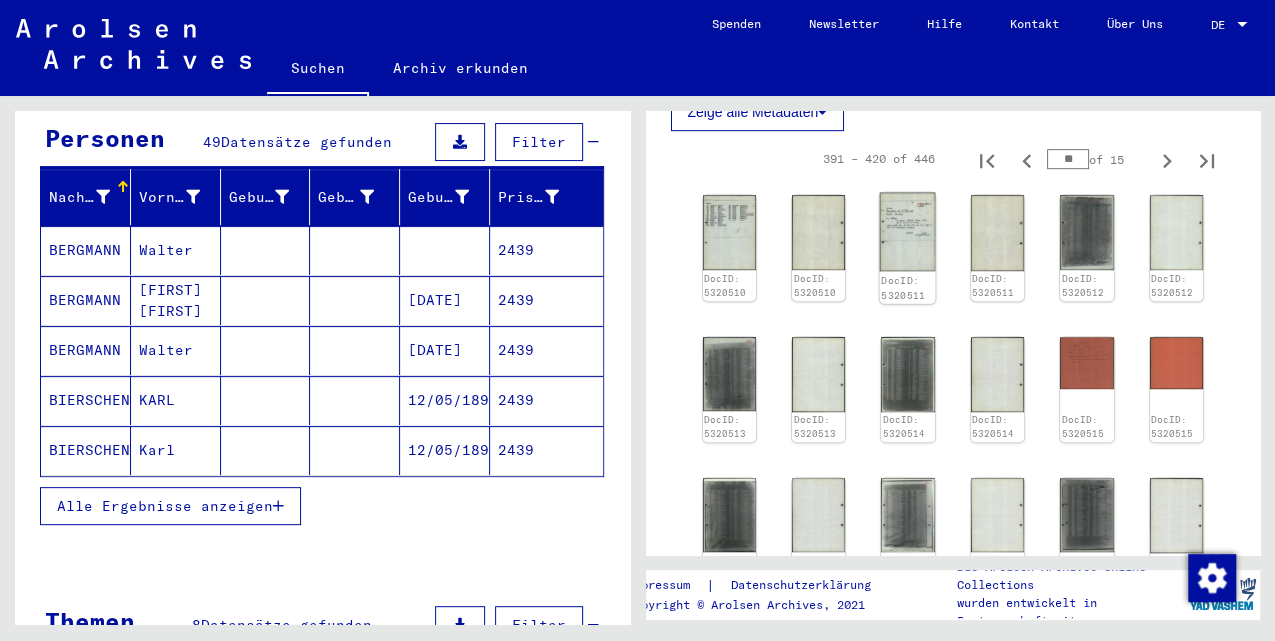 scroll, scrollTop: 600, scrollLeft: 0, axis: vertical 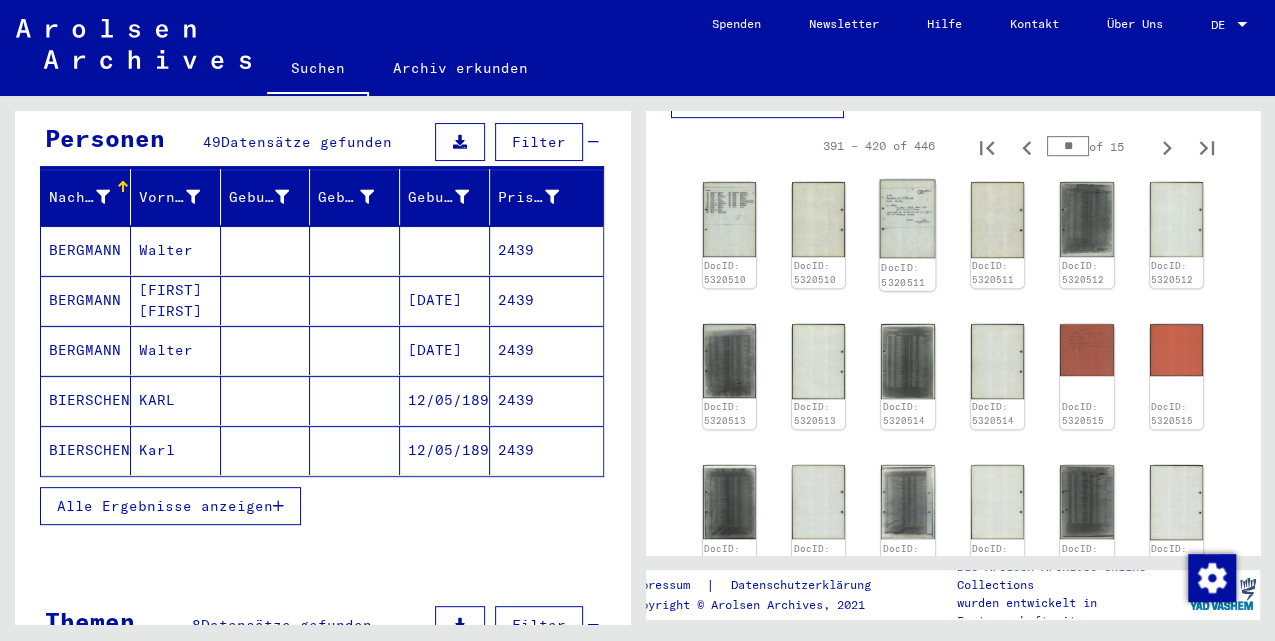 click 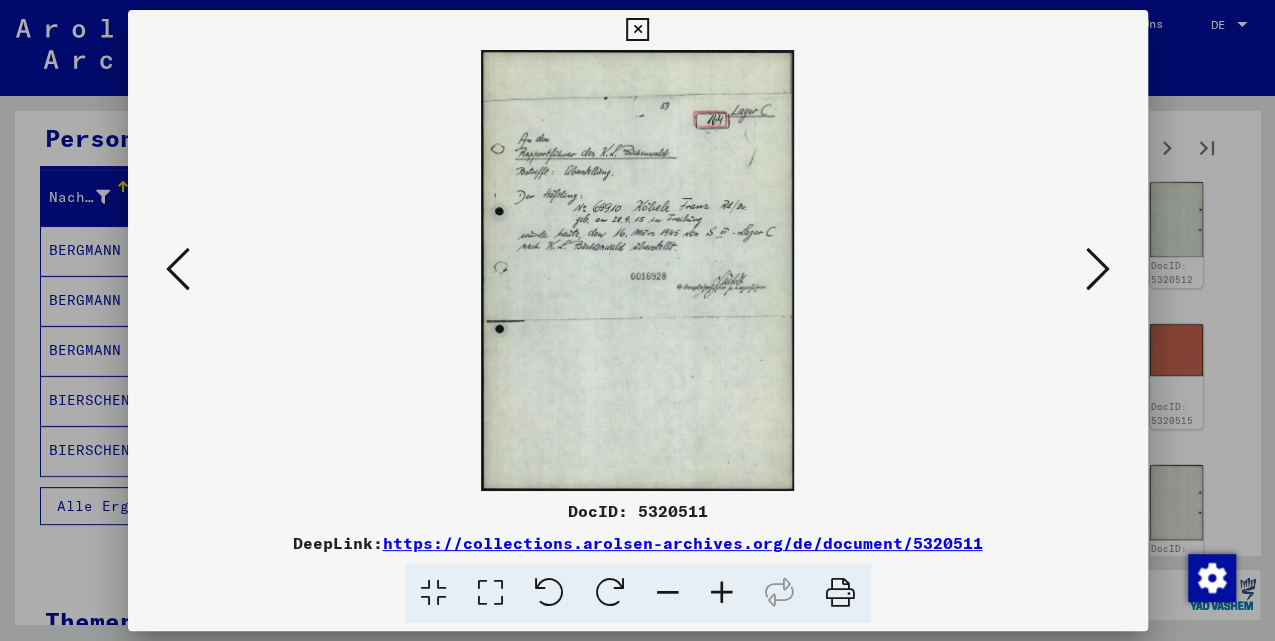 click at bounding box center (722, 593) 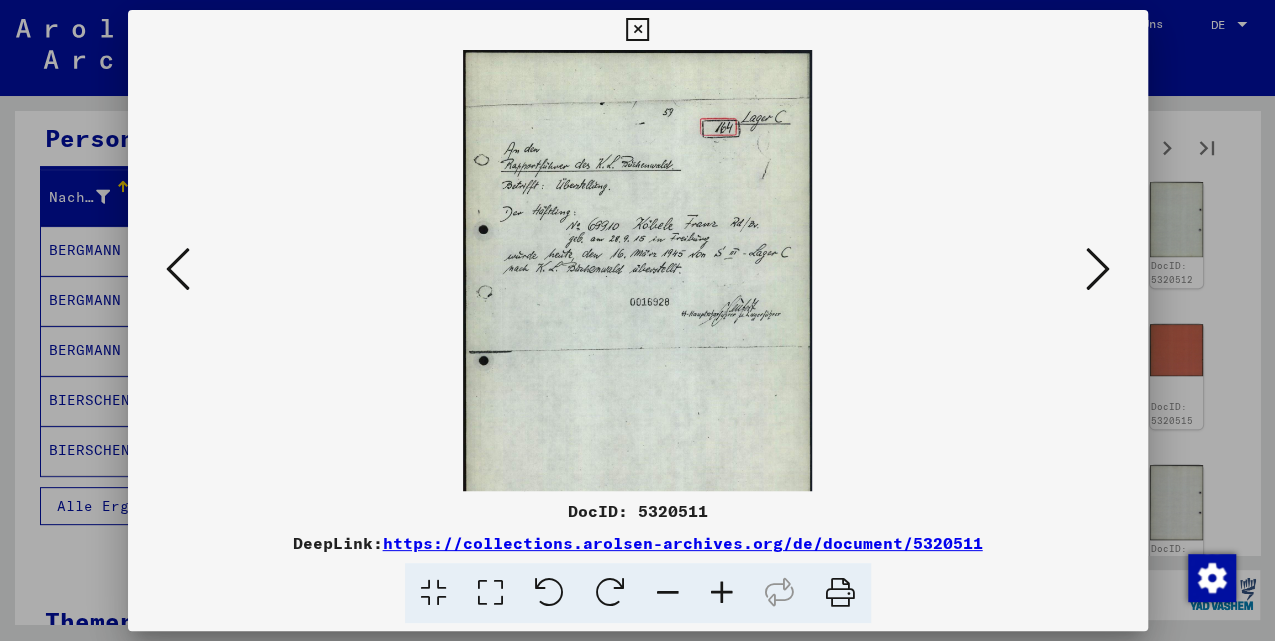 click at bounding box center (722, 593) 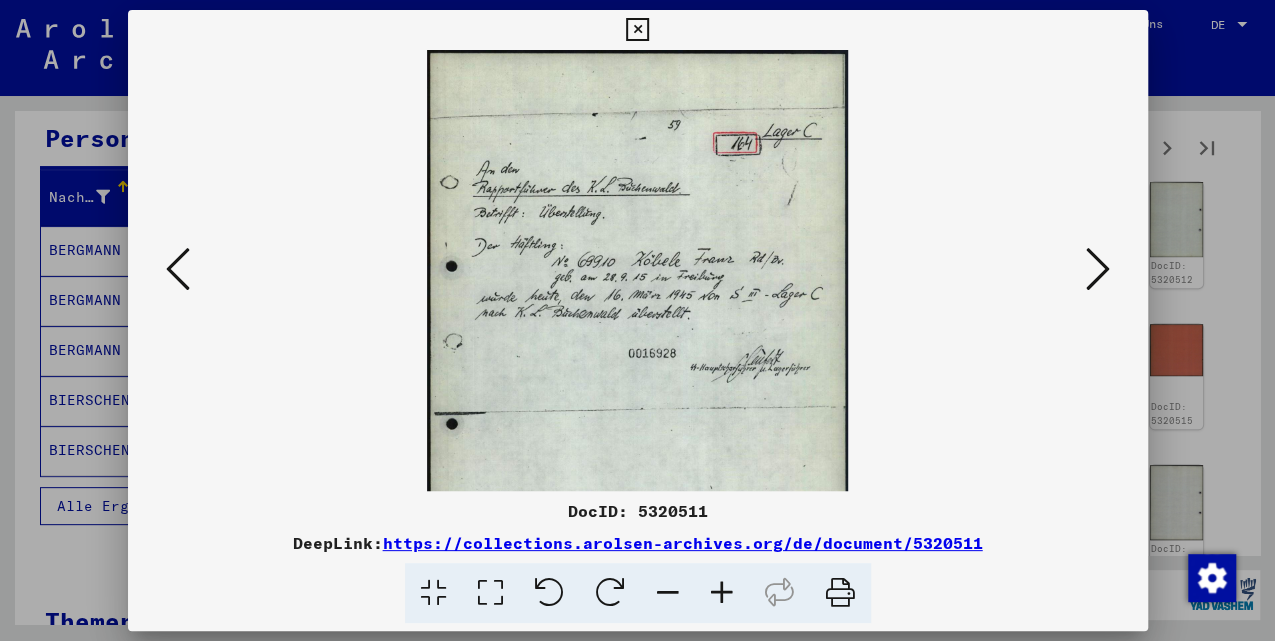 click at bounding box center [722, 593] 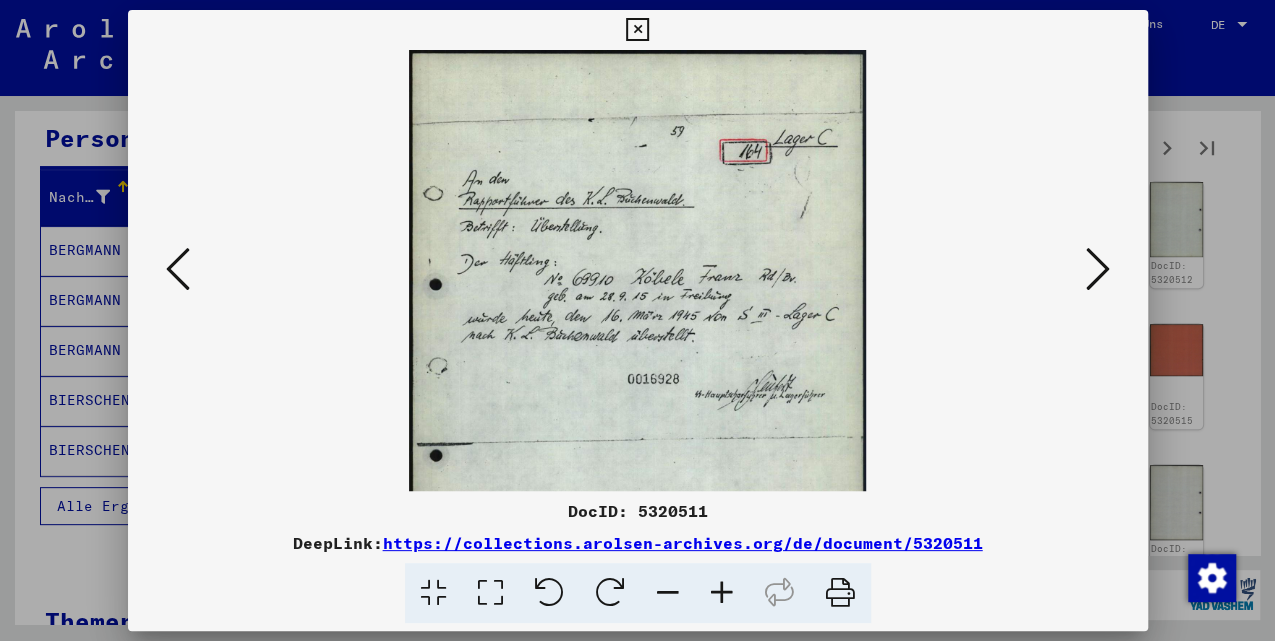 click at bounding box center (722, 593) 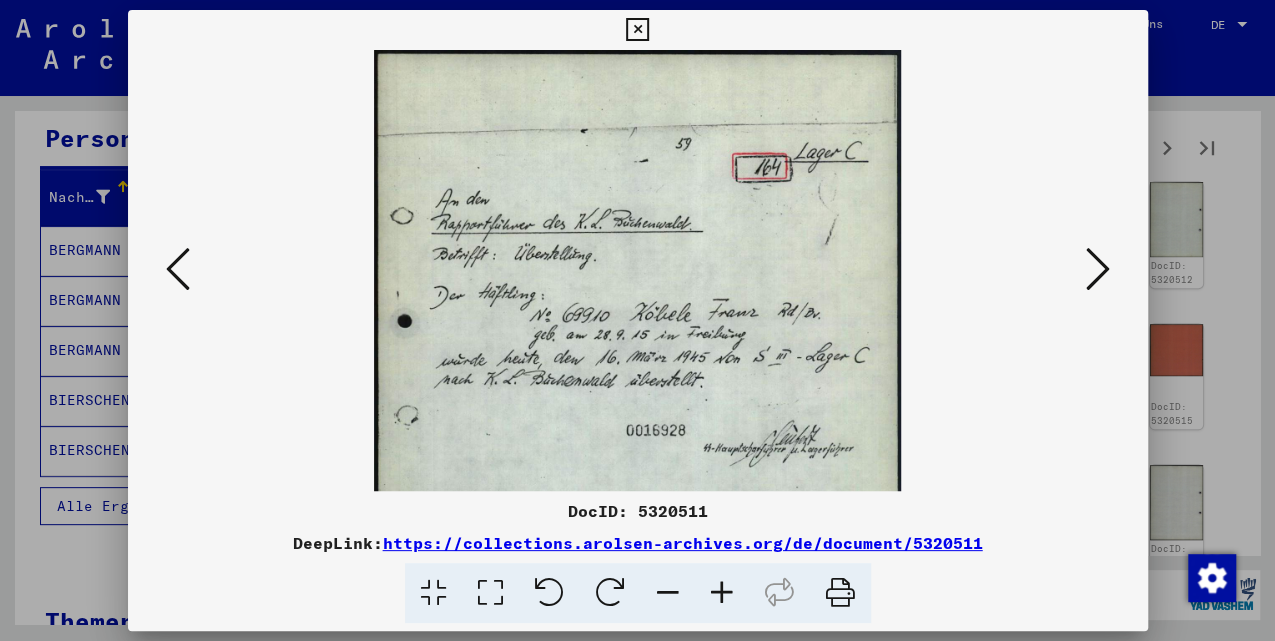 click at bounding box center [722, 593] 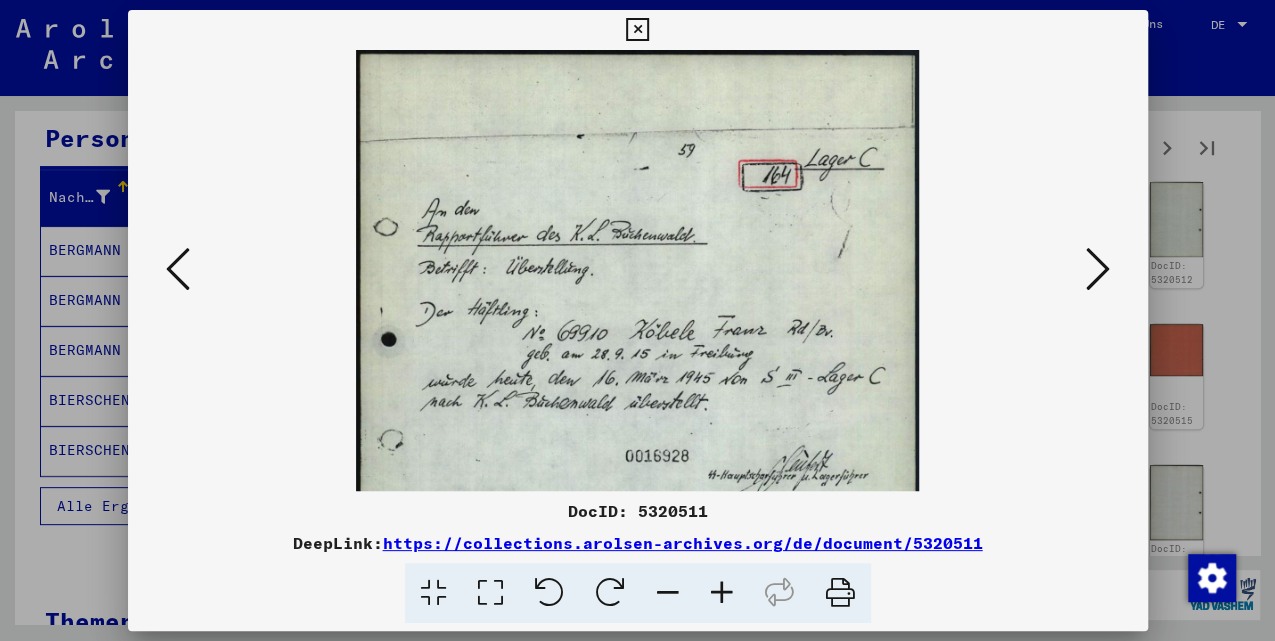 click at bounding box center [722, 593] 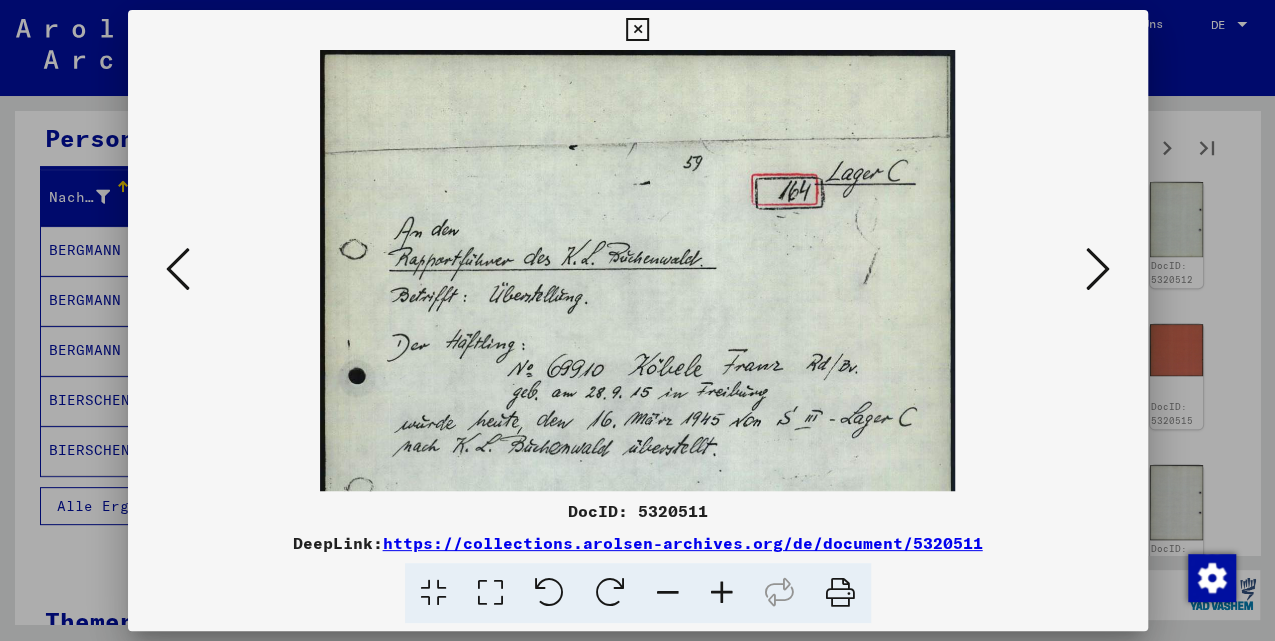click at bounding box center (637, 30) 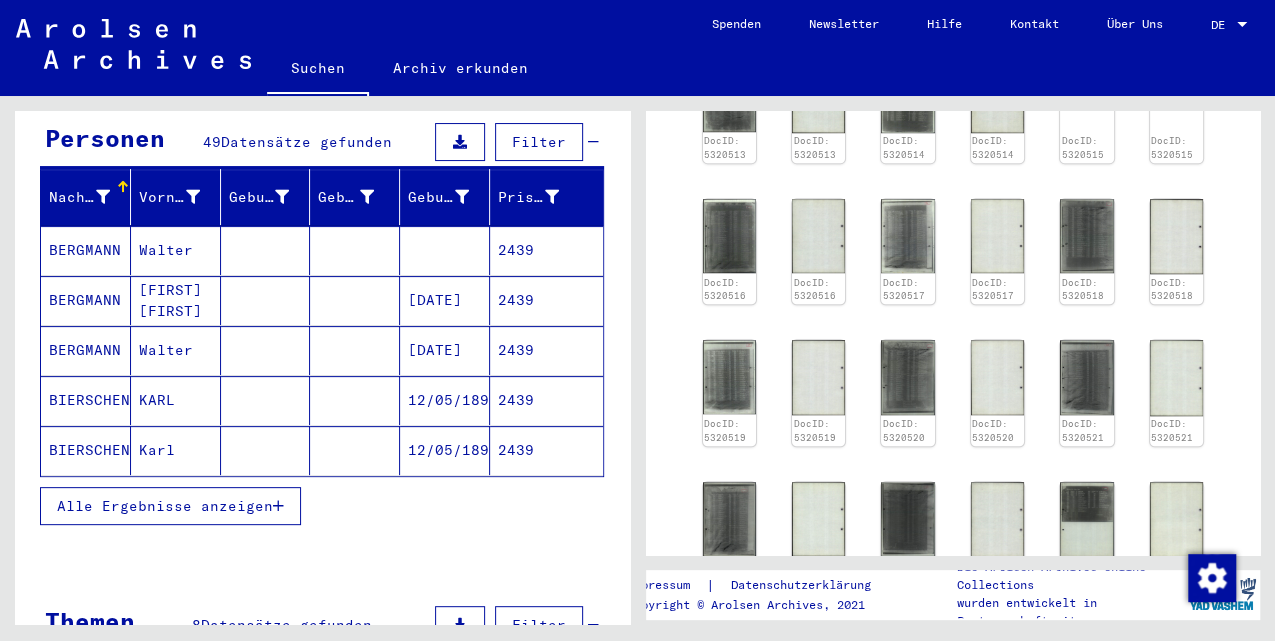 scroll, scrollTop: 600, scrollLeft: 0, axis: vertical 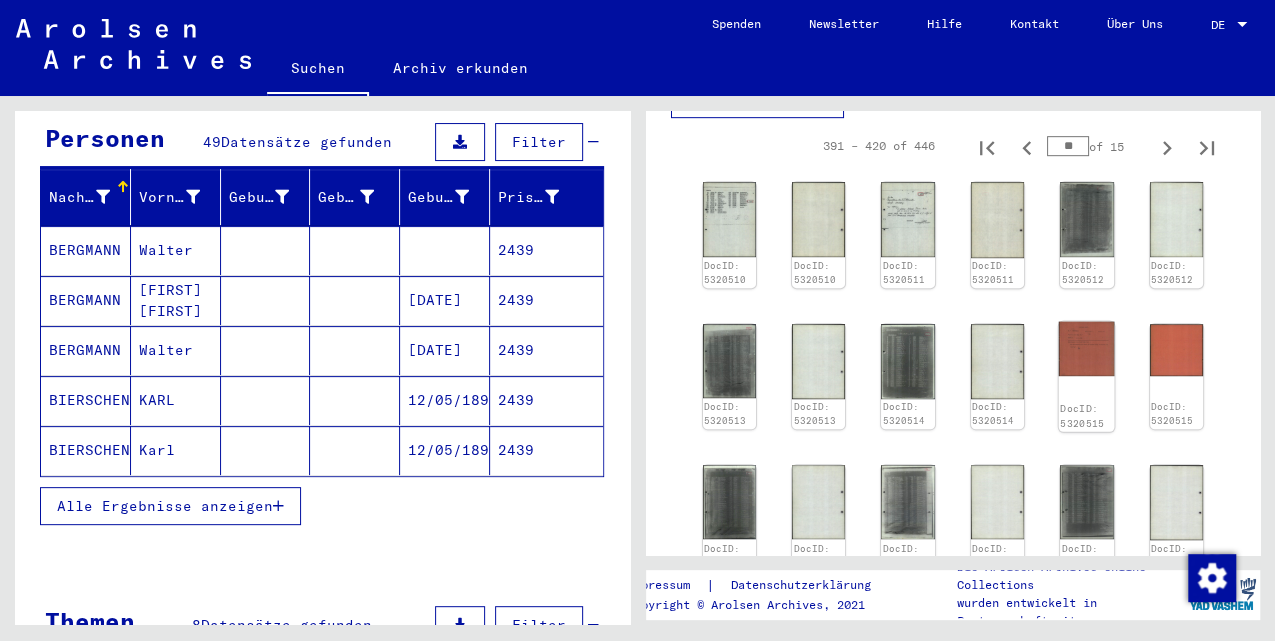 click 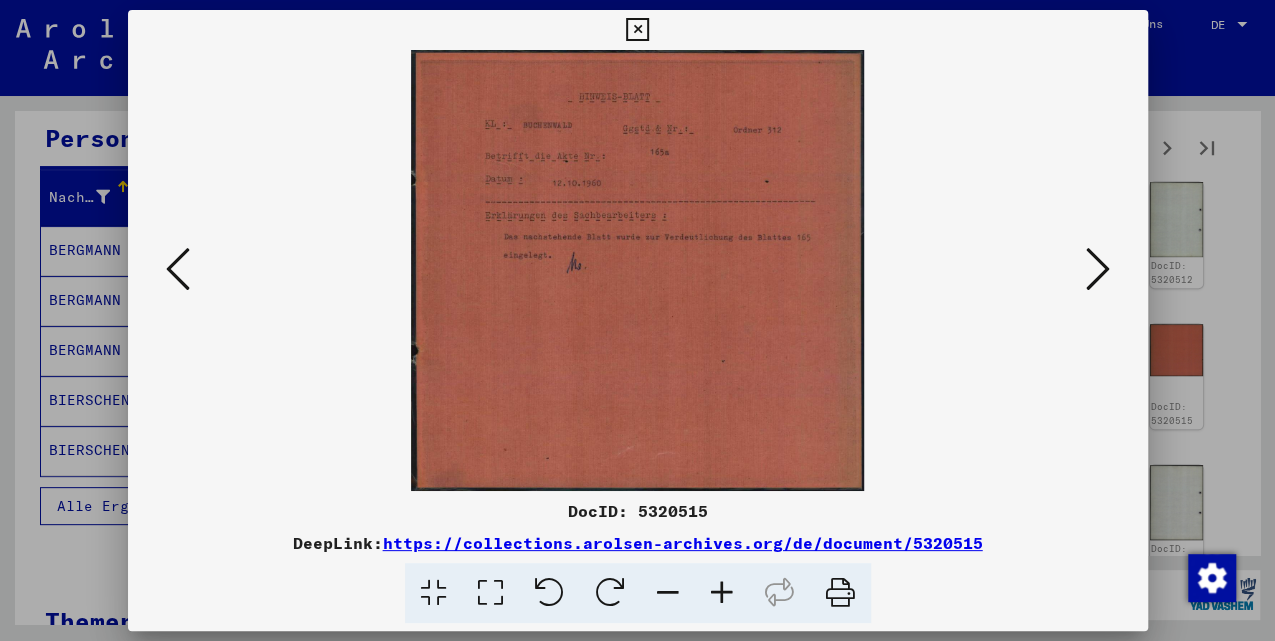 click at bounding box center [637, 30] 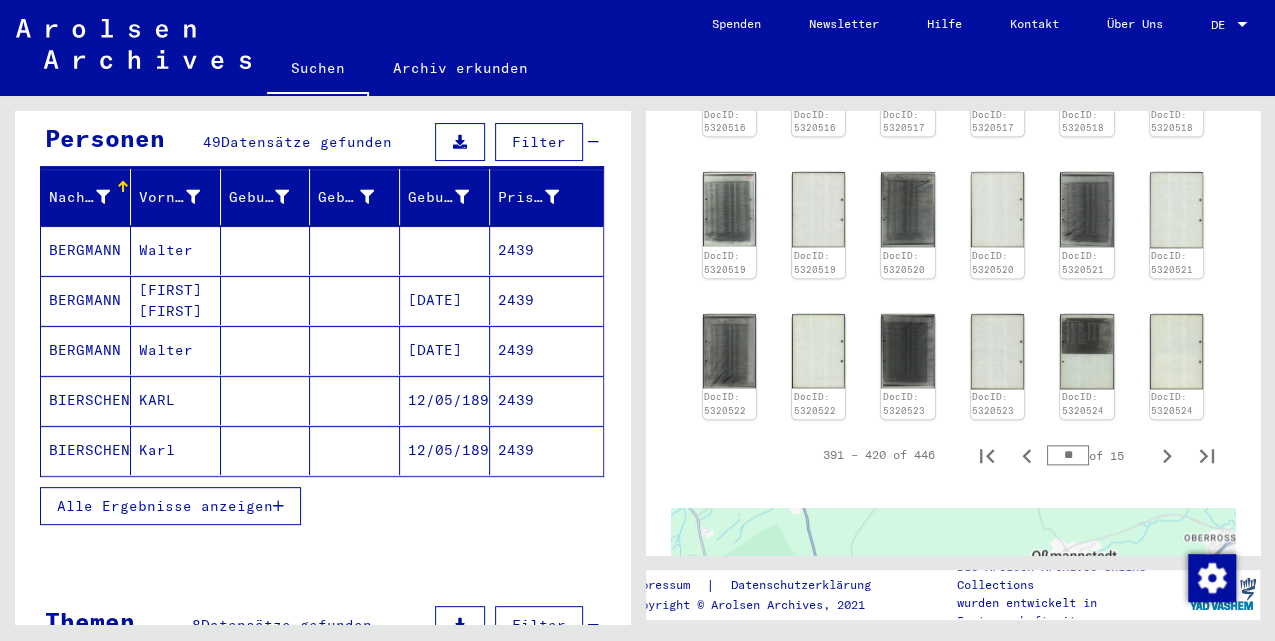 scroll, scrollTop: 1066, scrollLeft: 0, axis: vertical 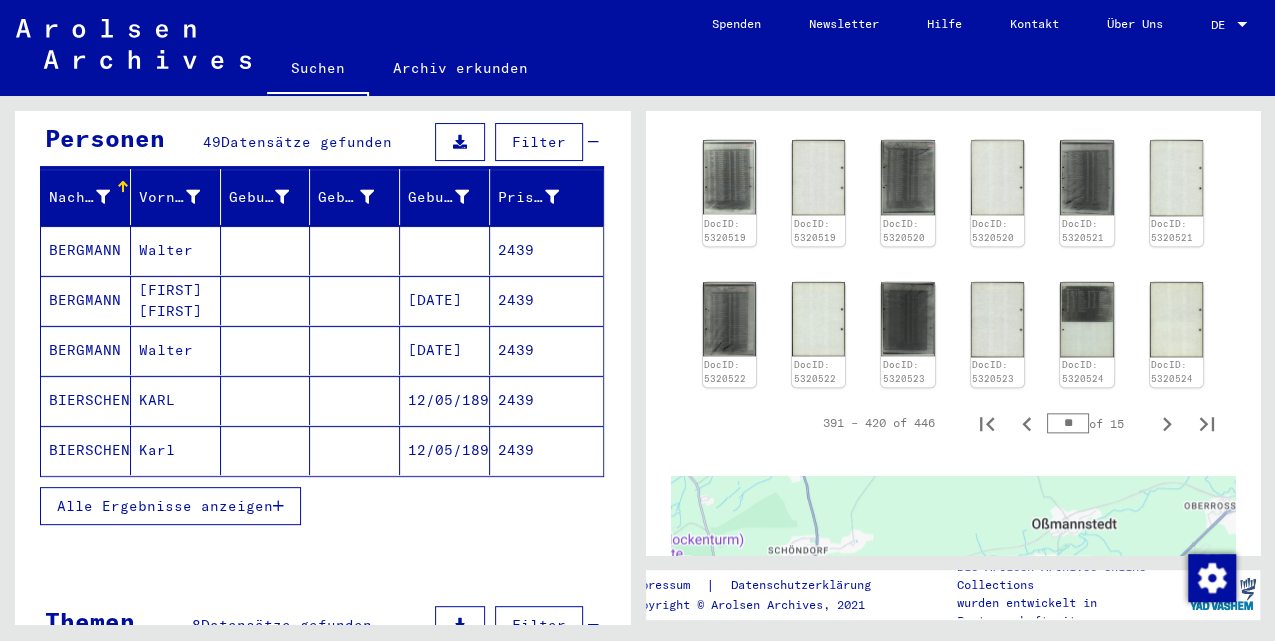 click 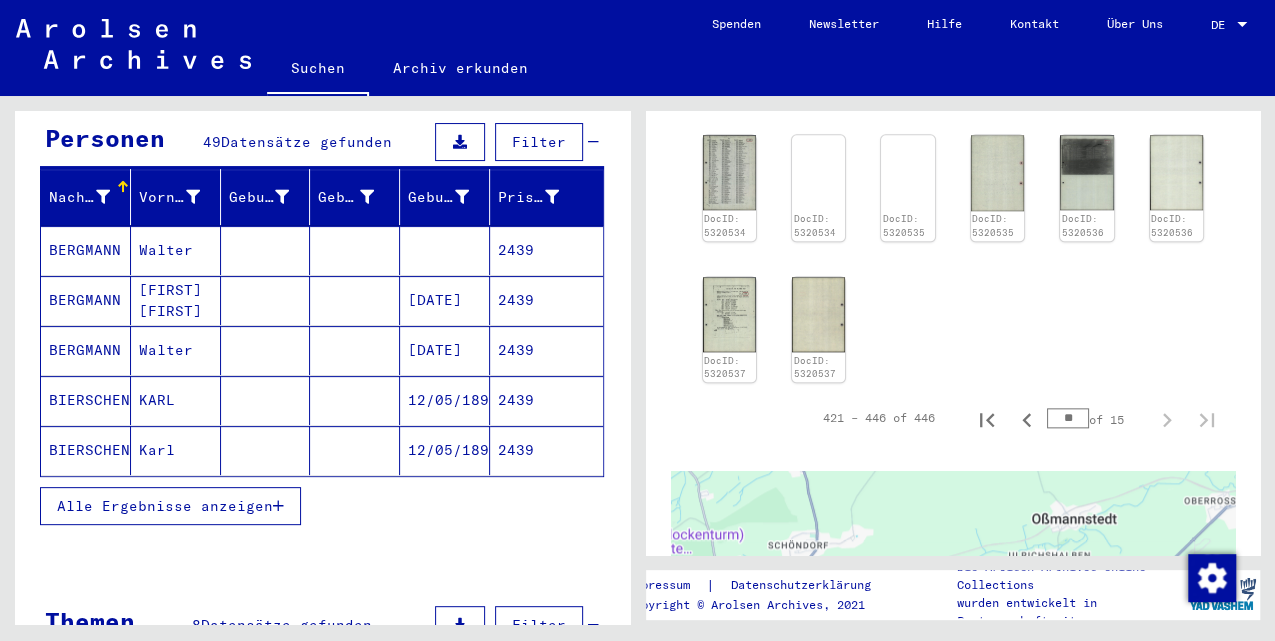 scroll, scrollTop: 939, scrollLeft: 0, axis: vertical 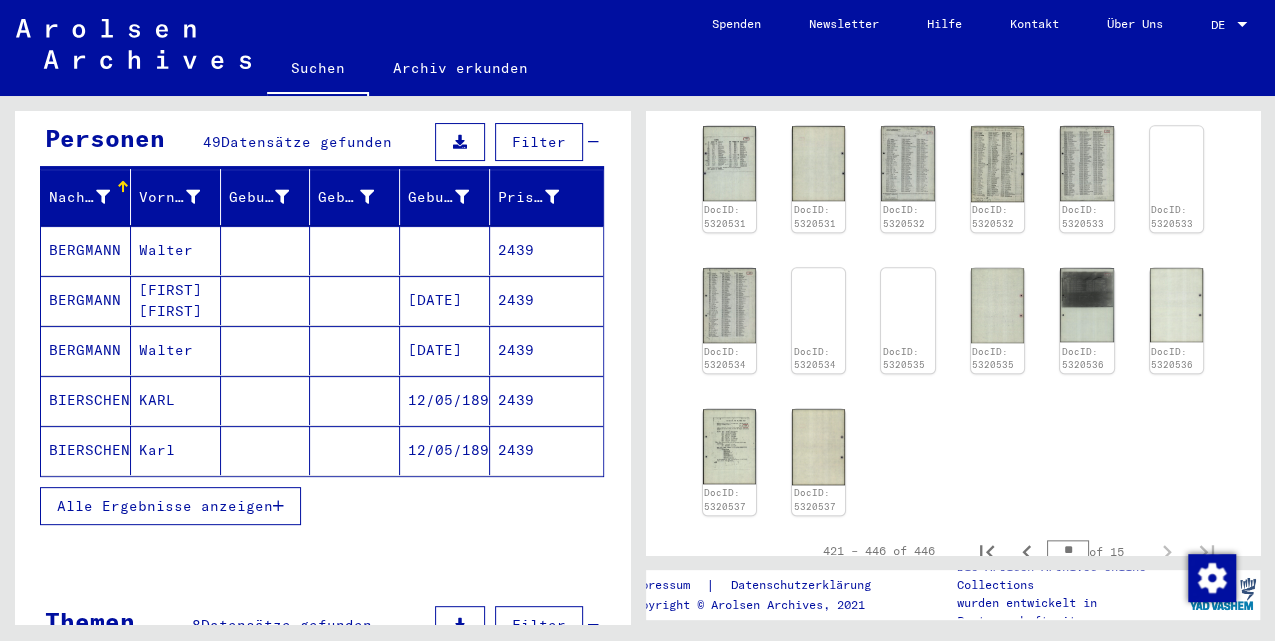 click on "DocID: 5320525 DocID: 5320525 DocID: 5320526 DocID: 5320526 DocID: 5320527 DocID: 5320527 DocID: 5320528 DocID: 5320528 DocID: 5320529 DocID: 5320529 DocID: 5320530 DocID: 5320530 DocID: 5320531 DocID: 5320531 DocID: 5320532 DocID: 5320532 DocID: 5320533 DocID: 5320533 DocID: 5320534 DocID: 5320534 DocID: 5320535 DocID: 5320535 DocID: 5320536 DocID: 5320536 DocID: 5320537 DocID: 5320537" 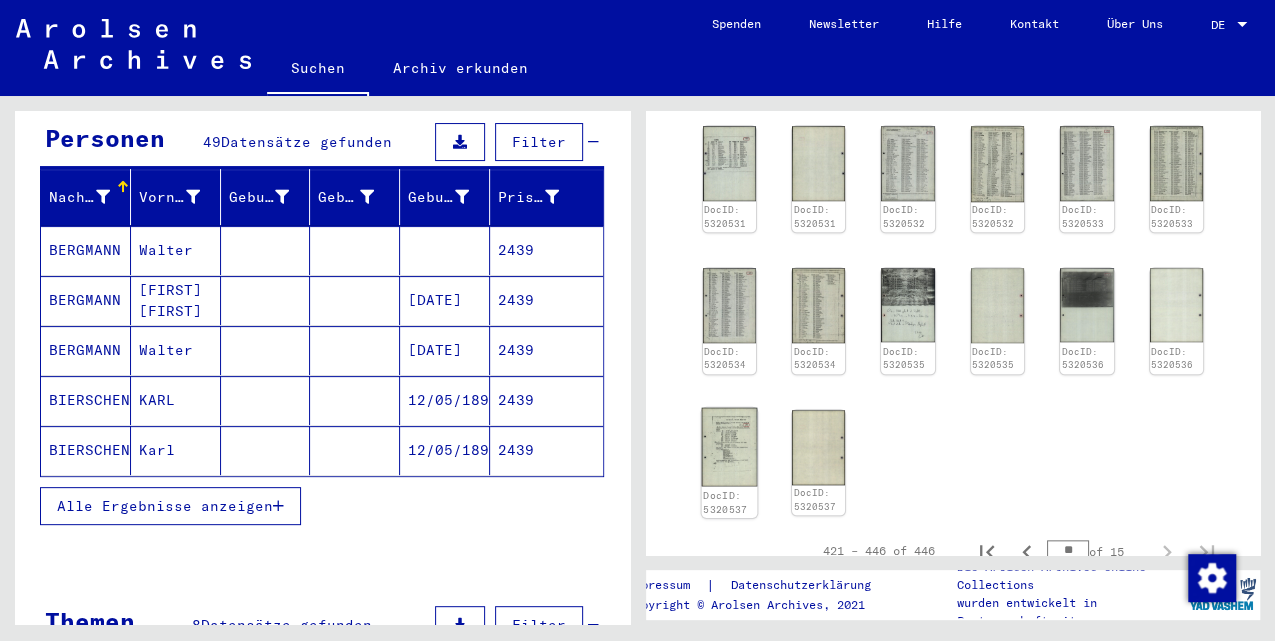 click 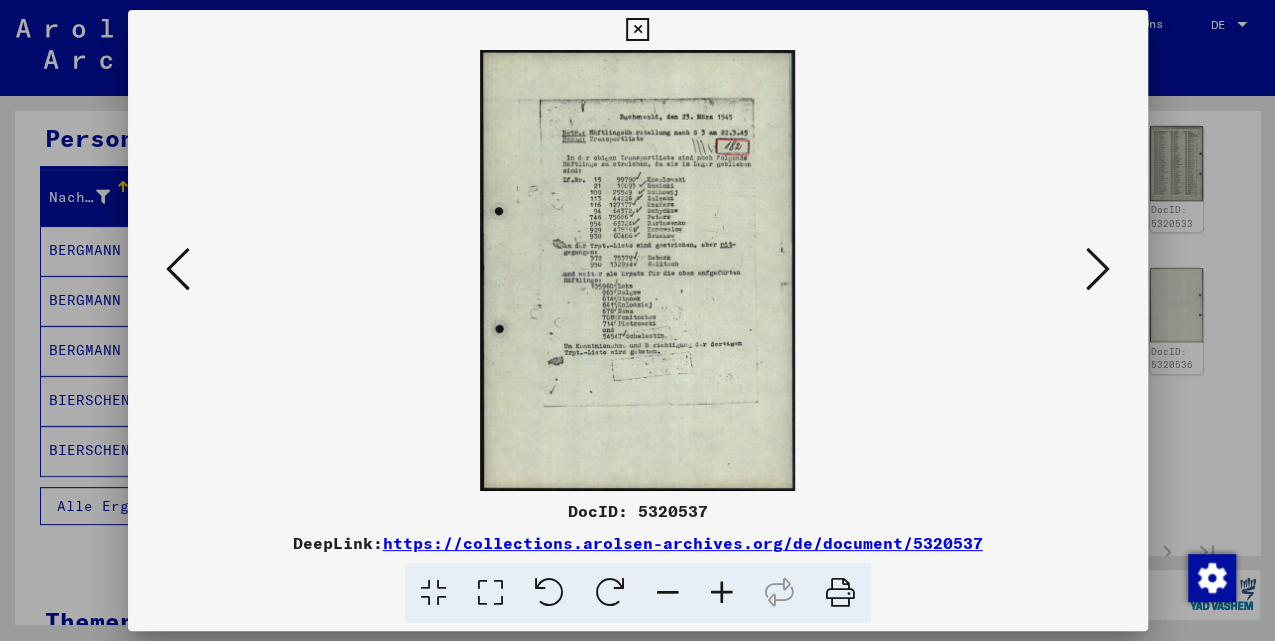 click at bounding box center [637, 30] 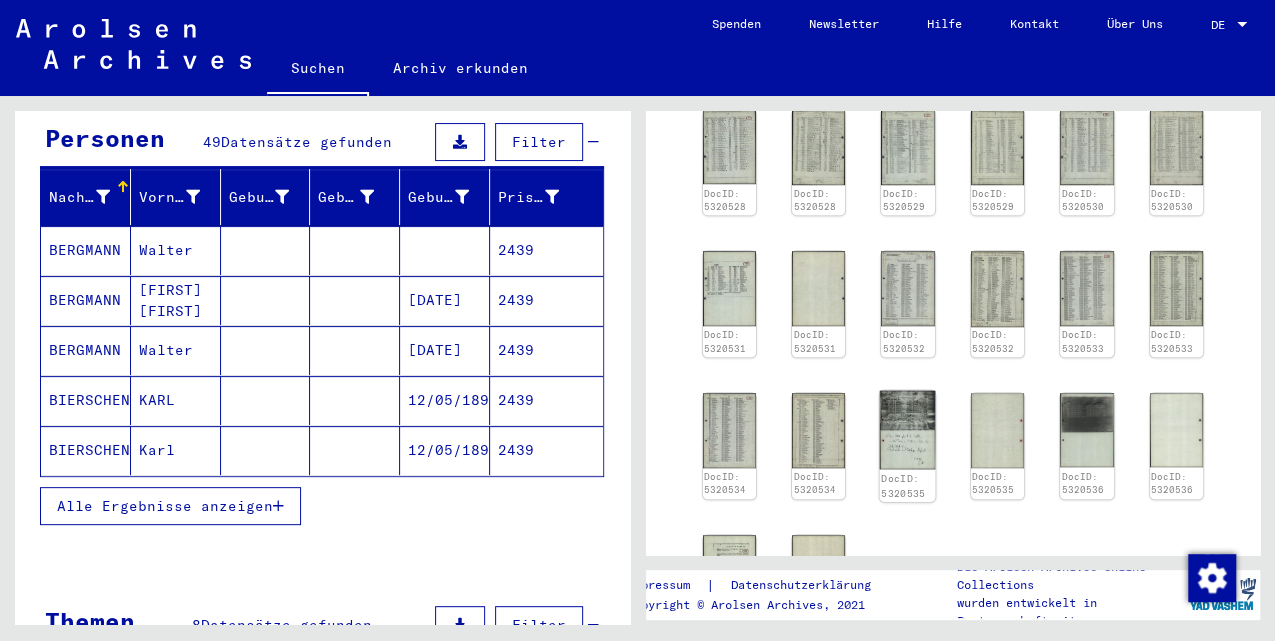 scroll, scrollTop: 939, scrollLeft: 0, axis: vertical 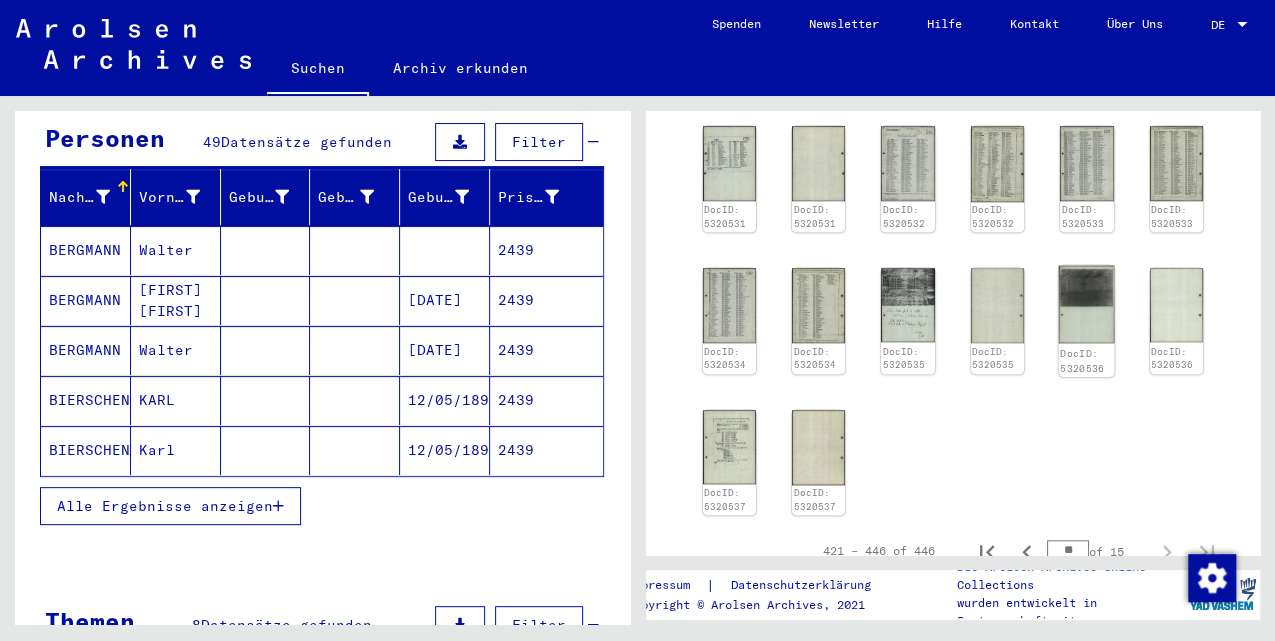 click 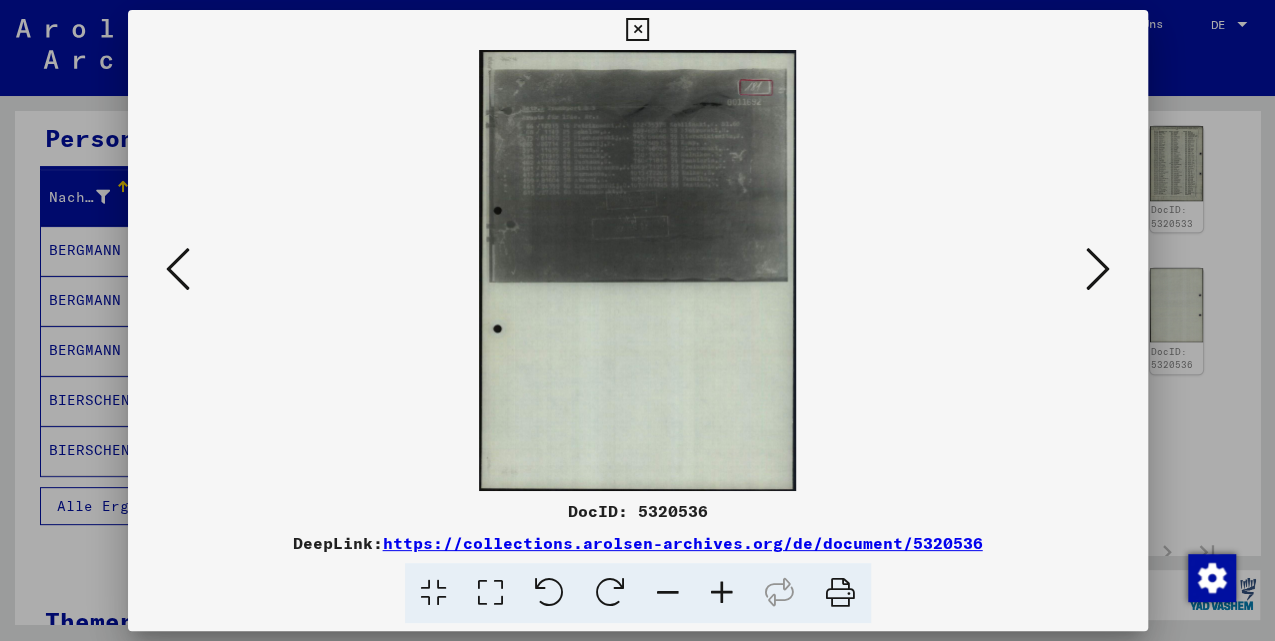 click at bounding box center (637, 30) 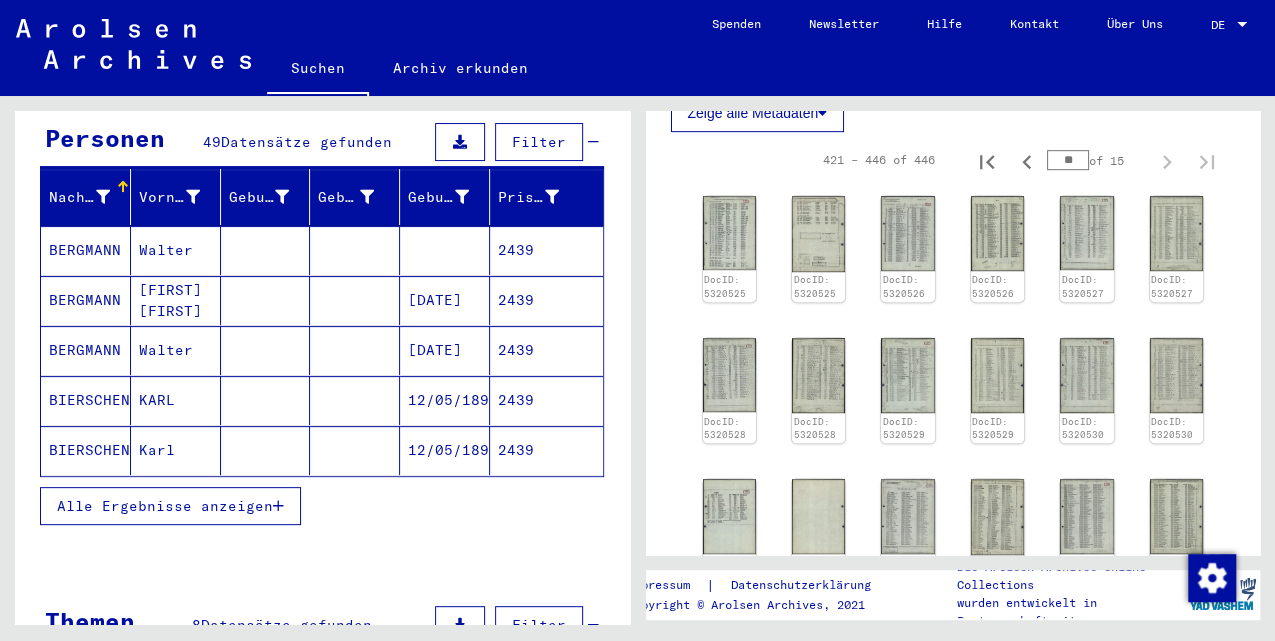 scroll, scrollTop: 472, scrollLeft: 0, axis: vertical 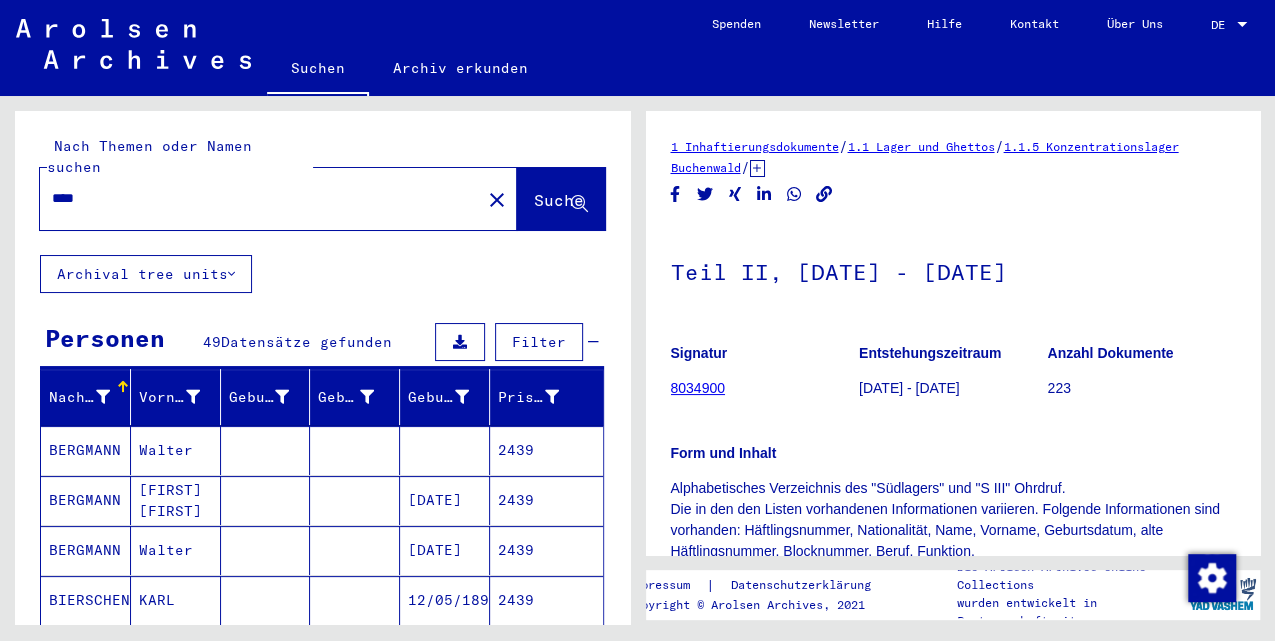 click on "close" 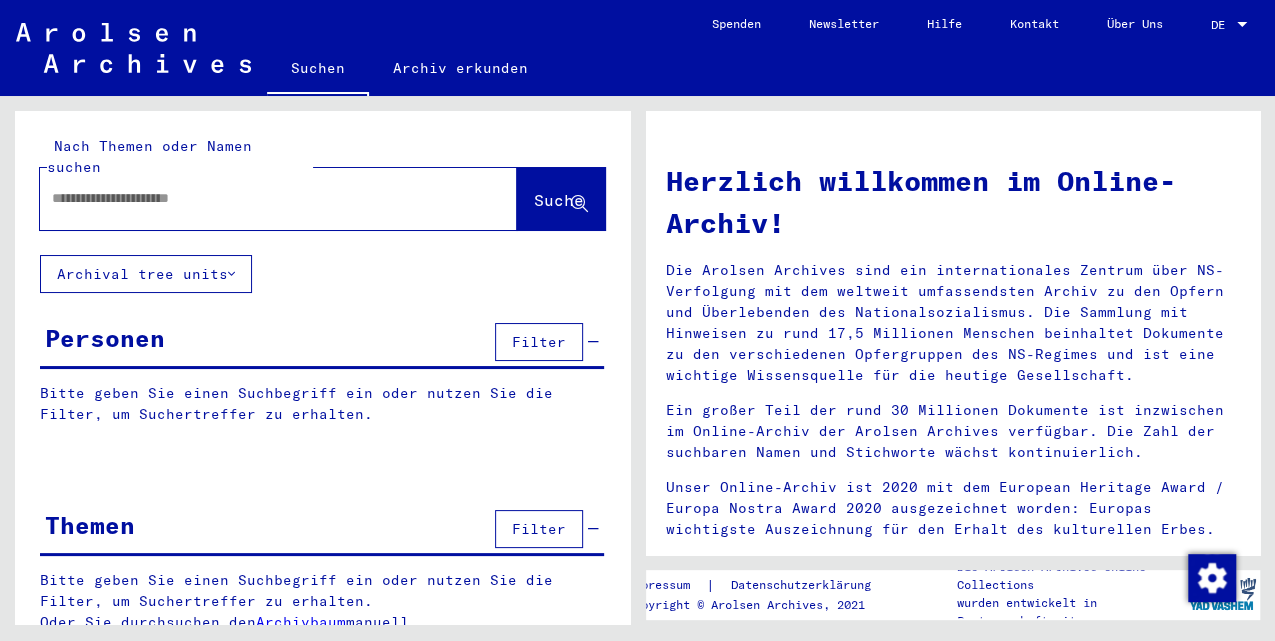 click 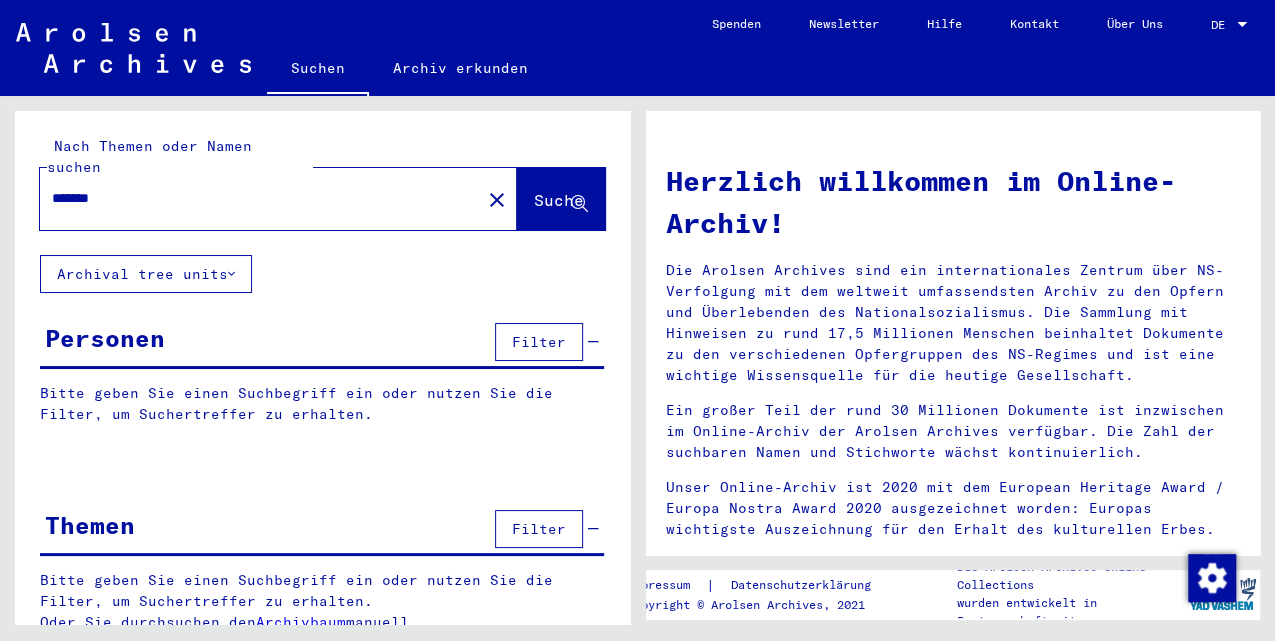 type on "*******" 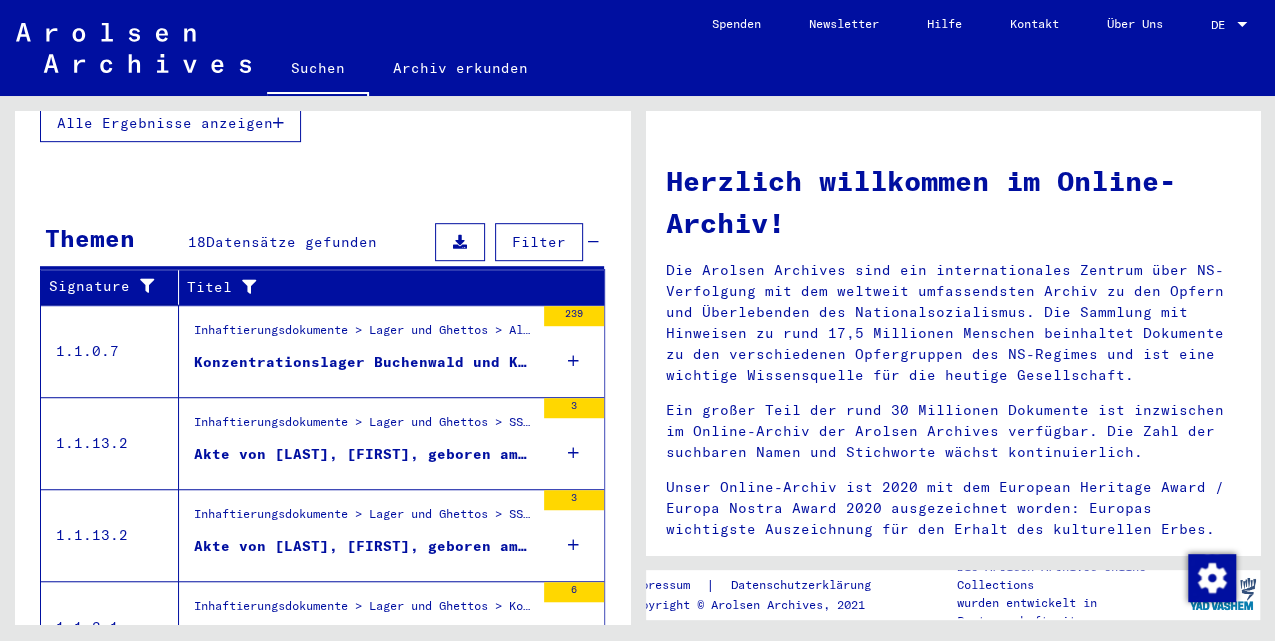 scroll, scrollTop: 600, scrollLeft: 0, axis: vertical 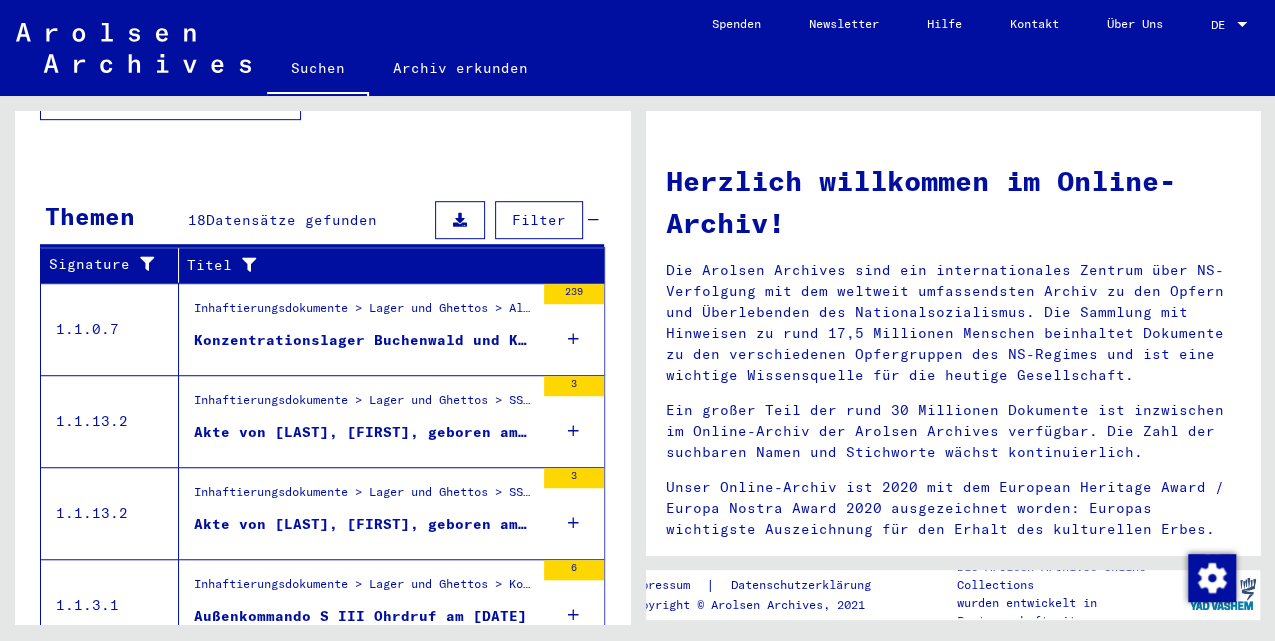 click on "Akte von [LAST], [FIRST], geboren am [DATE], geboren in [CITY]/ THR." at bounding box center (364, 432) 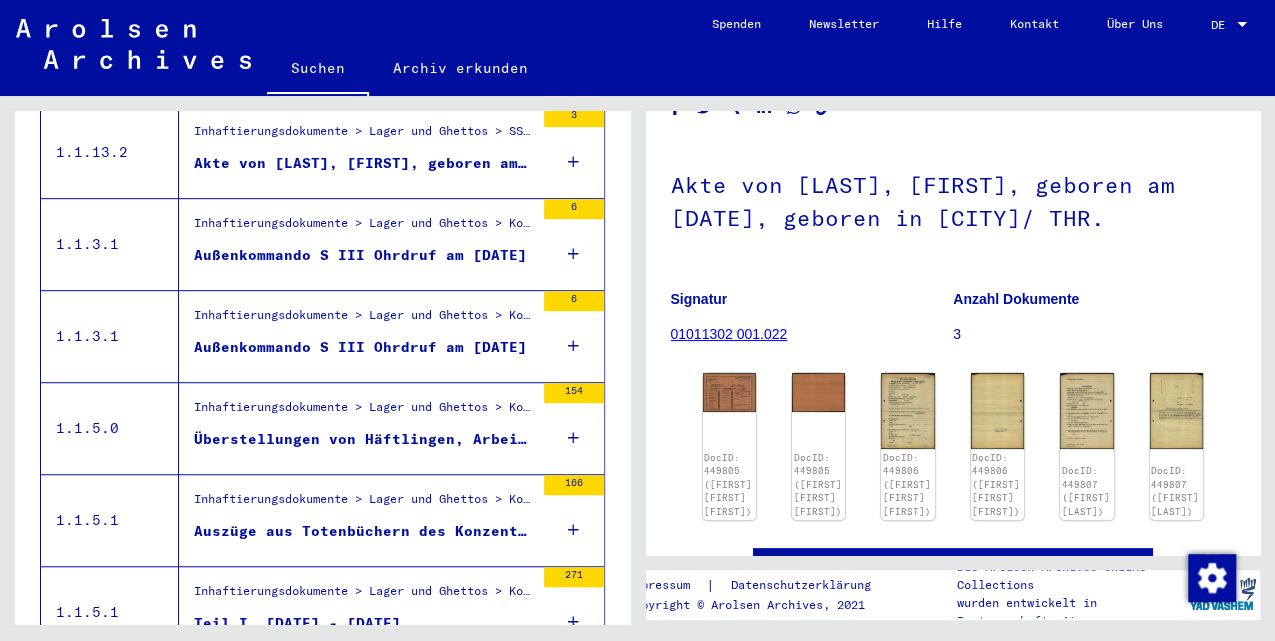 scroll, scrollTop: 200, scrollLeft: 0, axis: vertical 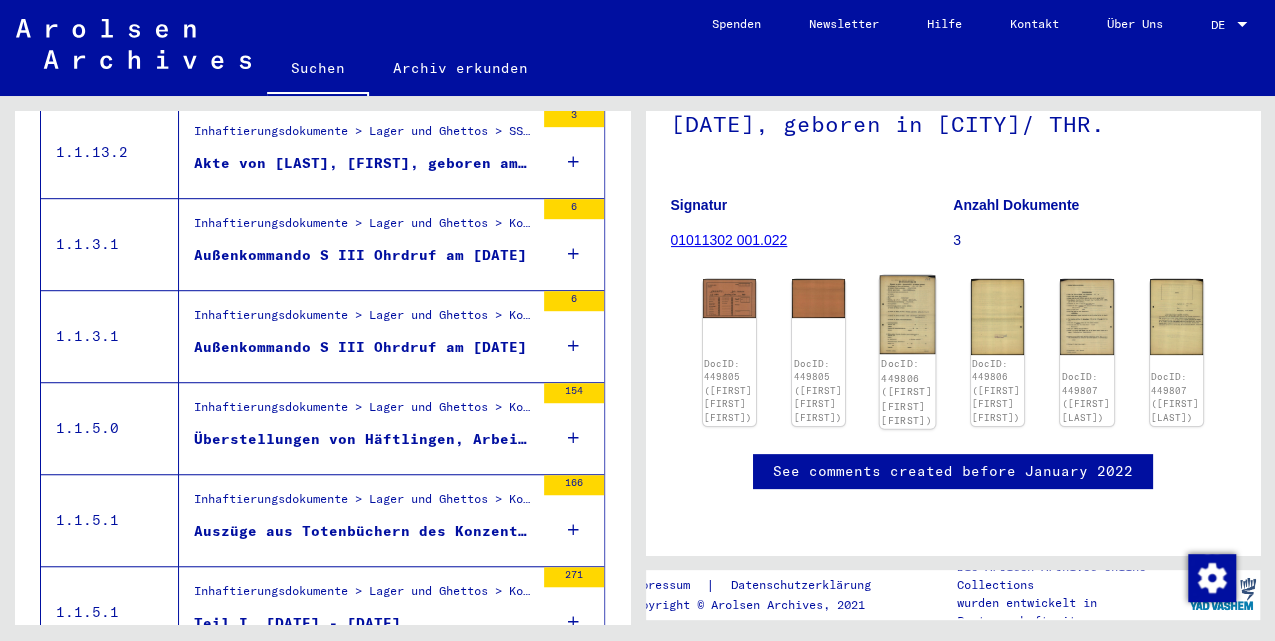 click 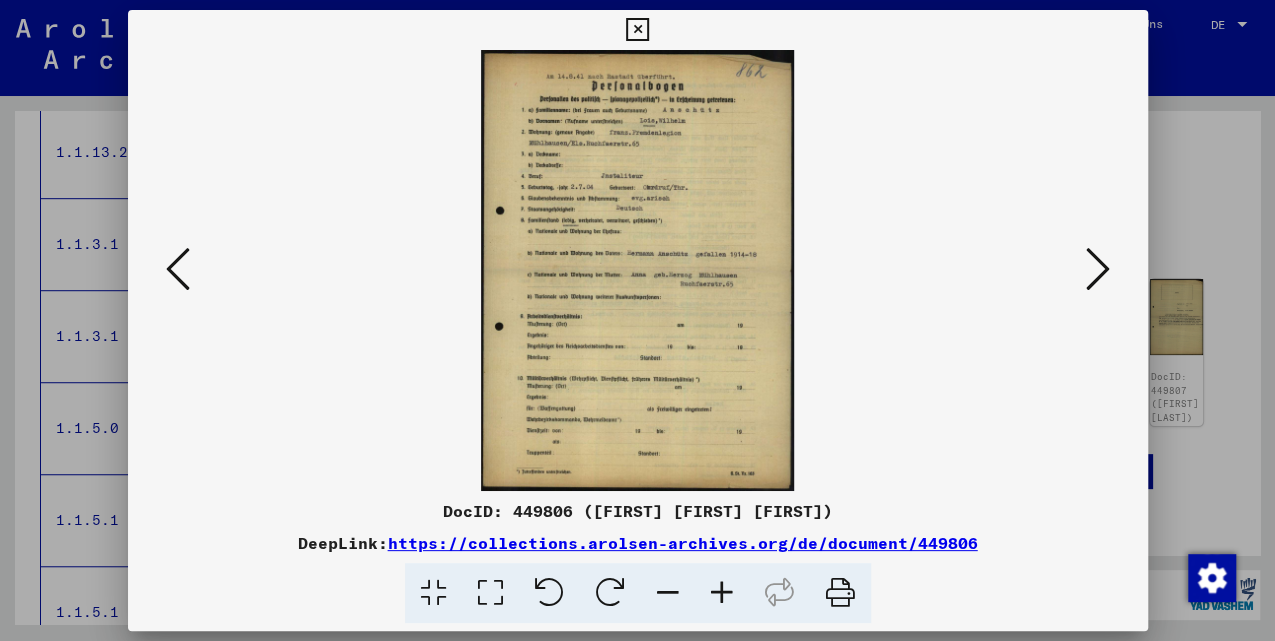 click at bounding box center [722, 593] 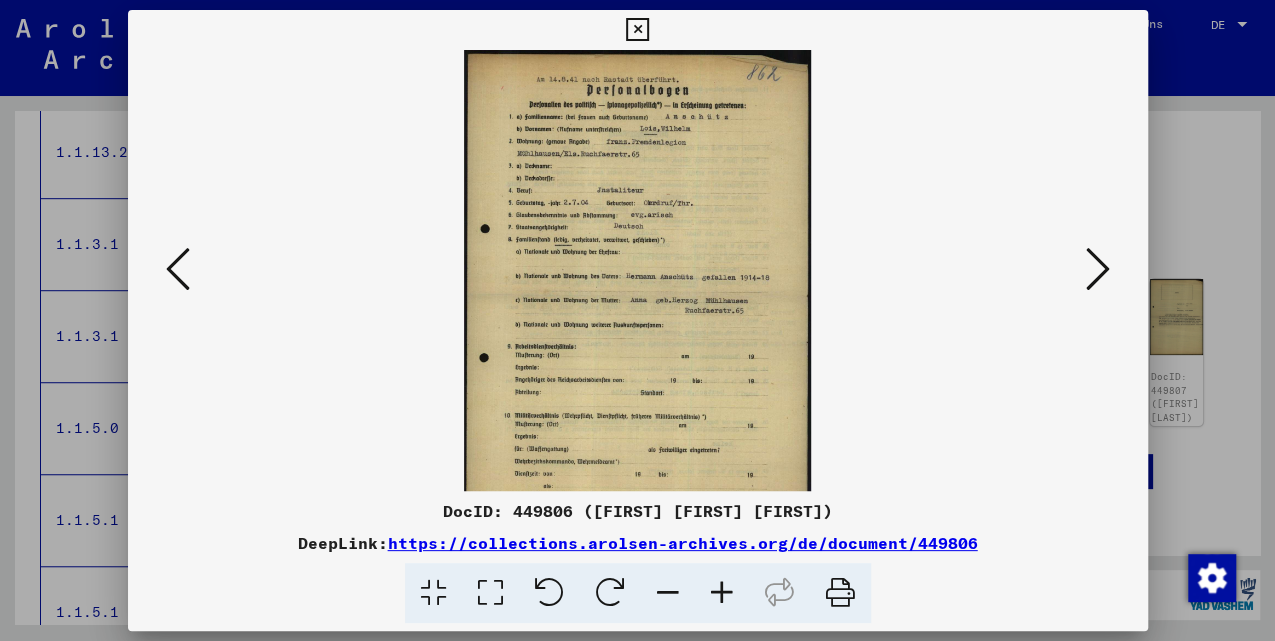 click at bounding box center [722, 593] 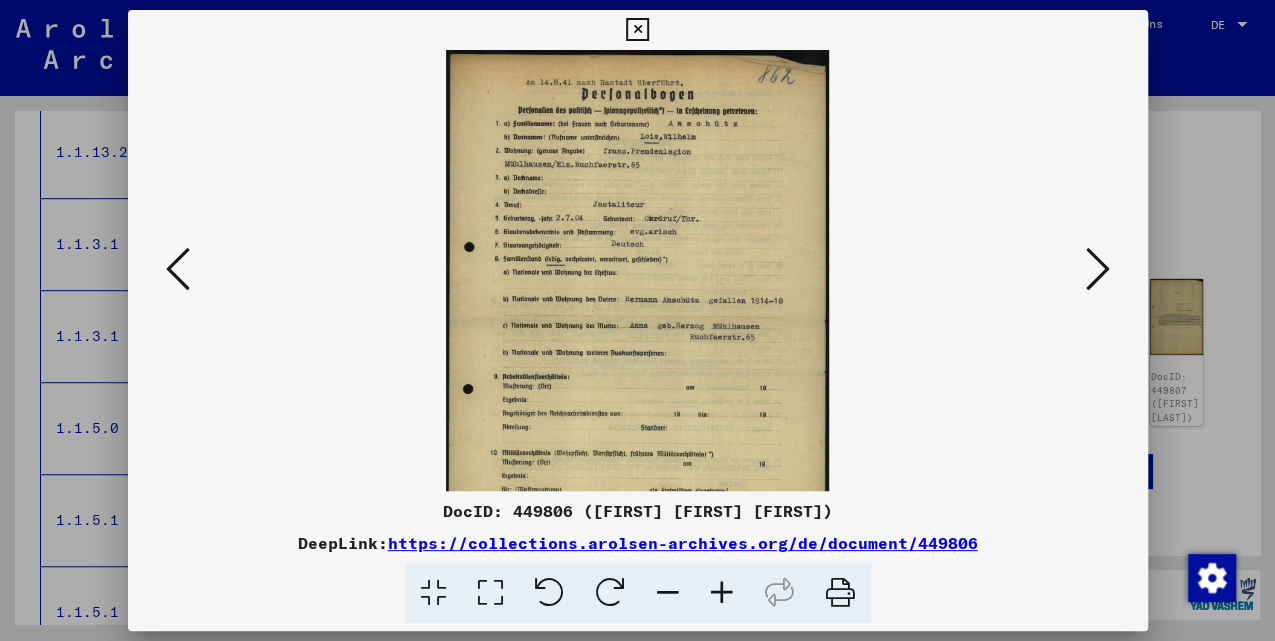 click at bounding box center [722, 593] 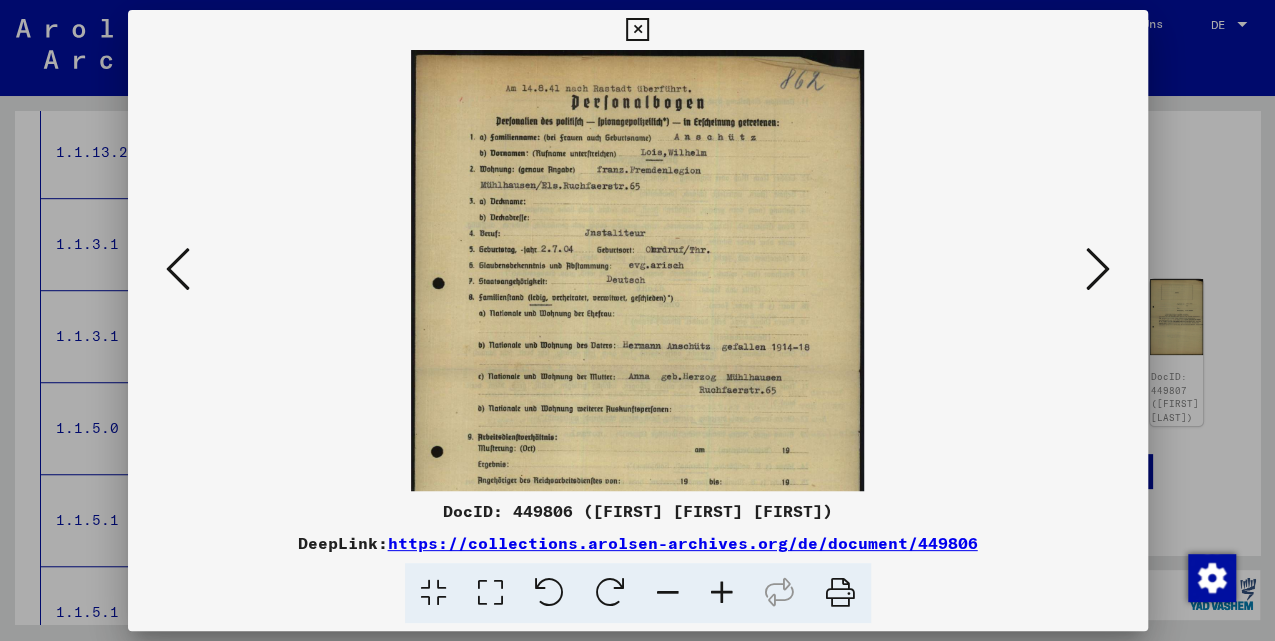 click at bounding box center [722, 593] 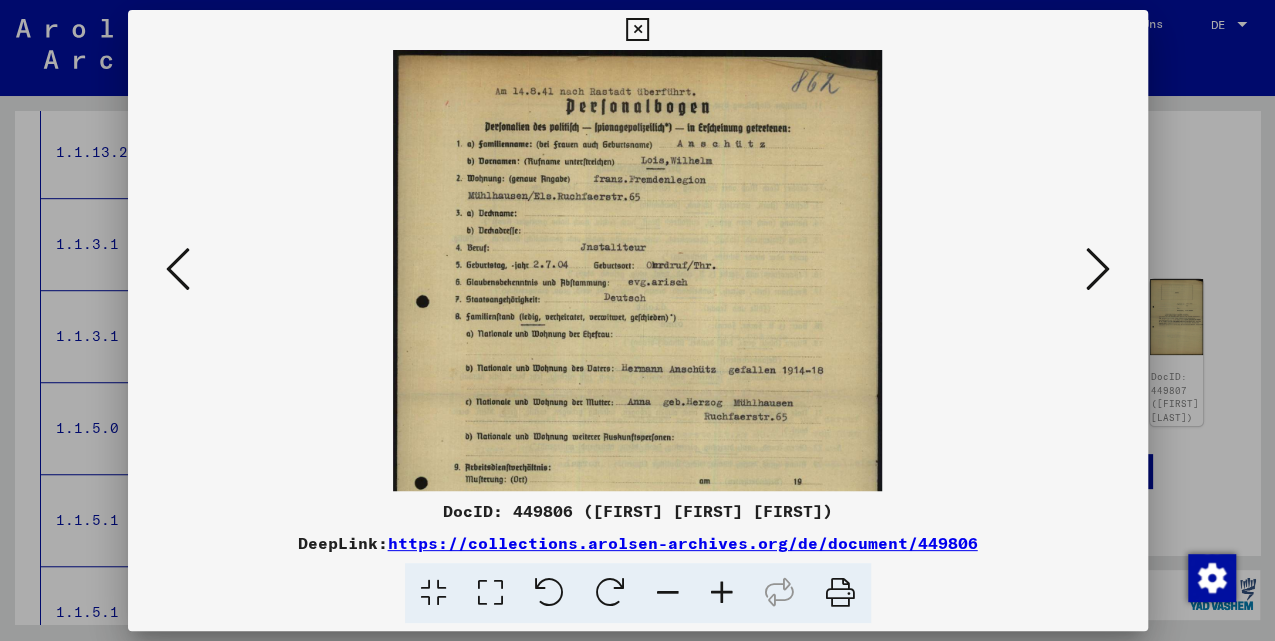 click at bounding box center (722, 593) 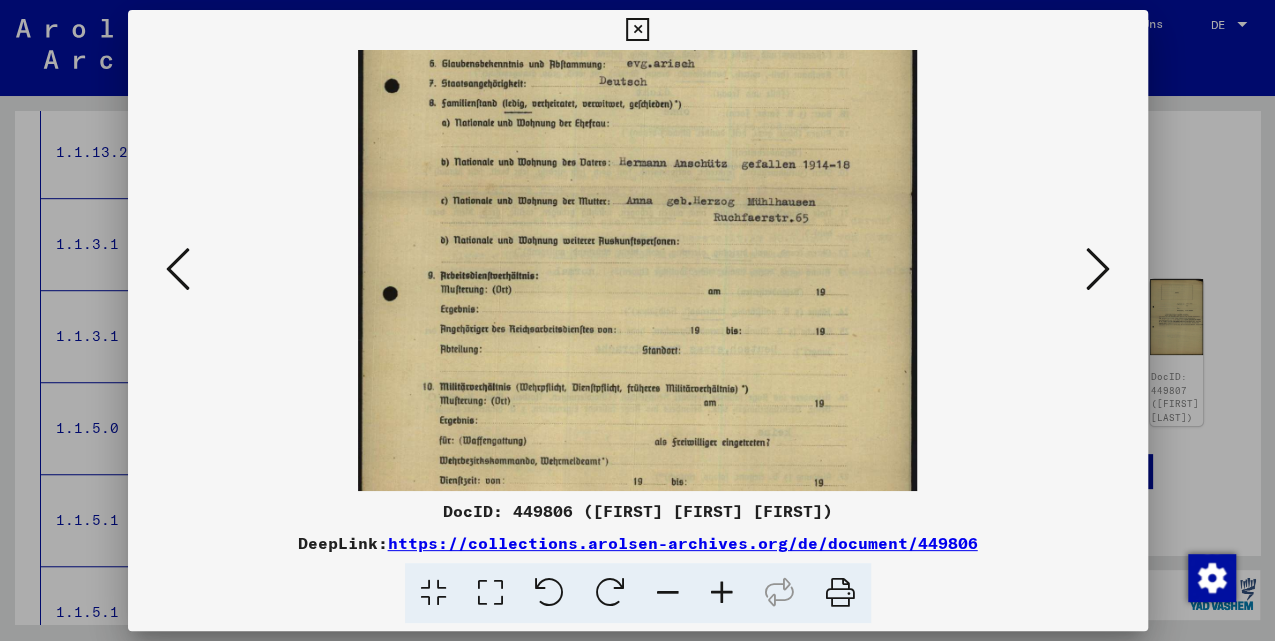 drag, startPoint x: 694, startPoint y: 364, endPoint x: 695, endPoint y: 190, distance: 174.00287 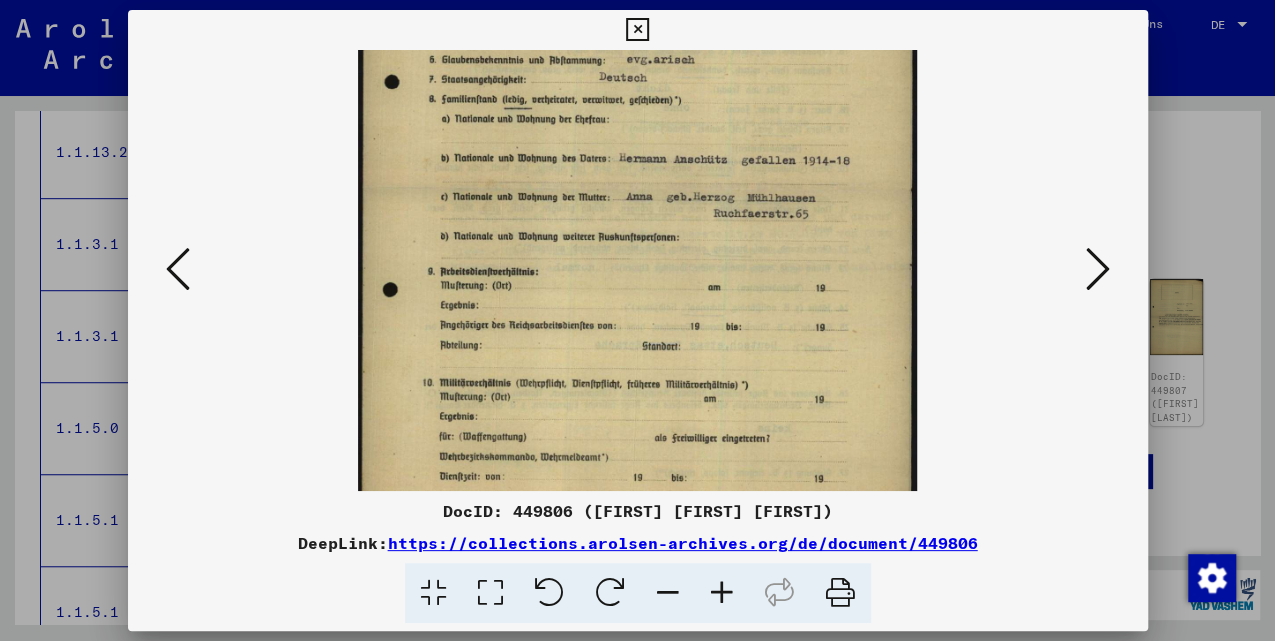 scroll, scrollTop: 350, scrollLeft: 0, axis: vertical 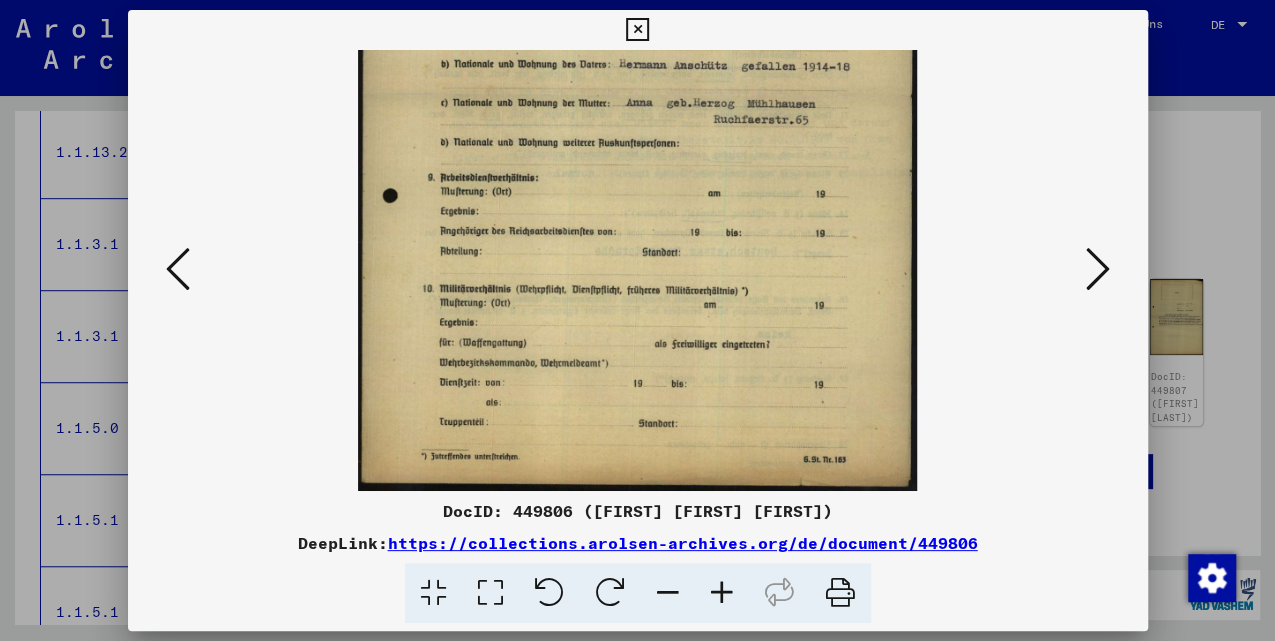drag, startPoint x: 693, startPoint y: 304, endPoint x: 693, endPoint y: 150, distance: 154 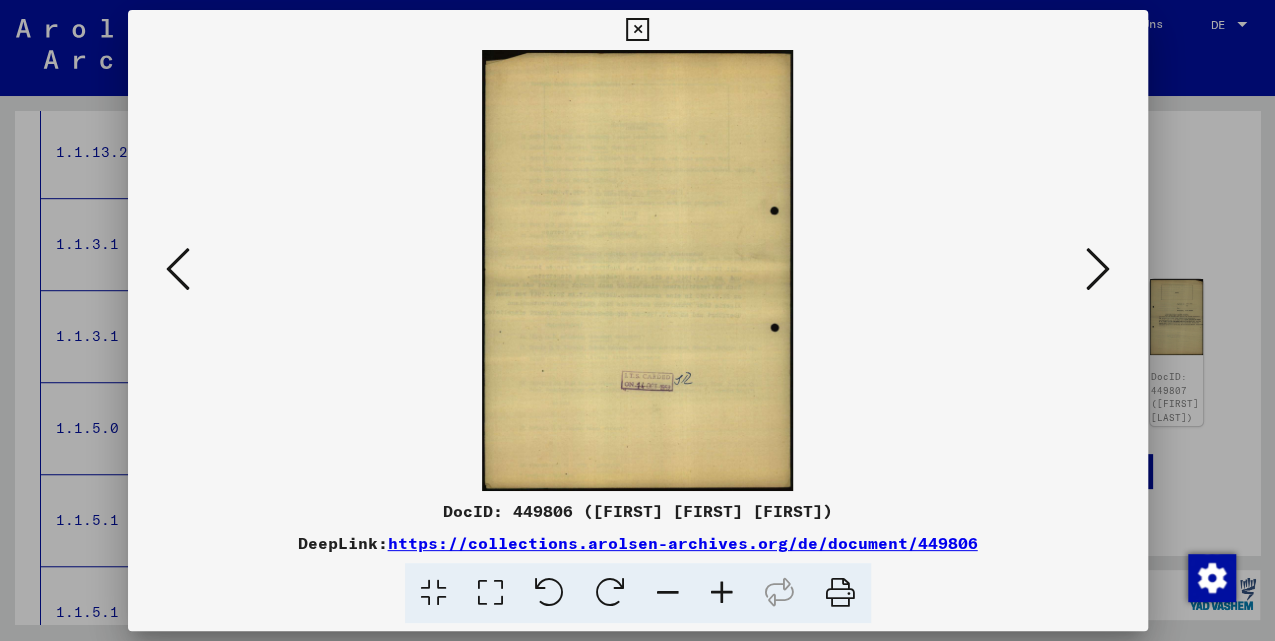 click at bounding box center [722, 593] 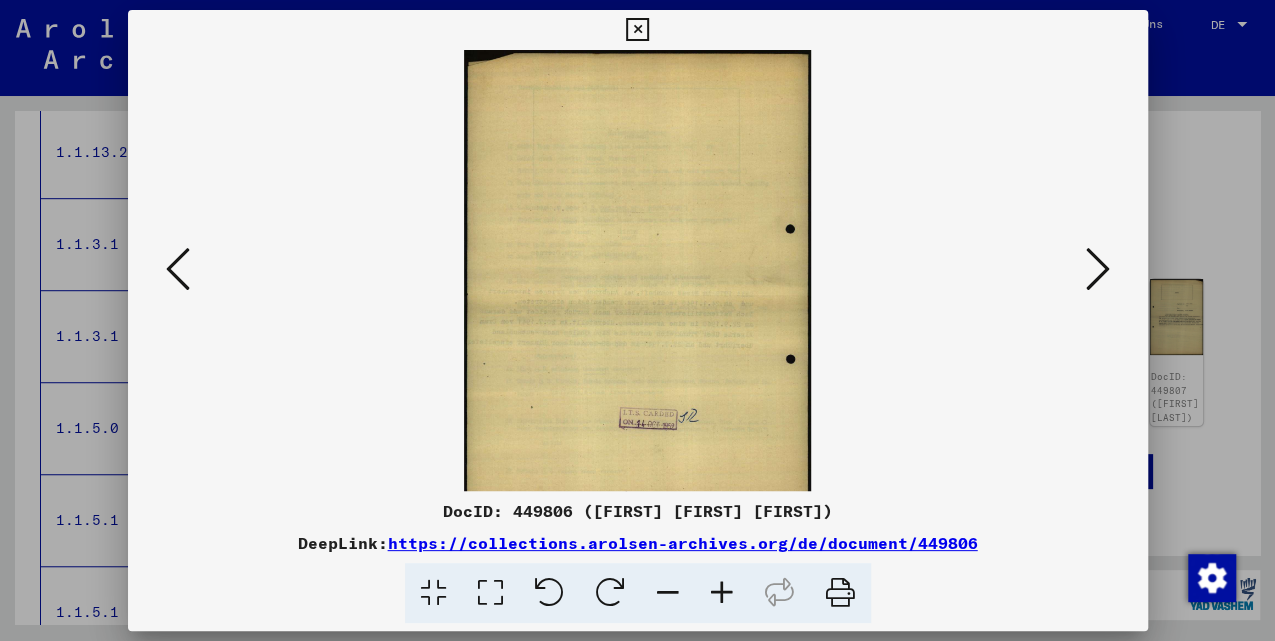 click at bounding box center (722, 593) 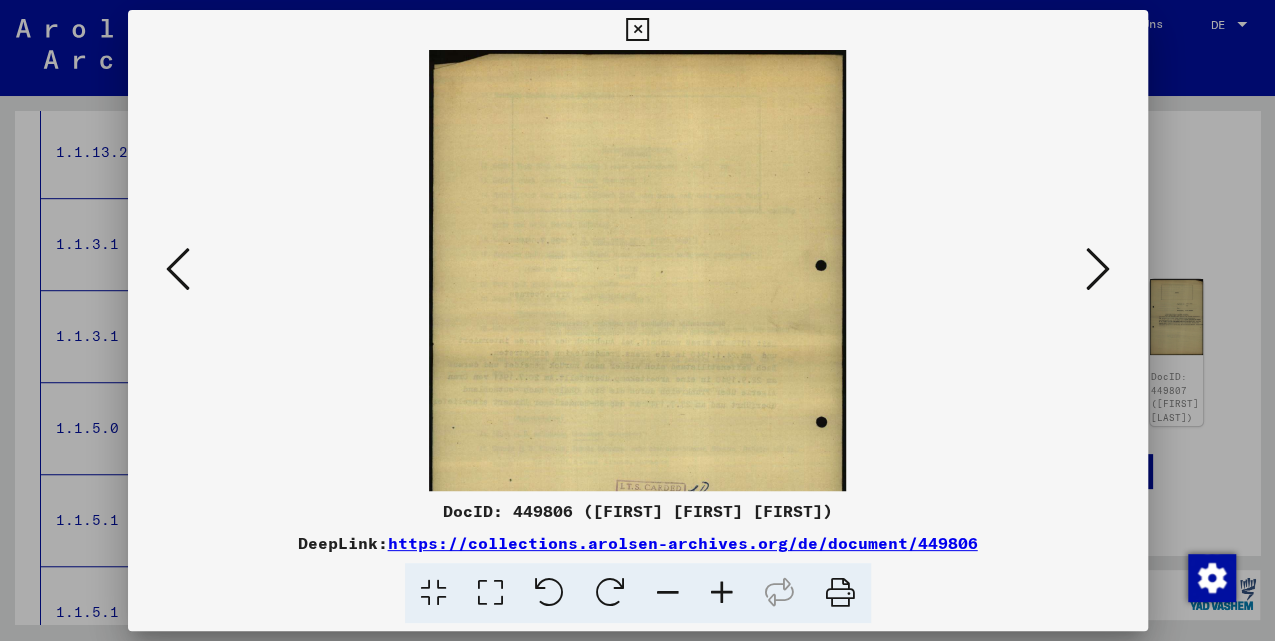 click at bounding box center [722, 593] 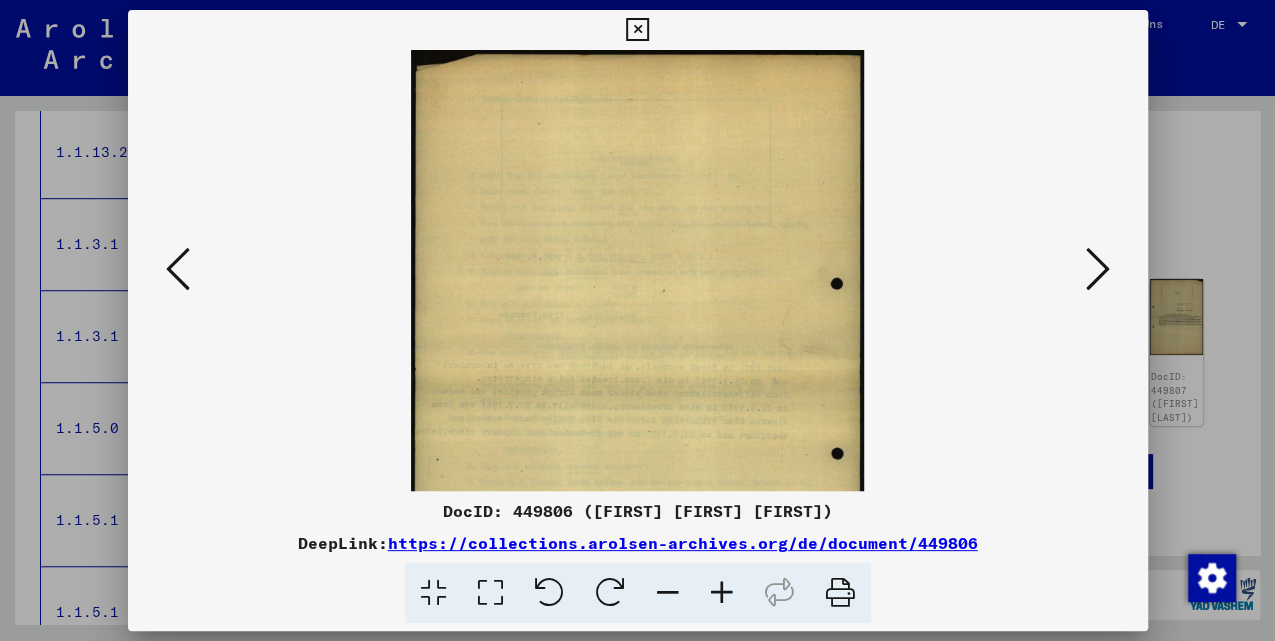click at bounding box center (722, 593) 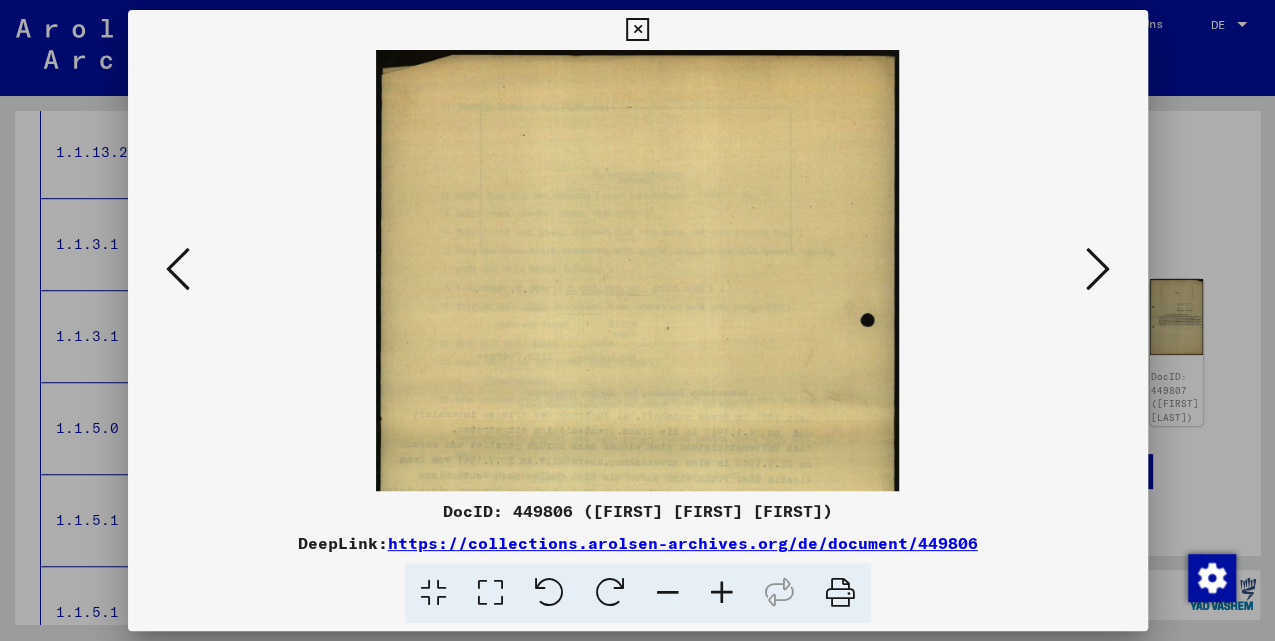click at bounding box center [722, 593] 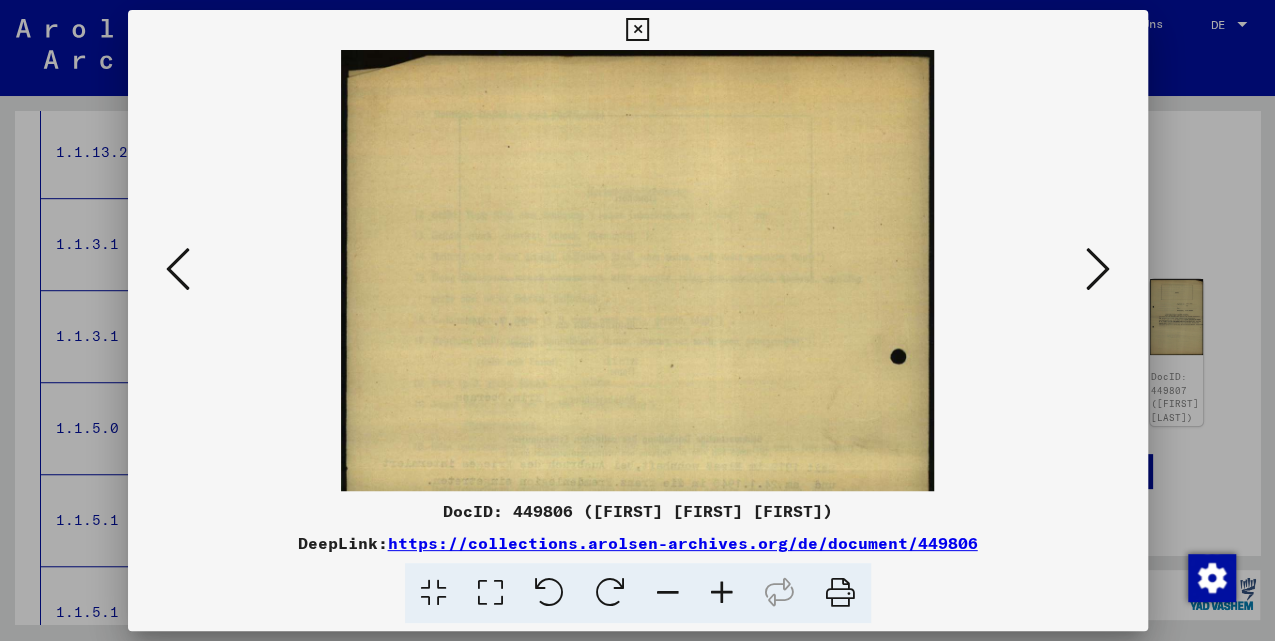 drag, startPoint x: 710, startPoint y: 588, endPoint x: 700, endPoint y: 540, distance: 49.0306 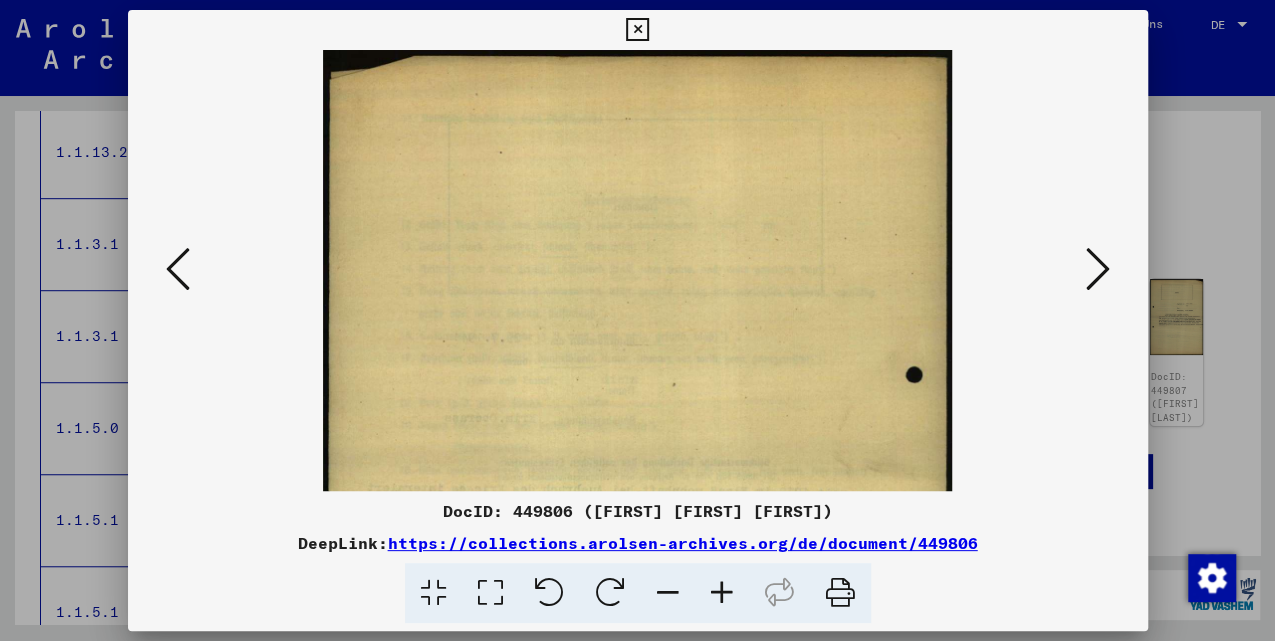 click at bounding box center (637, 495) 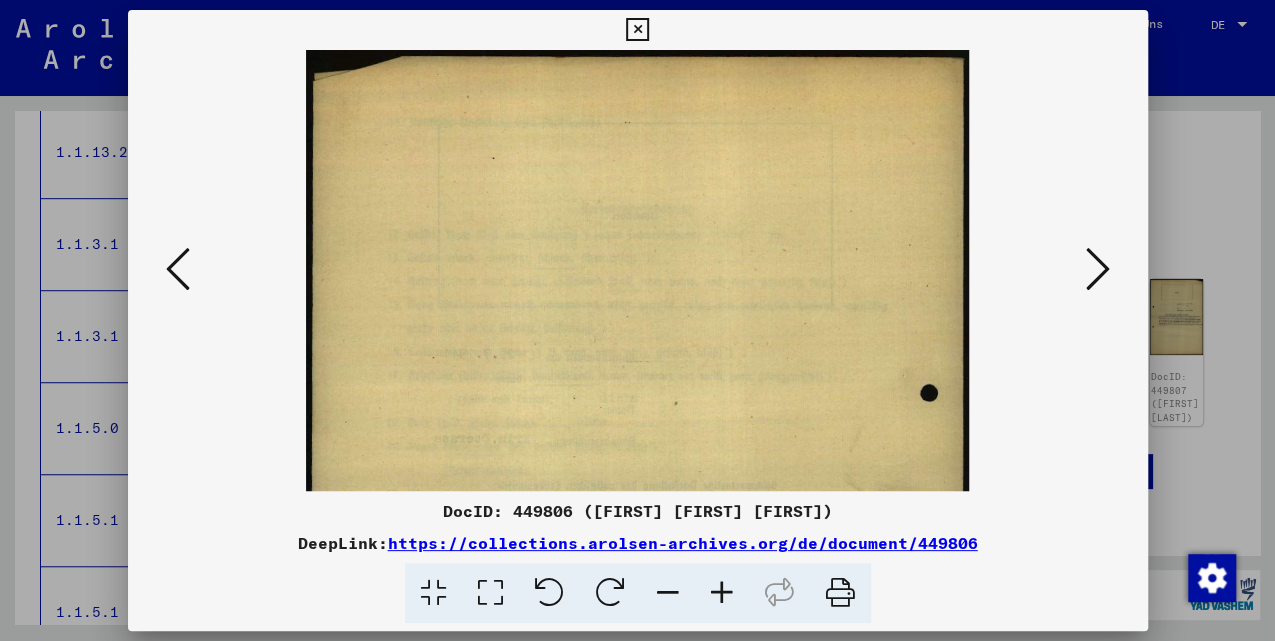 click at bounding box center [722, 593] 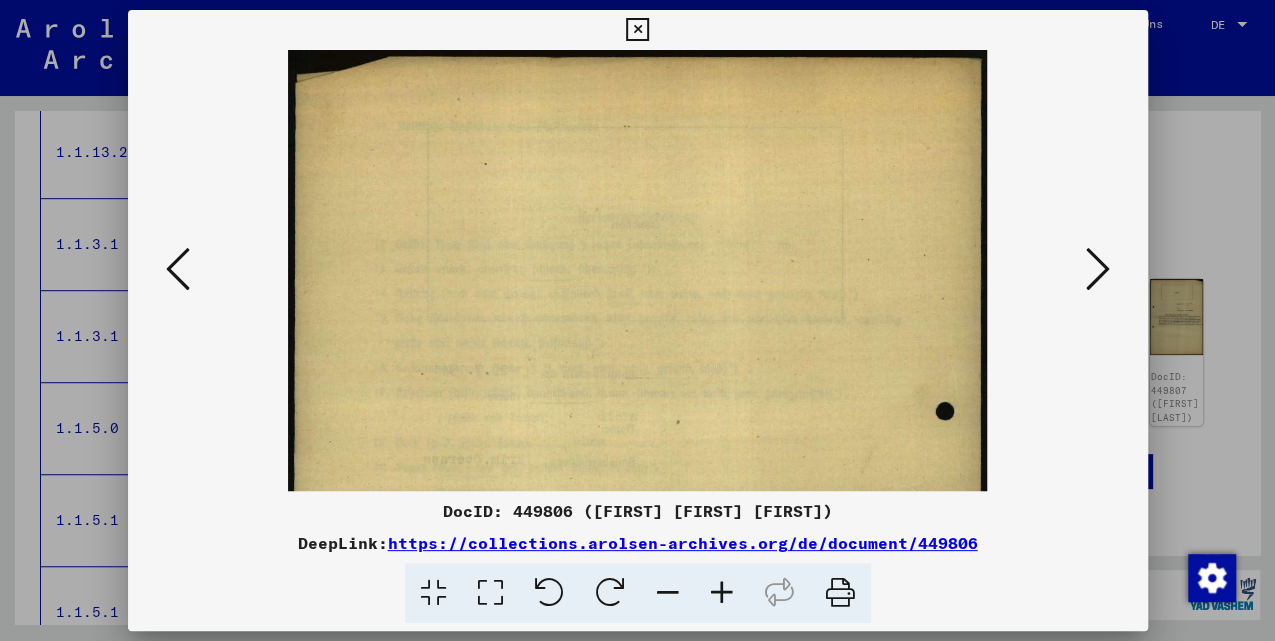 click at bounding box center (722, 593) 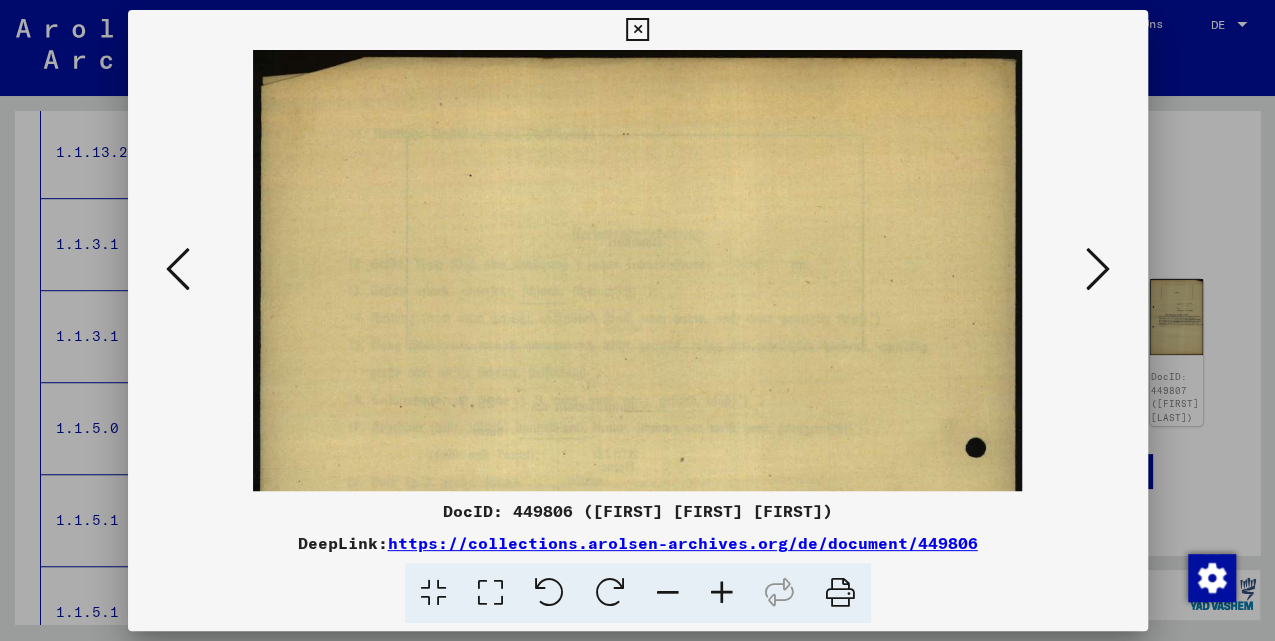 click at bounding box center [722, 593] 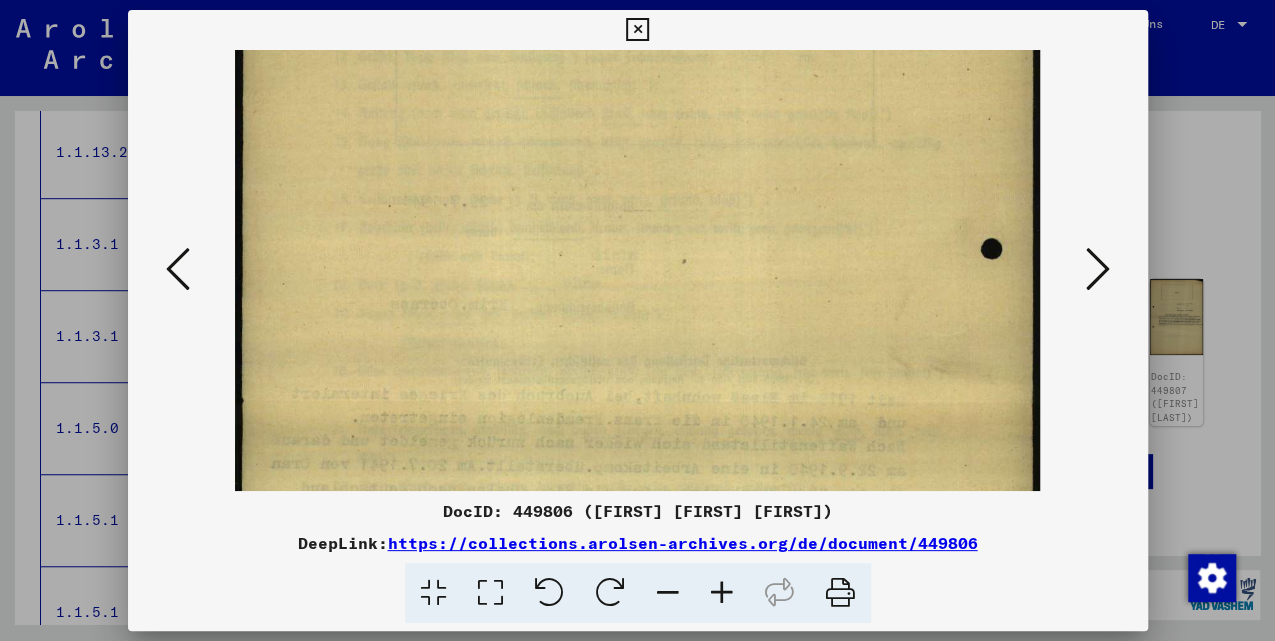 drag, startPoint x: 712, startPoint y: 334, endPoint x: 734, endPoint y: 110, distance: 225.07776 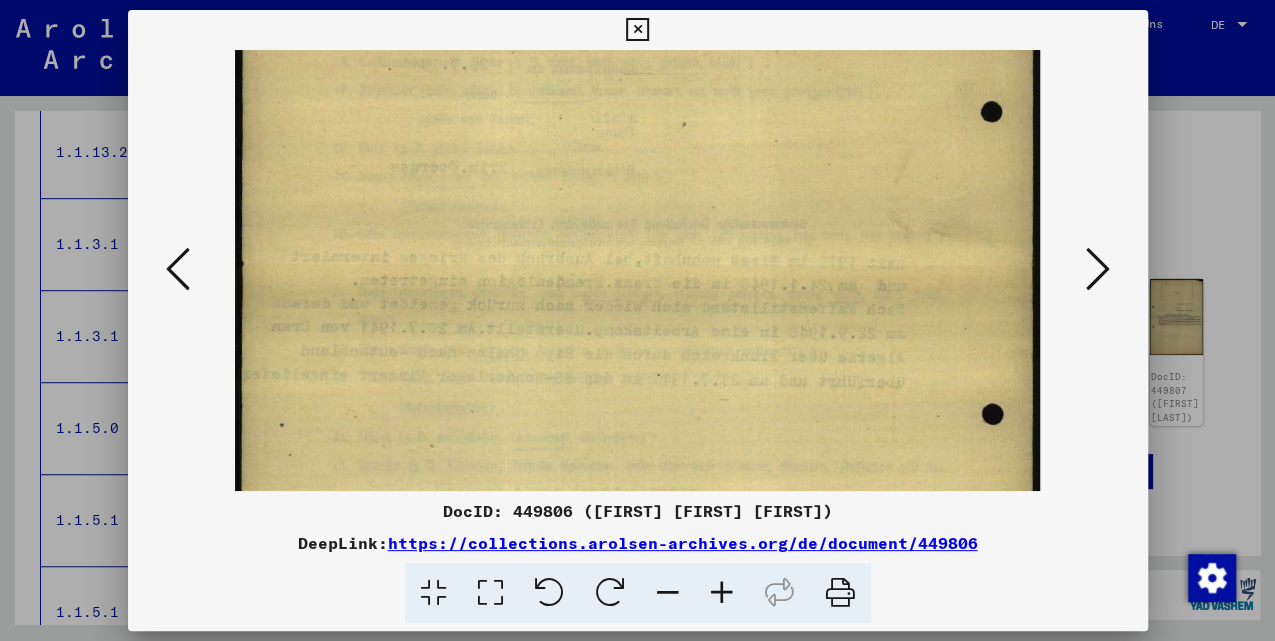scroll, scrollTop: 466, scrollLeft: 0, axis: vertical 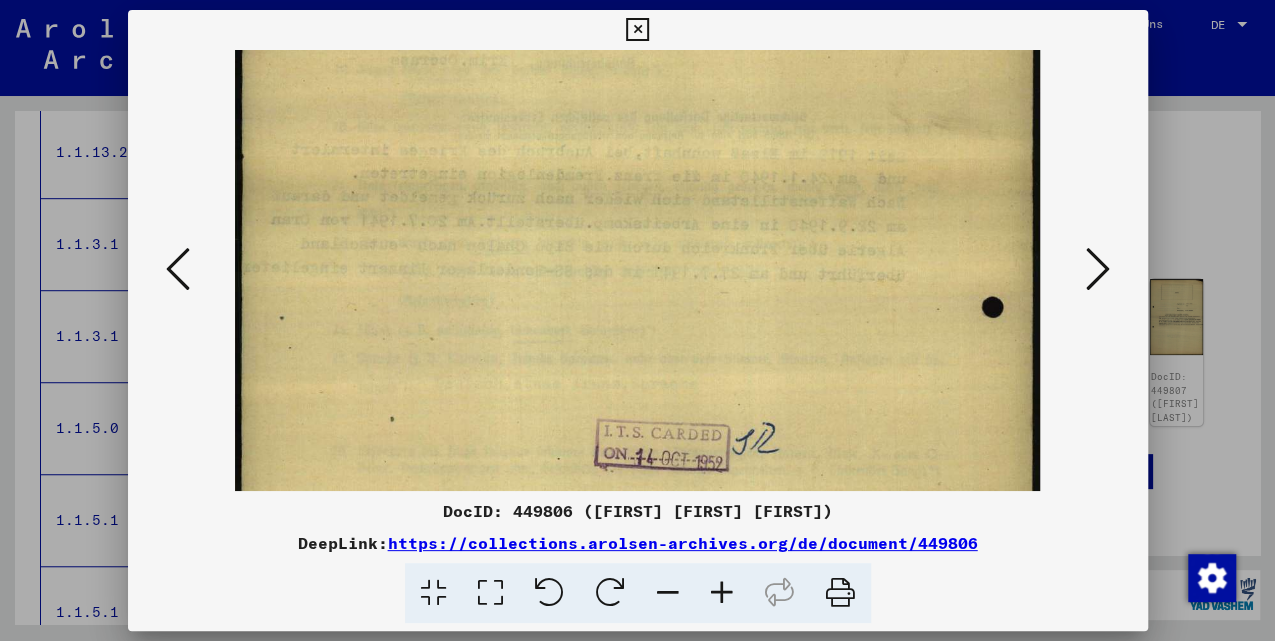 drag, startPoint x: 738, startPoint y: 384, endPoint x: 745, endPoint y: 215, distance: 169.14491 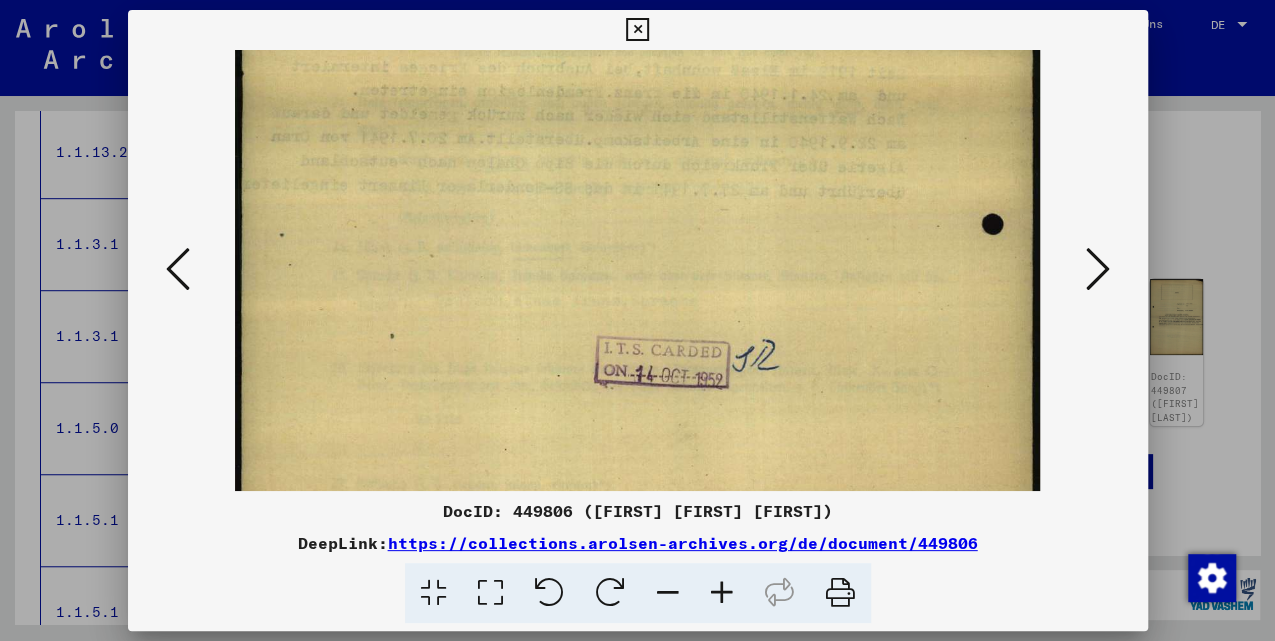 drag, startPoint x: 686, startPoint y: 350, endPoint x: 697, endPoint y: 304, distance: 47.296936 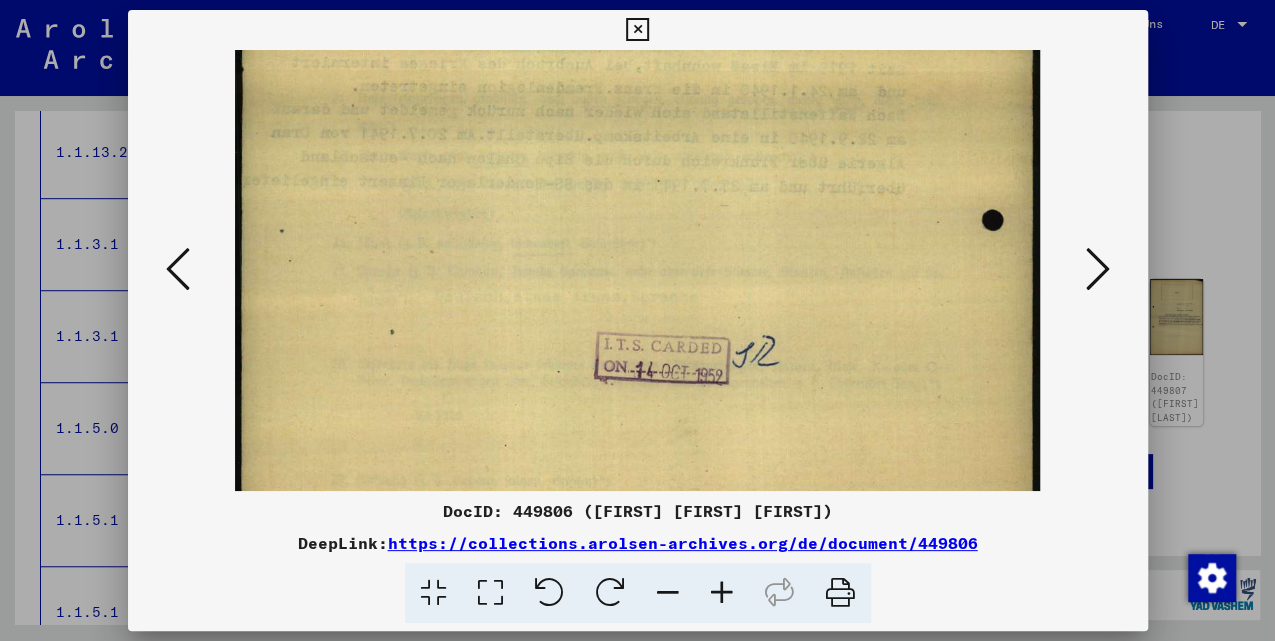 click at bounding box center (1098, 269) 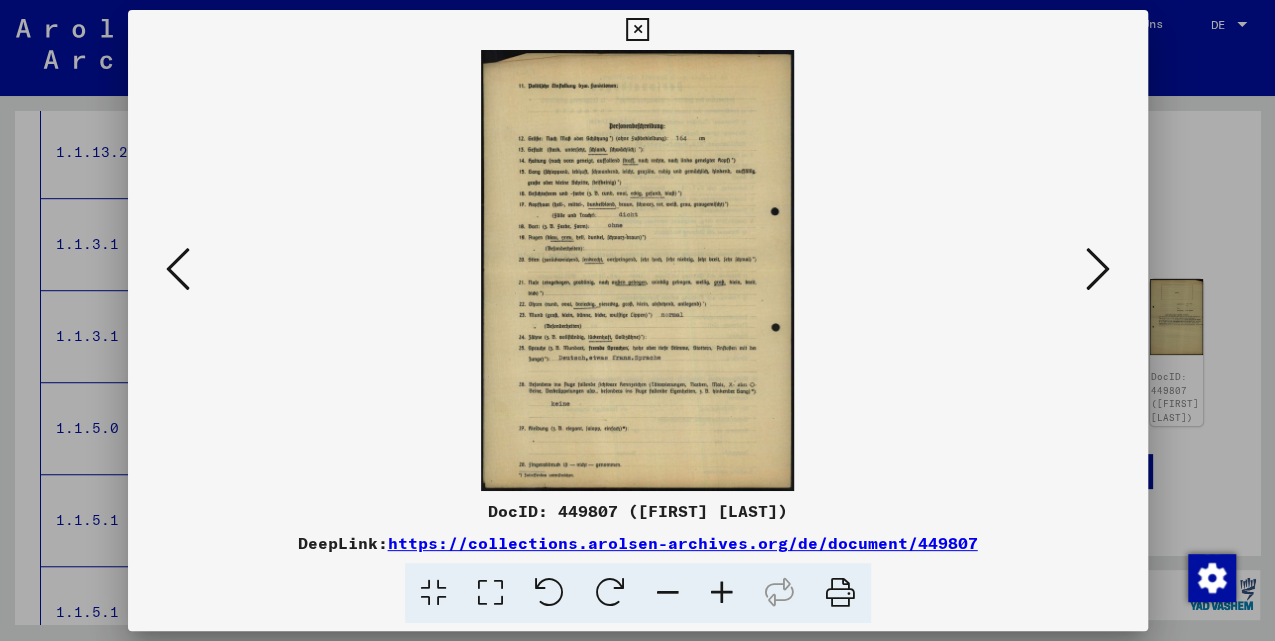 click at bounding box center (722, 593) 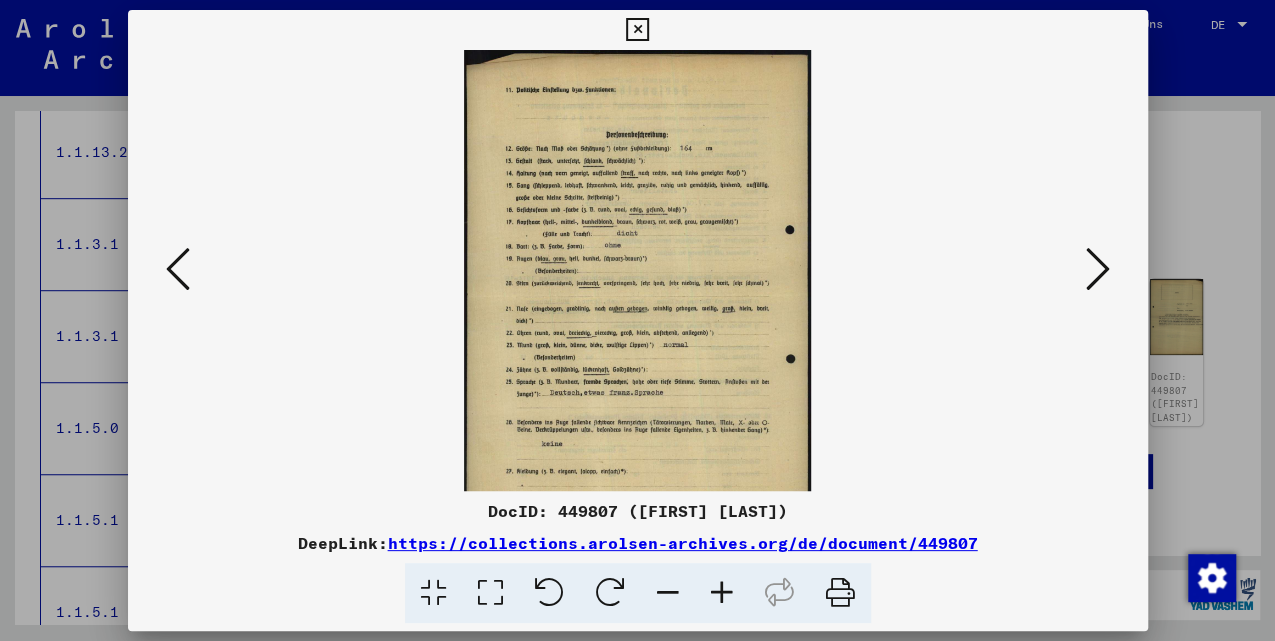 click at bounding box center (722, 593) 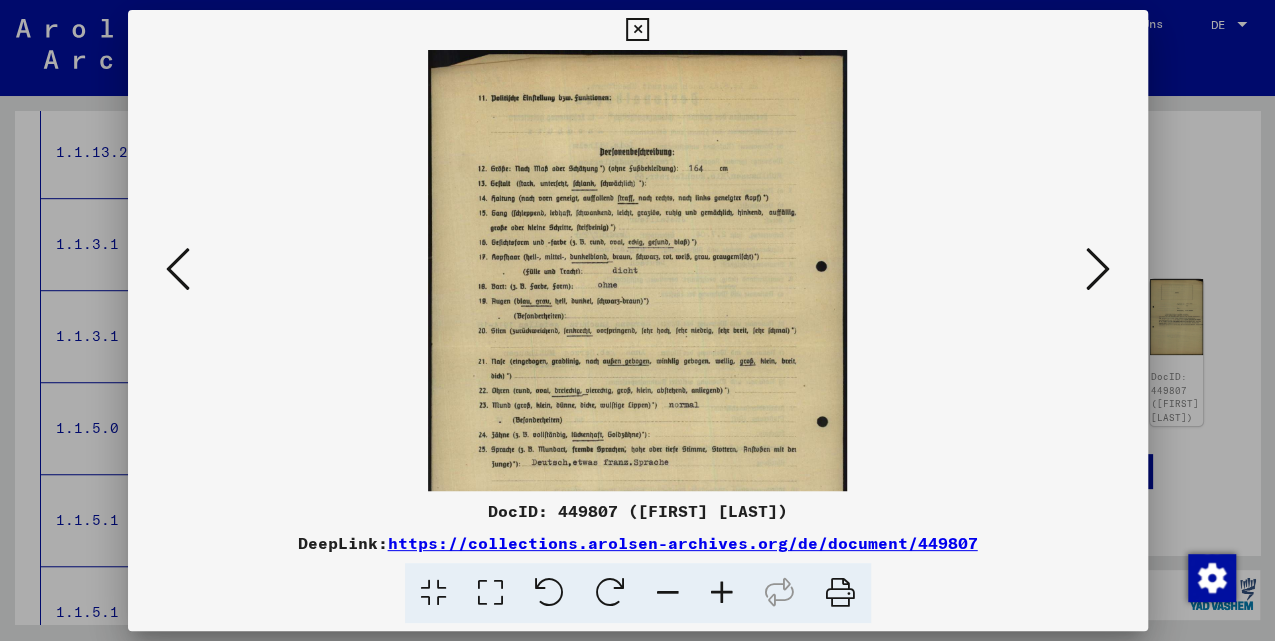 click at bounding box center [722, 593] 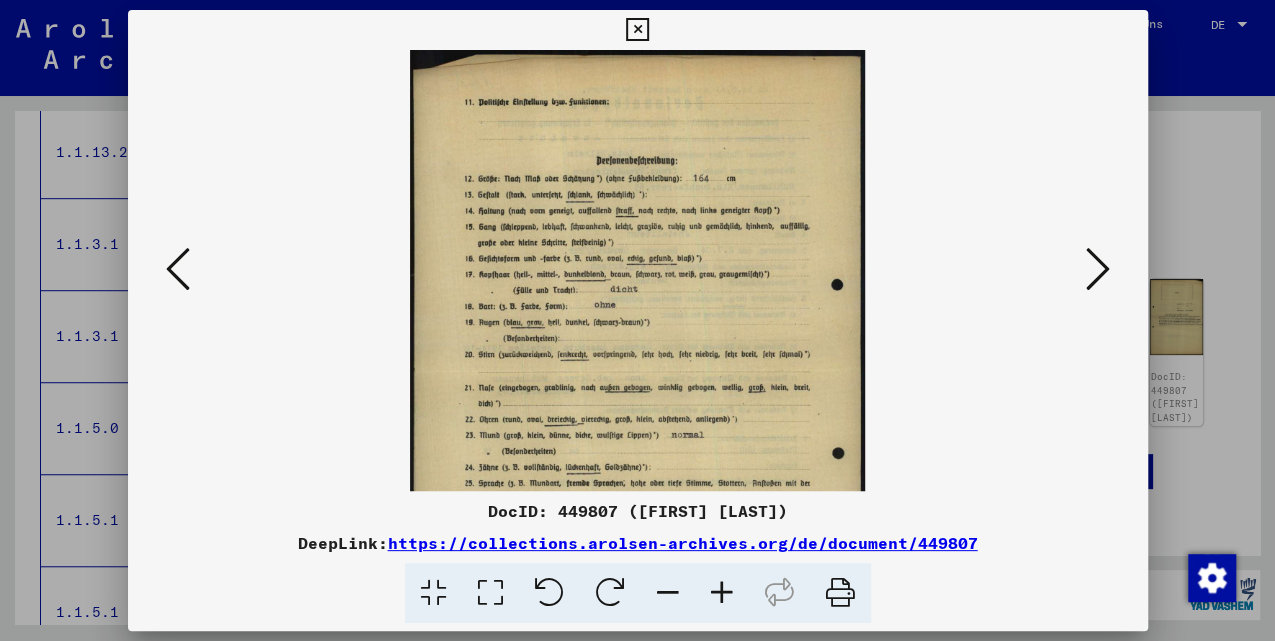 click at bounding box center [722, 593] 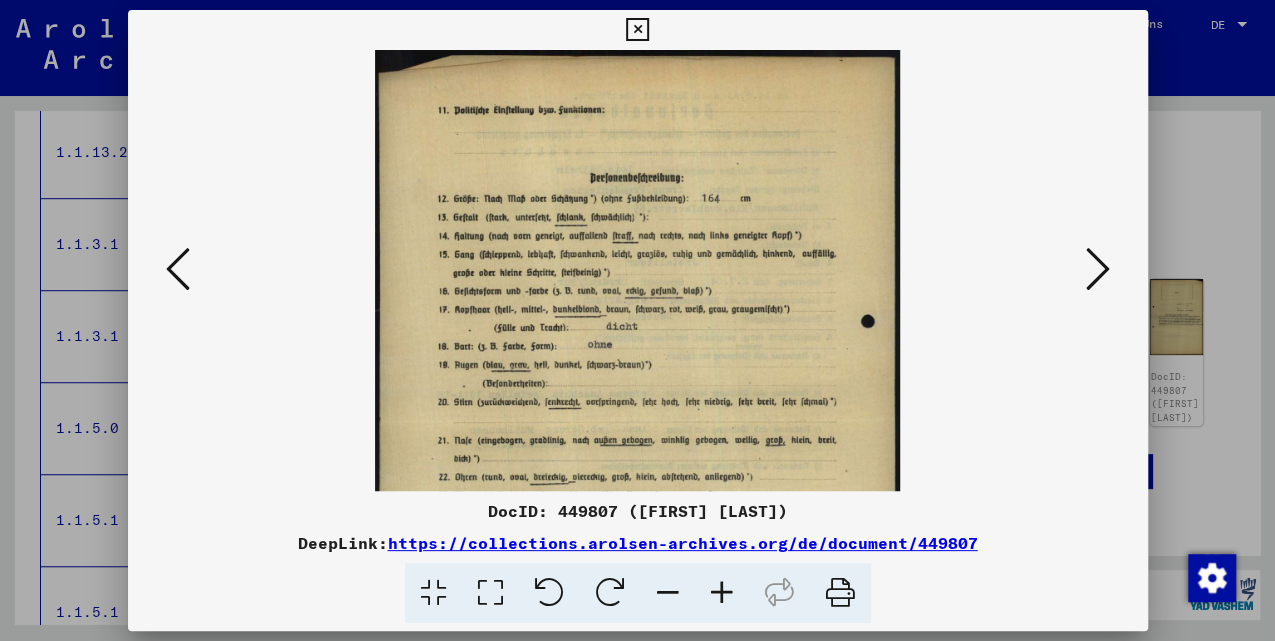 click at bounding box center [722, 593] 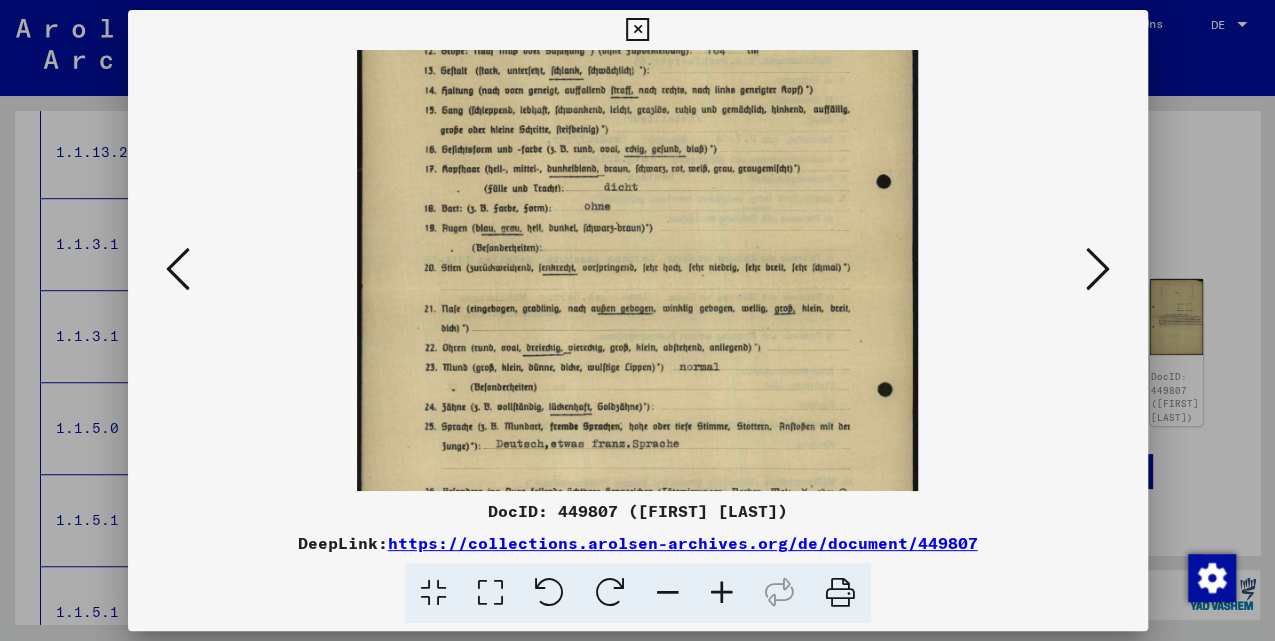 drag, startPoint x: 694, startPoint y: 314, endPoint x: 686, endPoint y: 230, distance: 84.38009 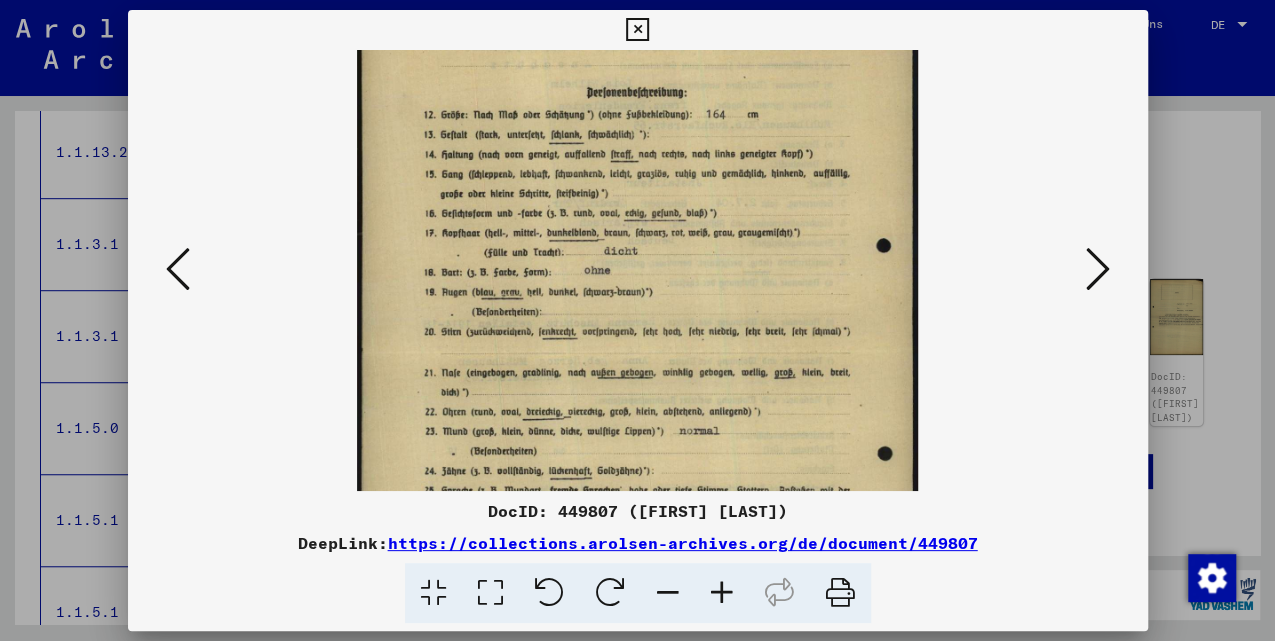 drag, startPoint x: 668, startPoint y: 272, endPoint x: 661, endPoint y: 334, distance: 62.39391 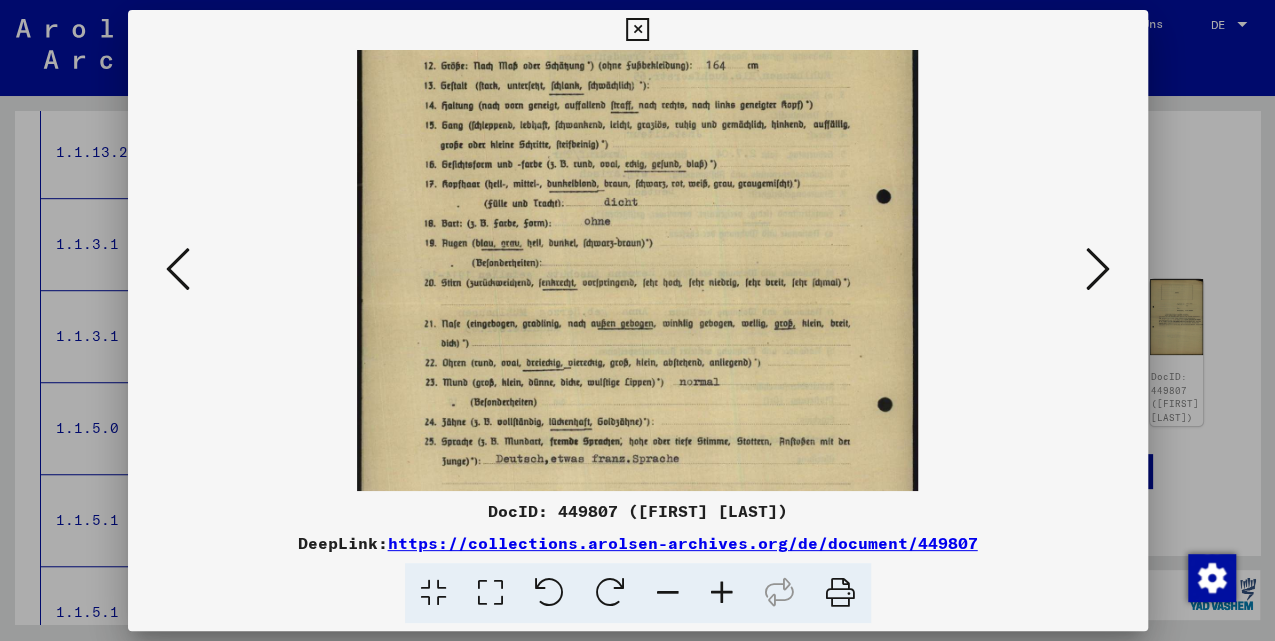 drag, startPoint x: 674, startPoint y: 346, endPoint x: 673, endPoint y: 262, distance: 84.00595 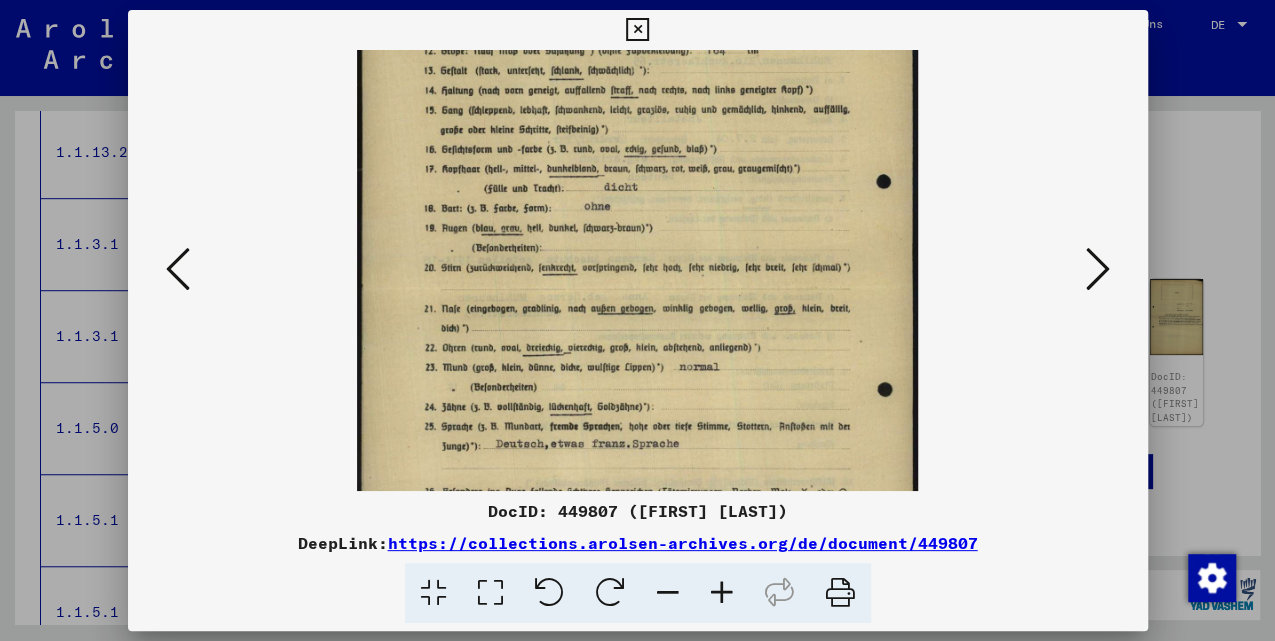 click at bounding box center (1098, 269) 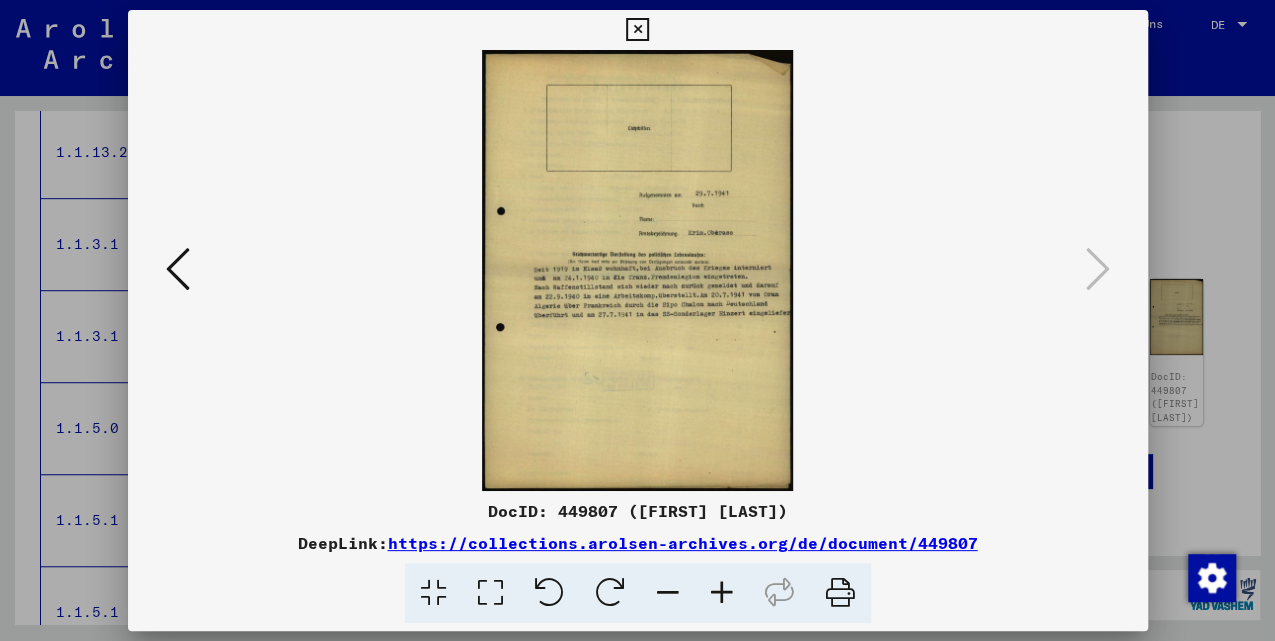 click at bounding box center [722, 593] 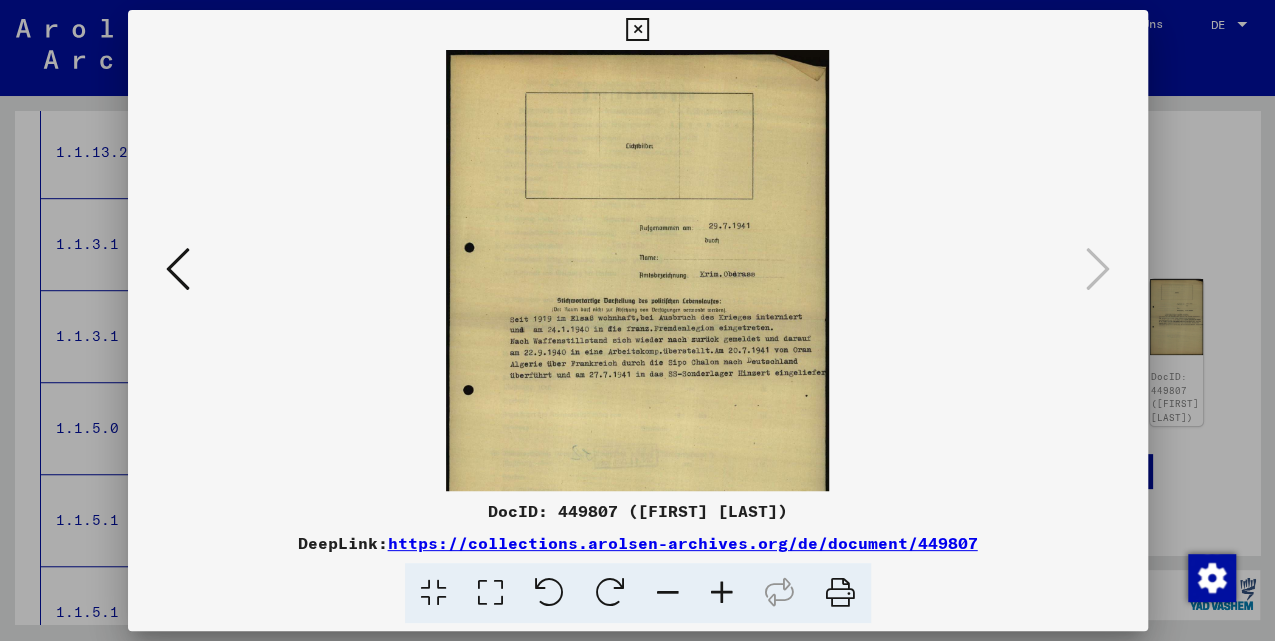 click at bounding box center (722, 593) 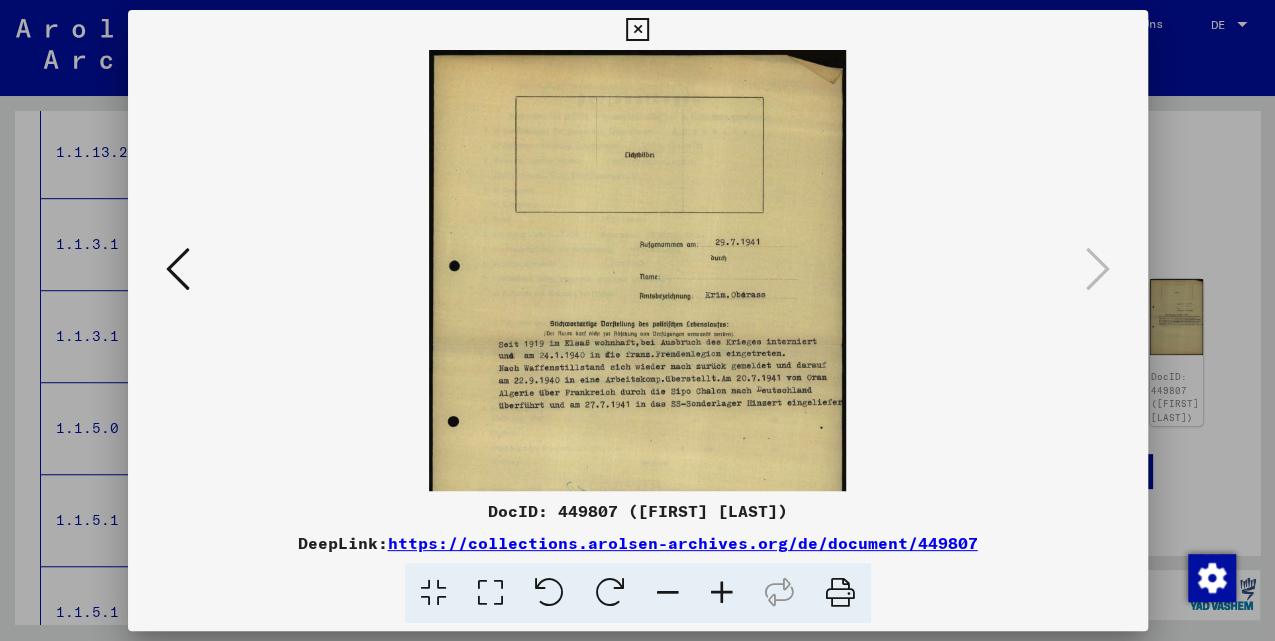 click at bounding box center (722, 593) 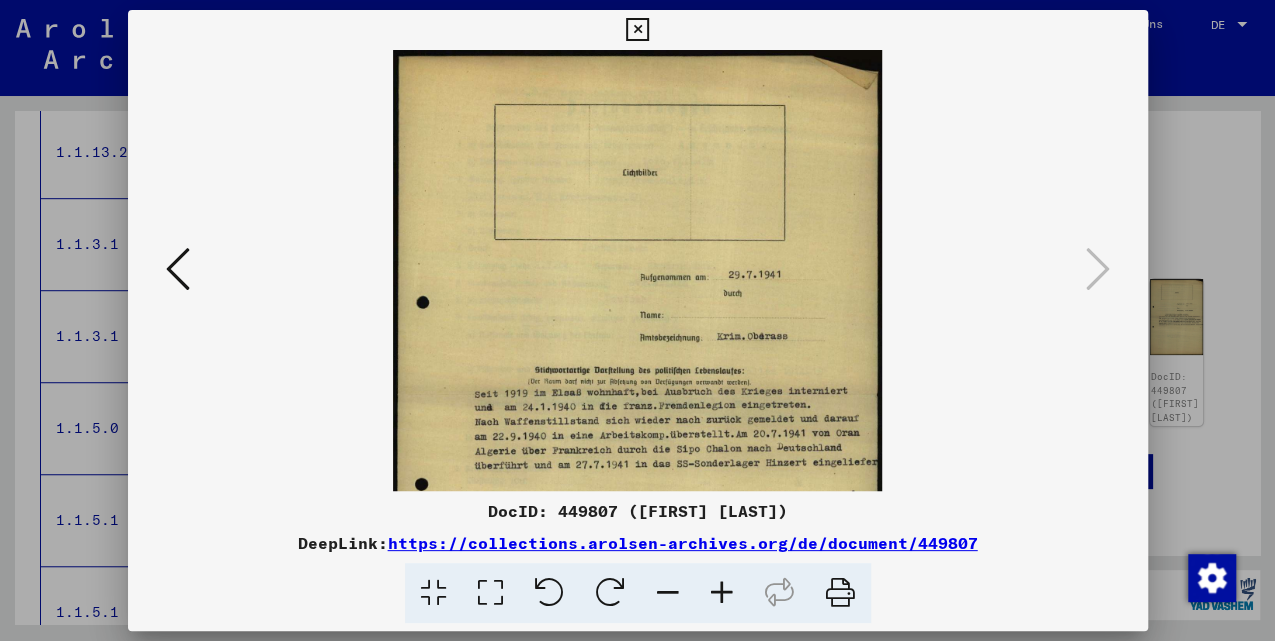 click at bounding box center [722, 593] 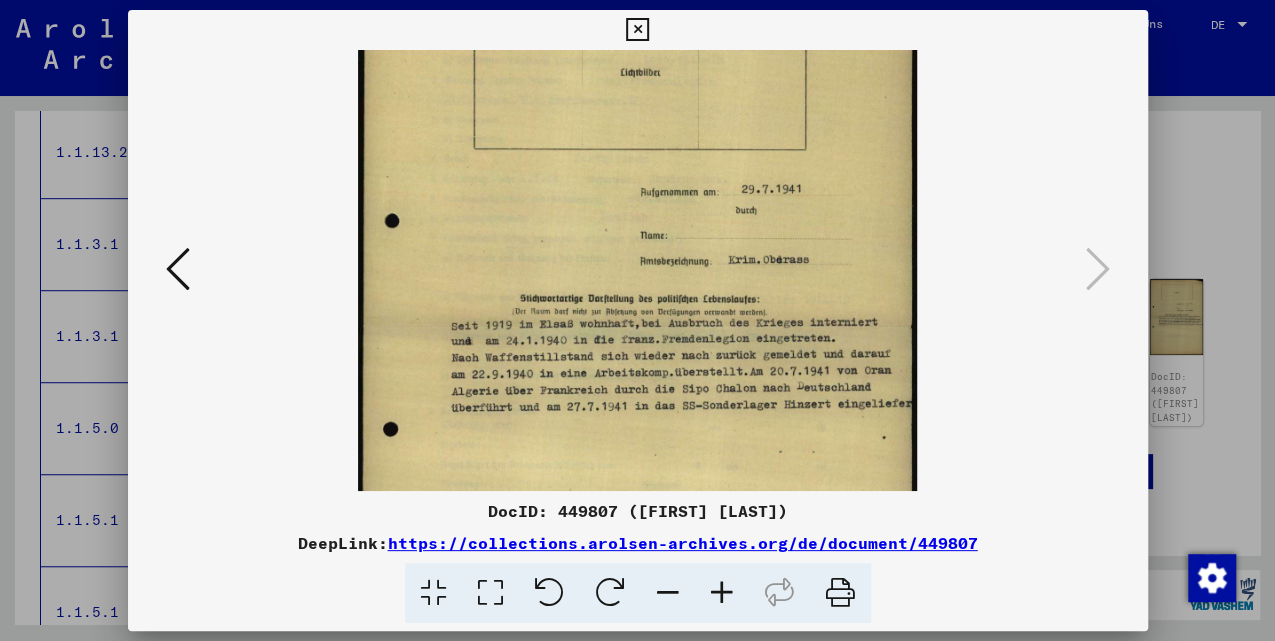 drag, startPoint x: 727, startPoint y: 374, endPoint x: 722, endPoint y: 266, distance: 108.11568 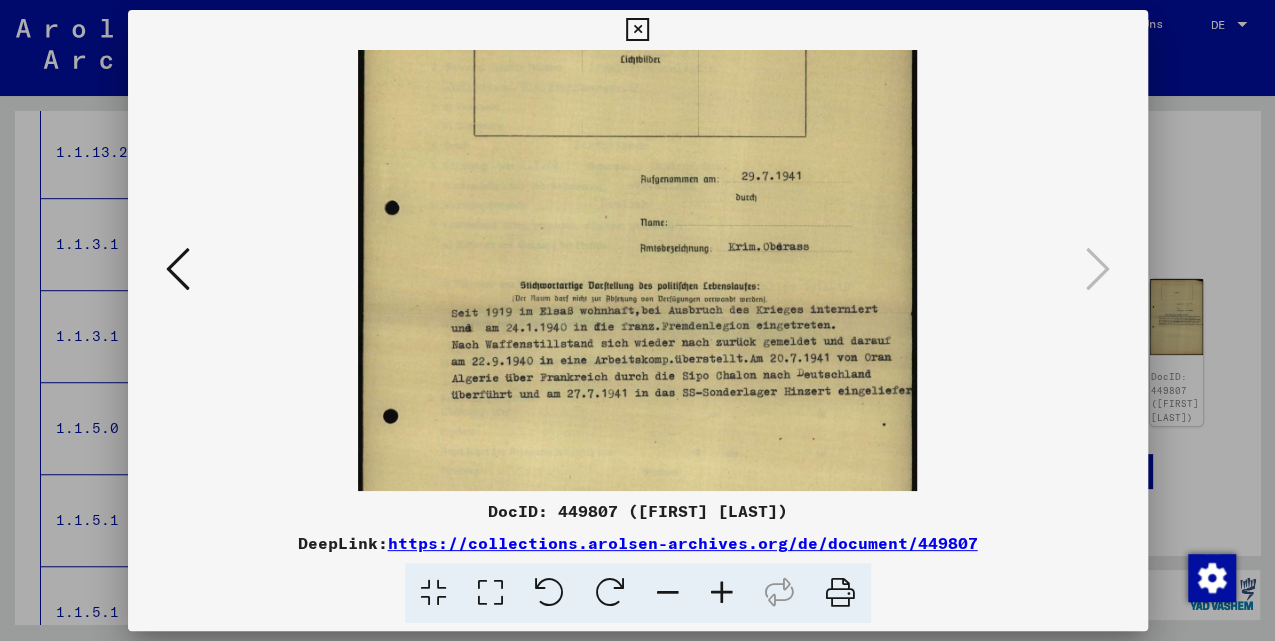 click at bounding box center (637, 30) 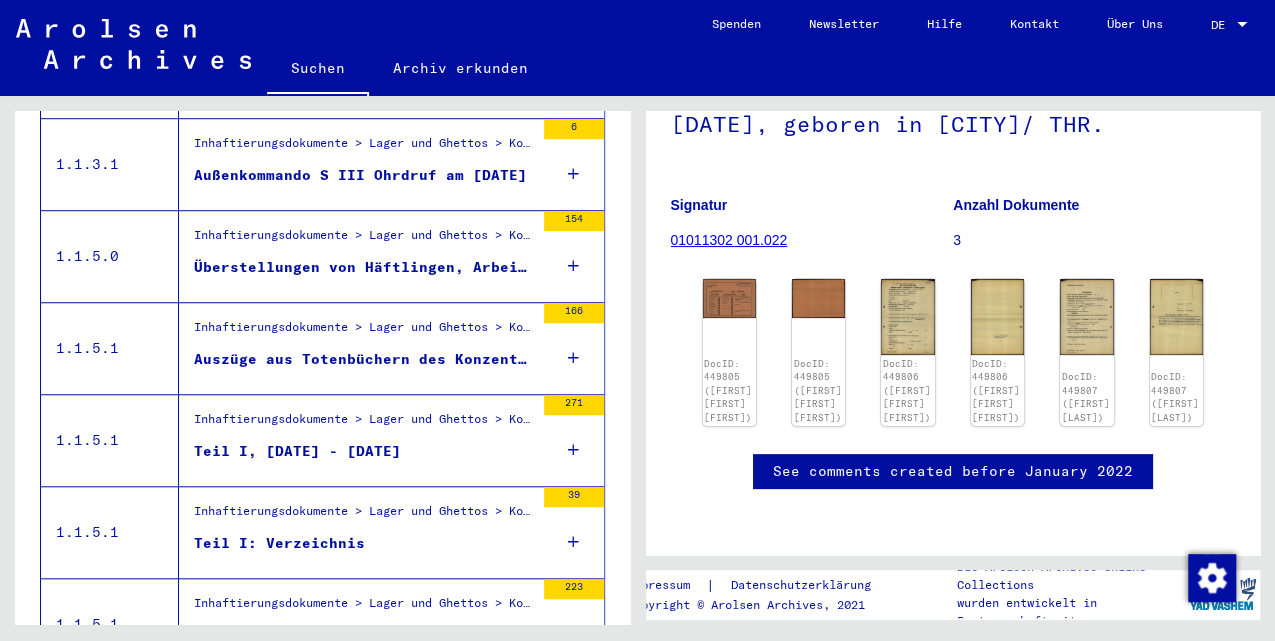scroll, scrollTop: 771, scrollLeft: 0, axis: vertical 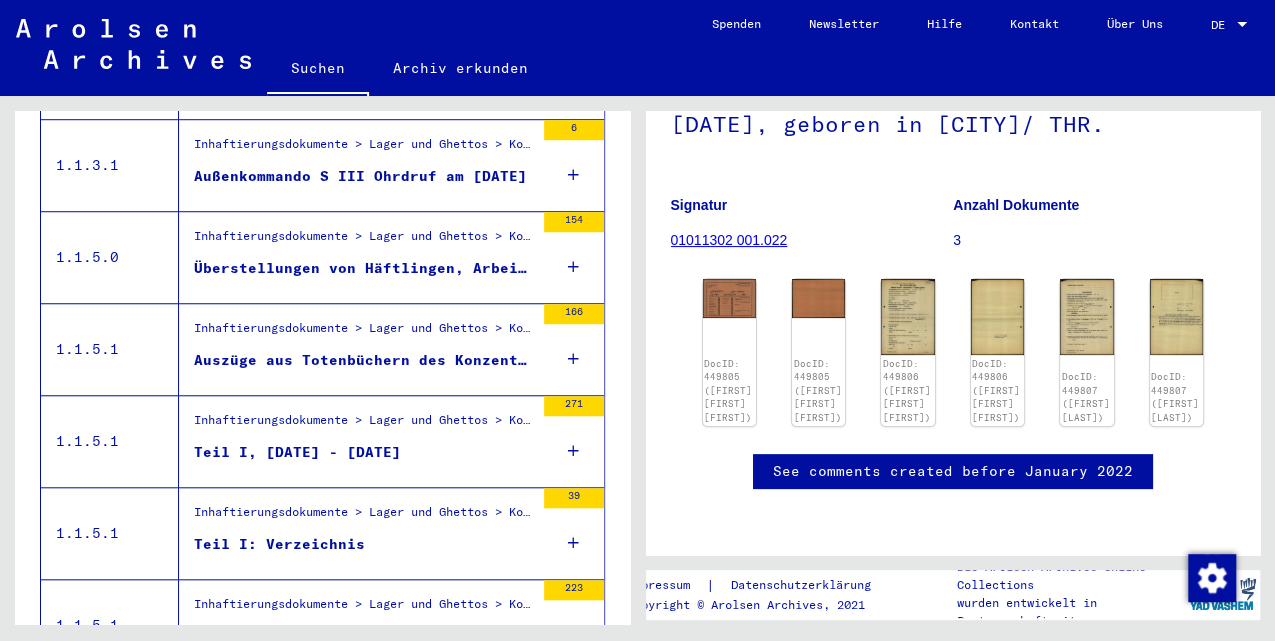 click on "Teil I, [DATE] - [DATE]" at bounding box center (364, 457) 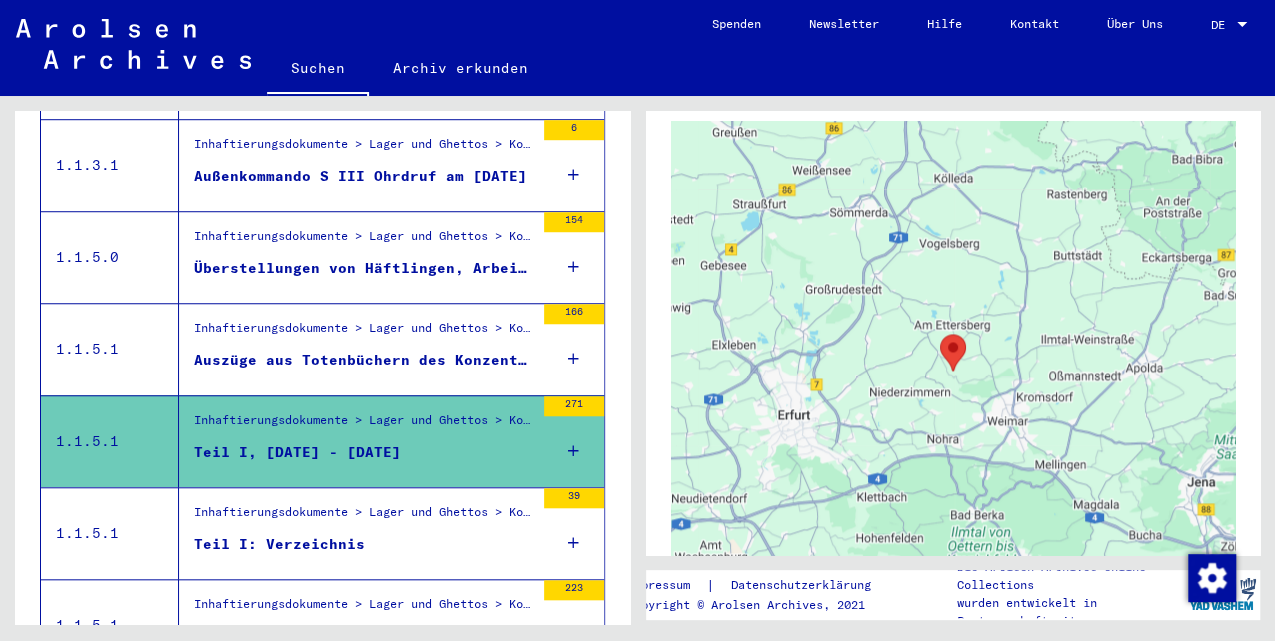 scroll, scrollTop: 1466, scrollLeft: 0, axis: vertical 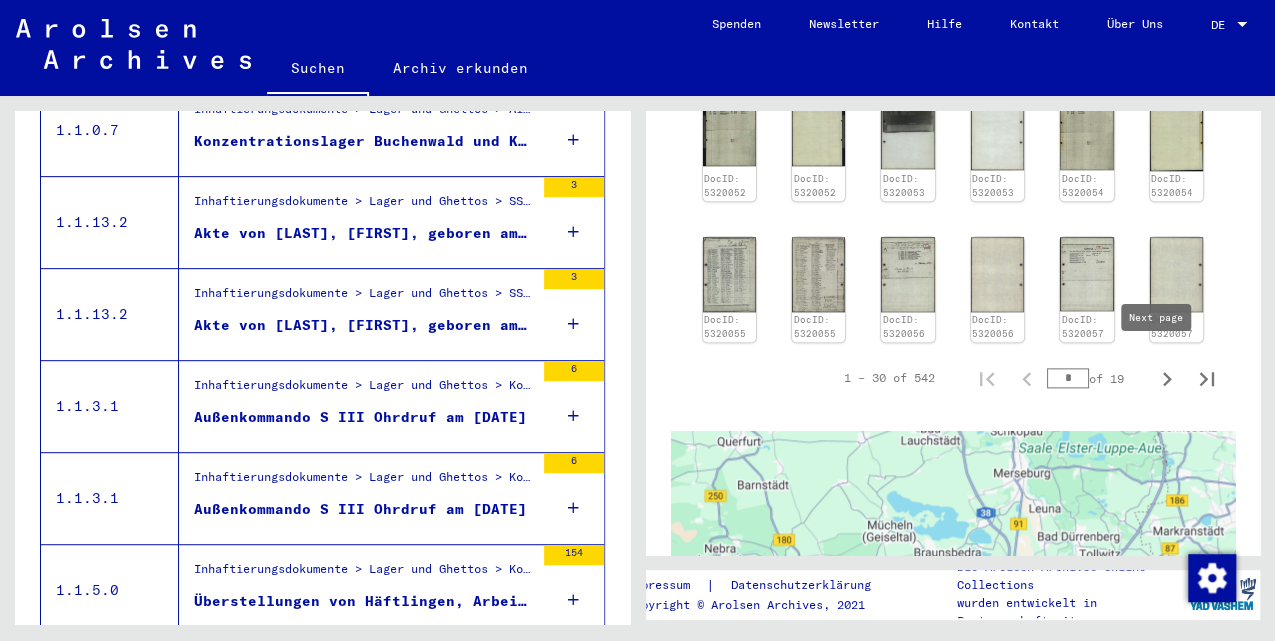 click 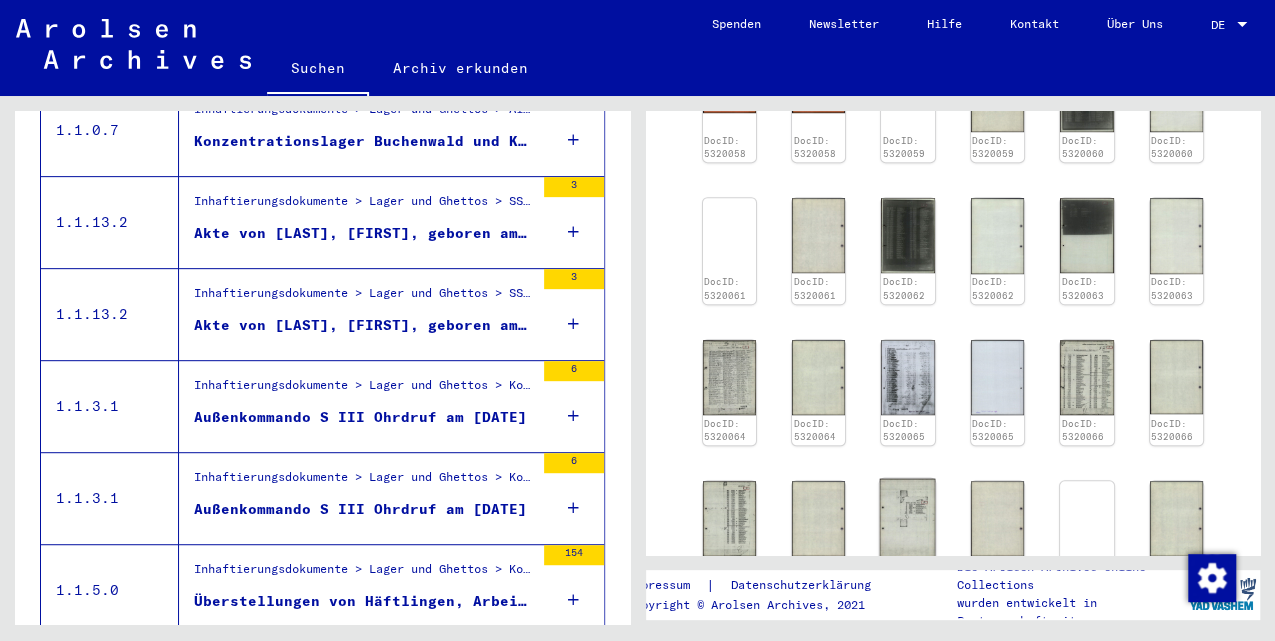 scroll, scrollTop: 539, scrollLeft: 0, axis: vertical 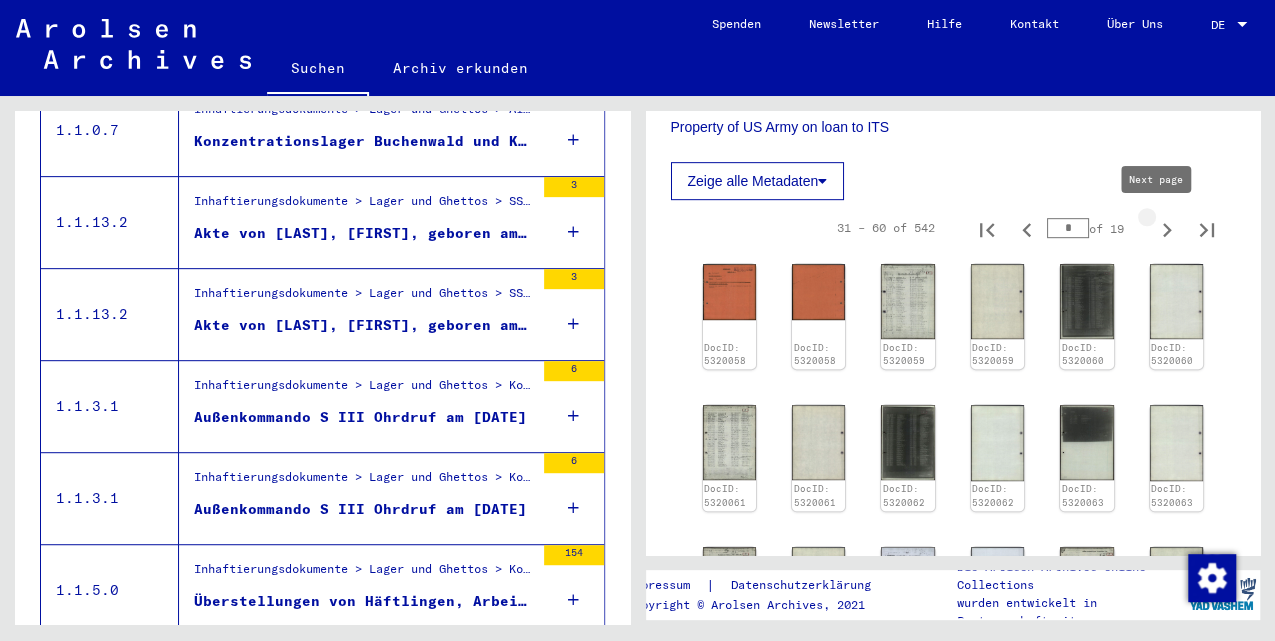 click 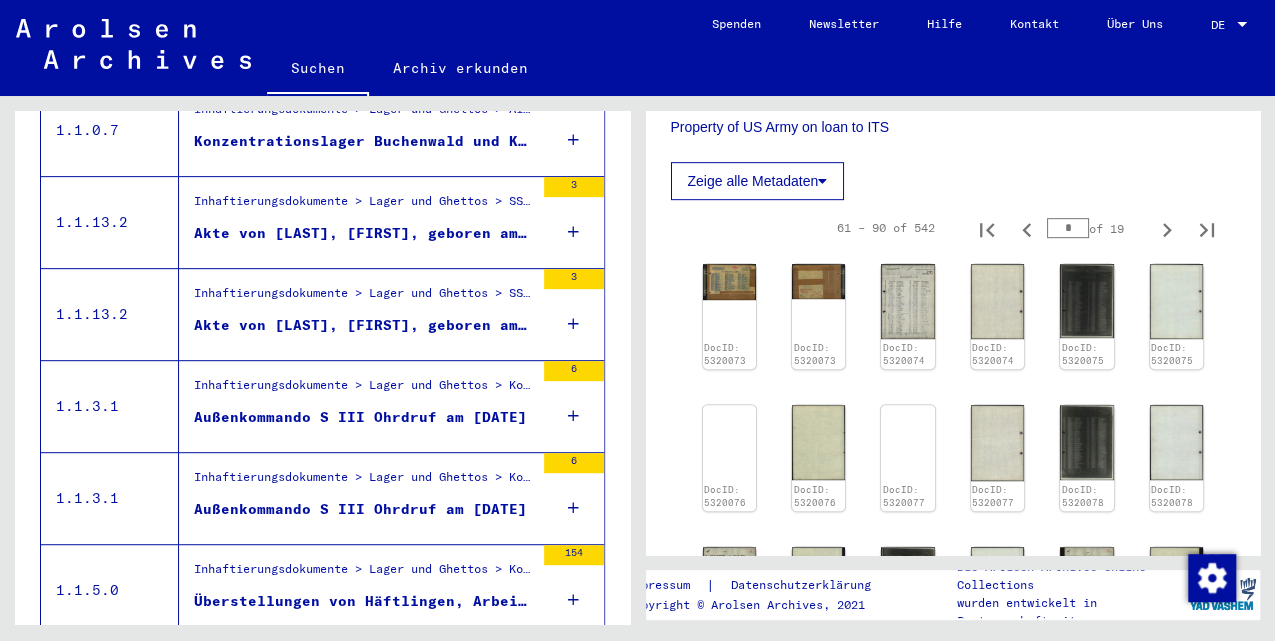 click on "Außenkommando S III Ohrdruf am [DATE]" at bounding box center [360, 417] 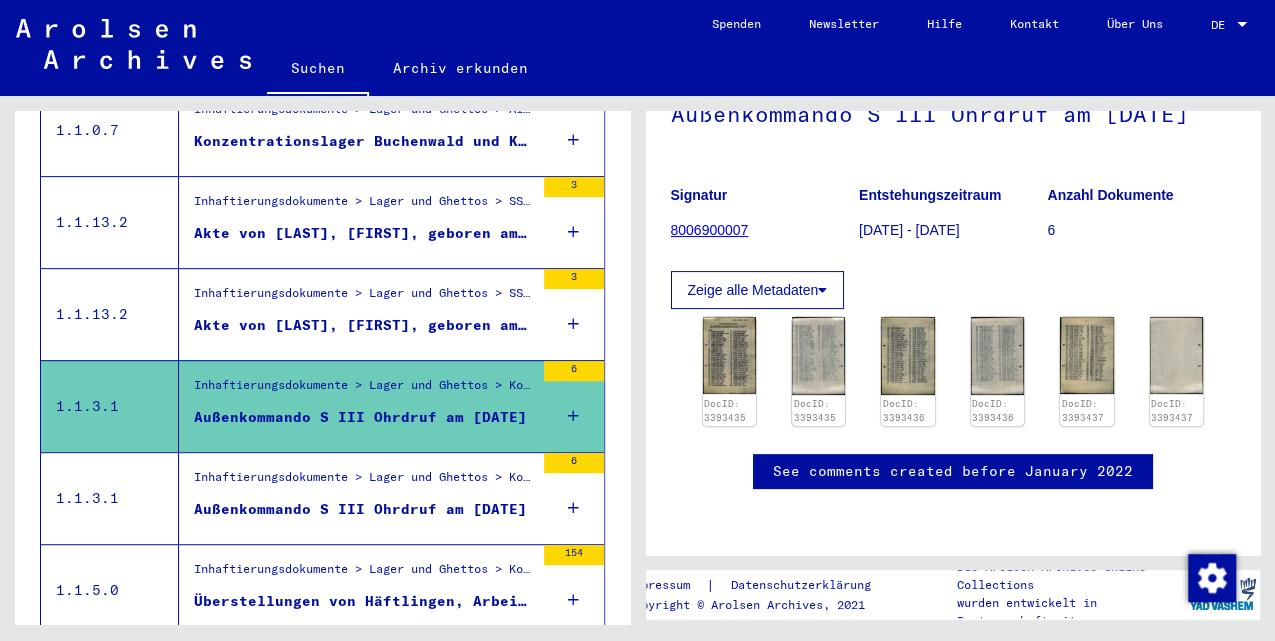 scroll, scrollTop: 266, scrollLeft: 0, axis: vertical 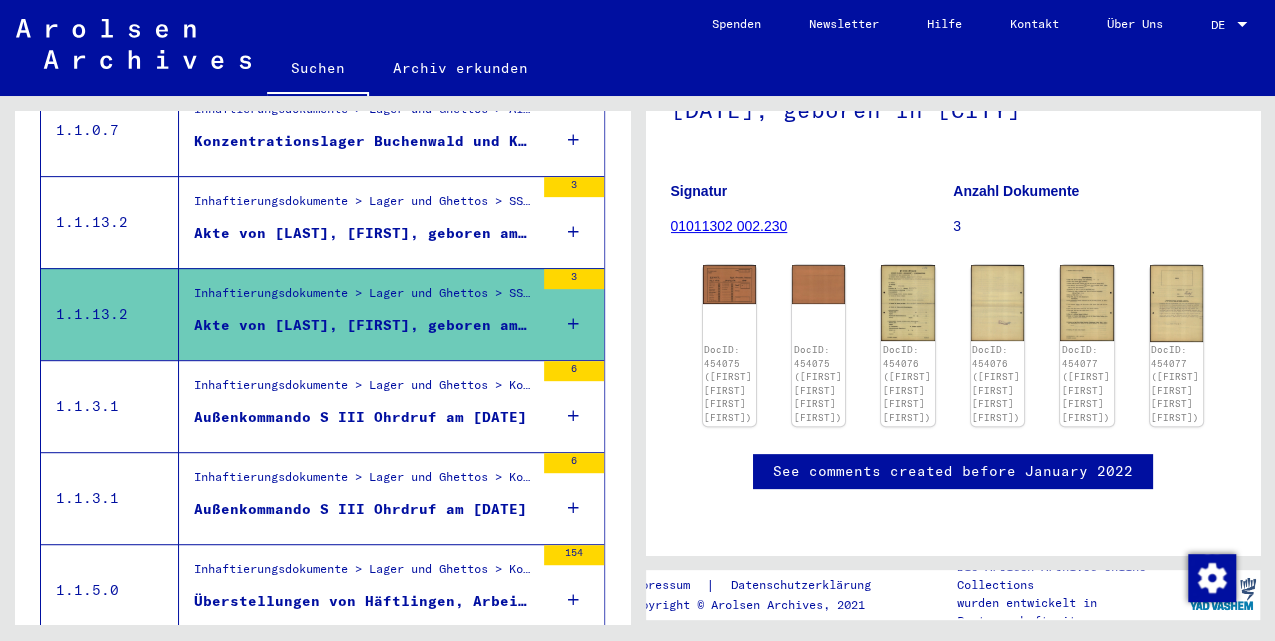 click on "DocID: 454075 ([FIRST] [FIRST] [FIRST] [FIRST]) DocID: 454075 ([FIRST] [FIRST] [FIRST] [FIRST]) DocID: 454076 ([FIRST] [FIRST] [FIRST] [FIRST]) DocID: 454076 ([FIRST] [FIRST] [FIRST] [FIRST]) DocID: 454077 ([FIRST] [FIRST] [FIRST] [FIRST]) DocID: 454077 ([FIRST] [FIRST] [FIRST] [FIRST])" 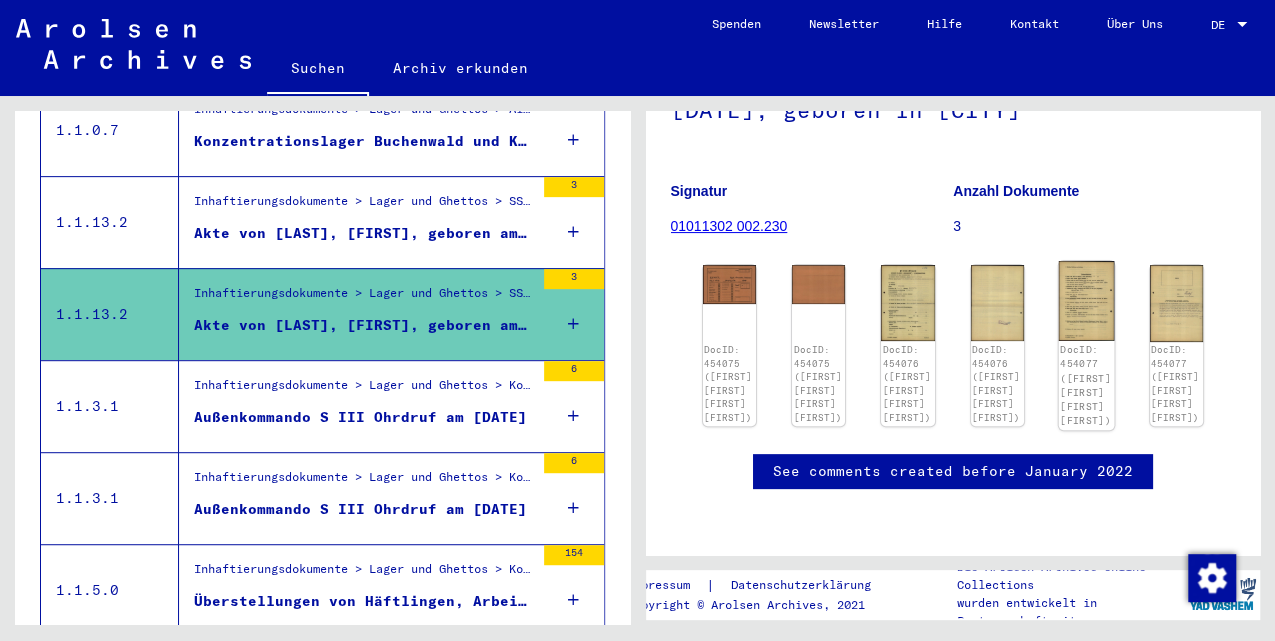 click 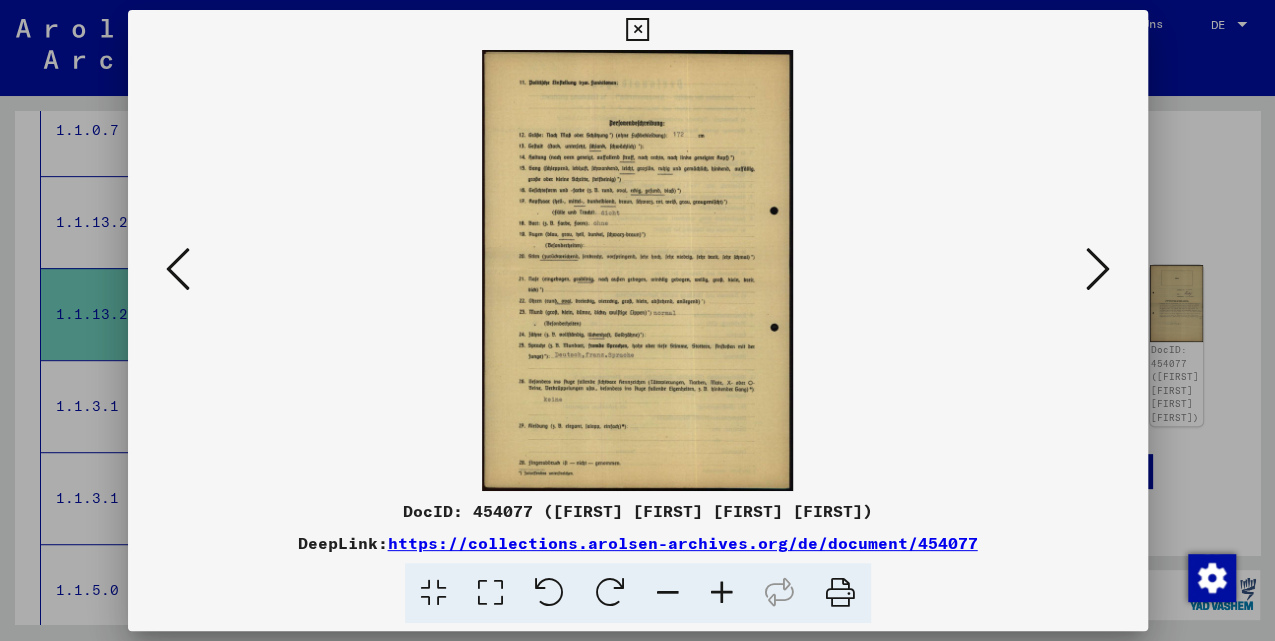 click at bounding box center (637, 30) 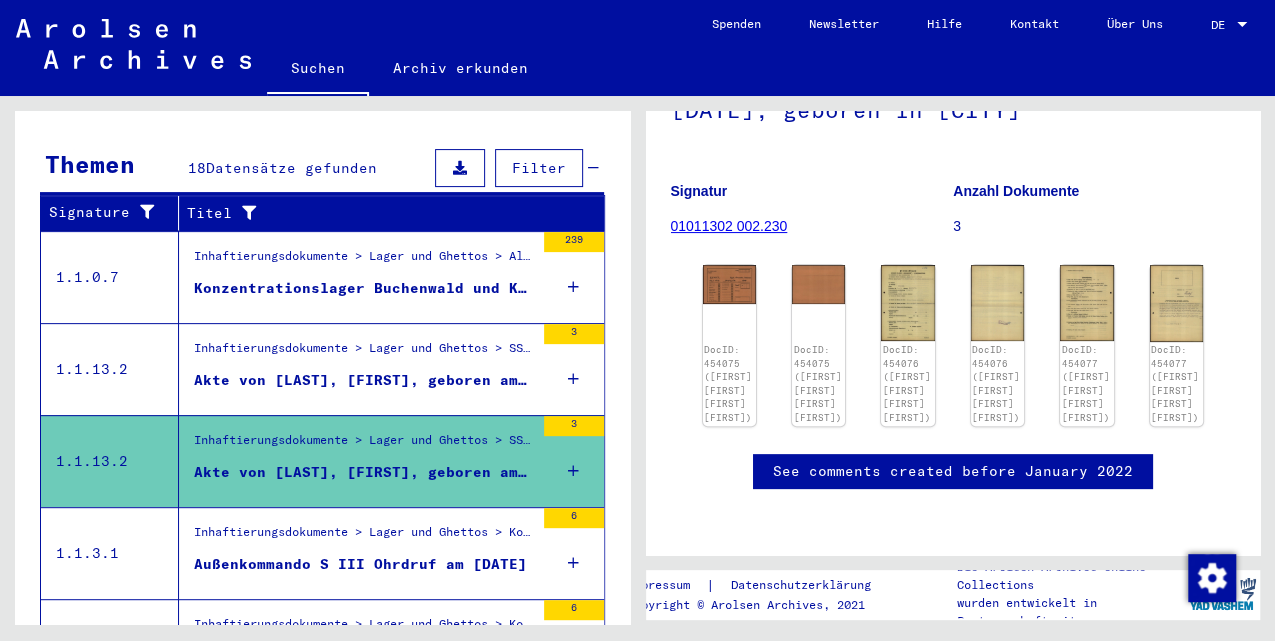 scroll, scrollTop: 238, scrollLeft: 0, axis: vertical 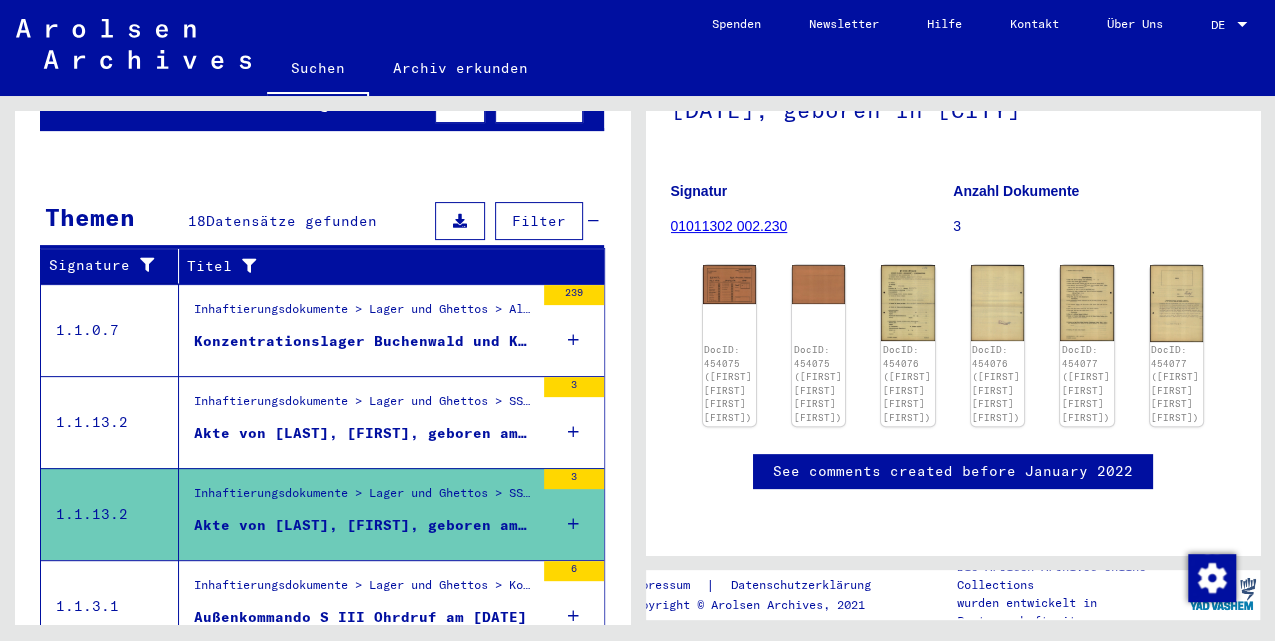 click on "Akte von [LAST], [FIRST], geboren am [DATE], geboren in [CITY]/ THR." at bounding box center [364, 433] 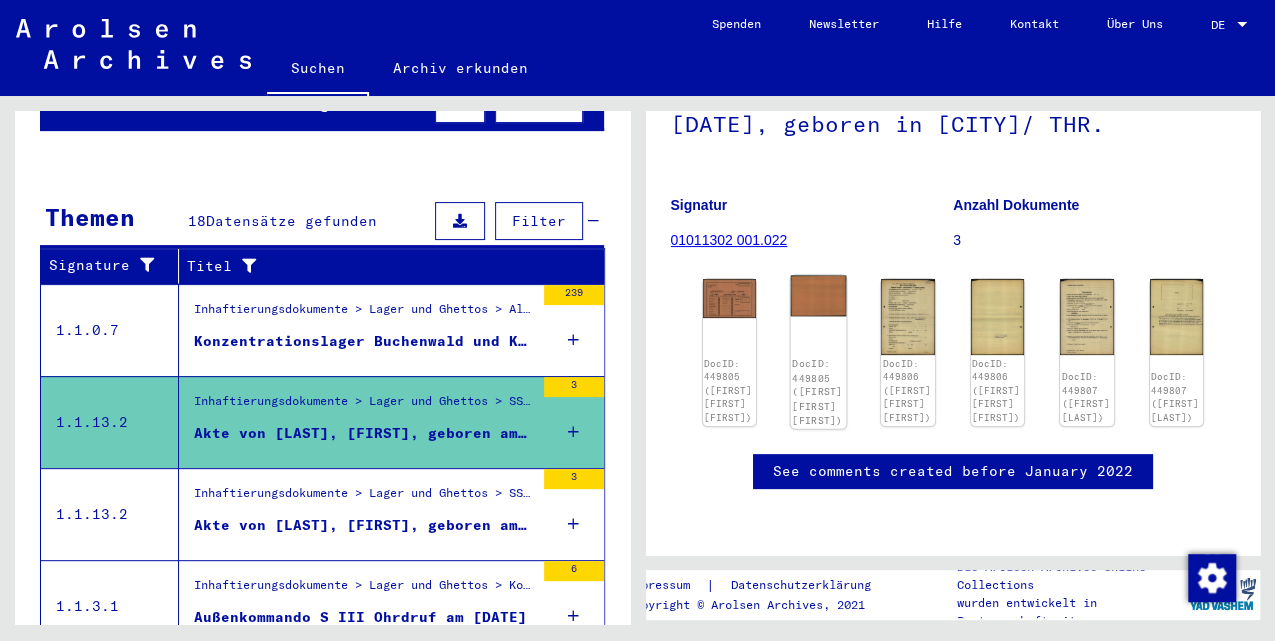 scroll, scrollTop: 266, scrollLeft: 0, axis: vertical 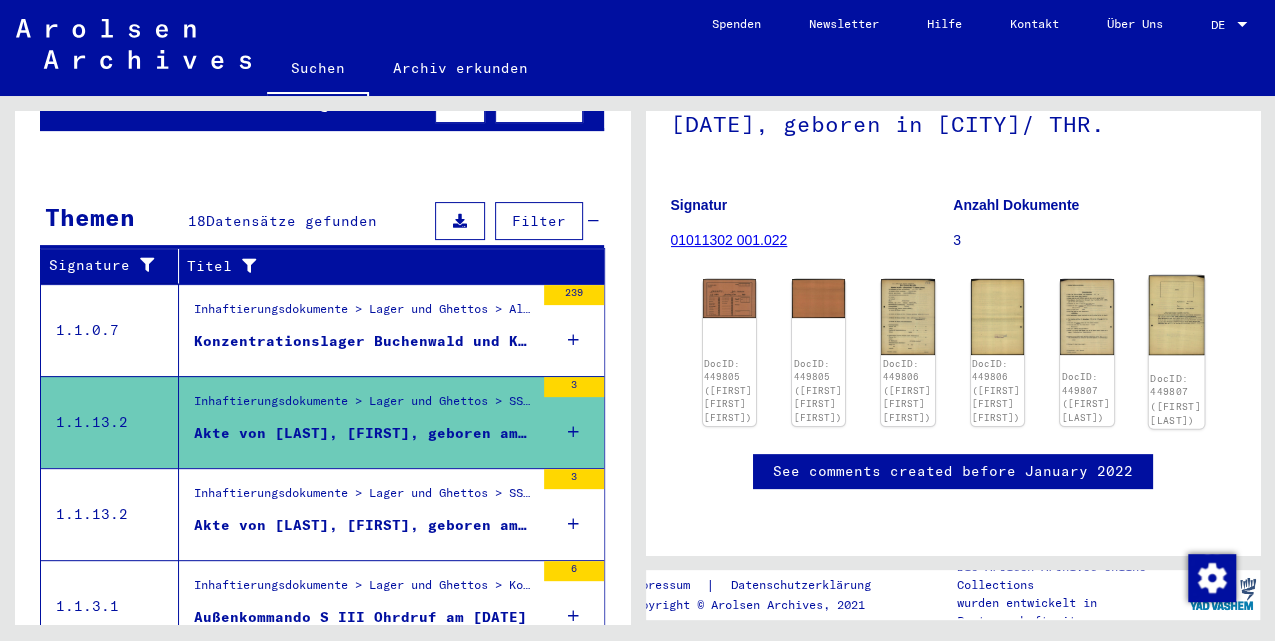 click 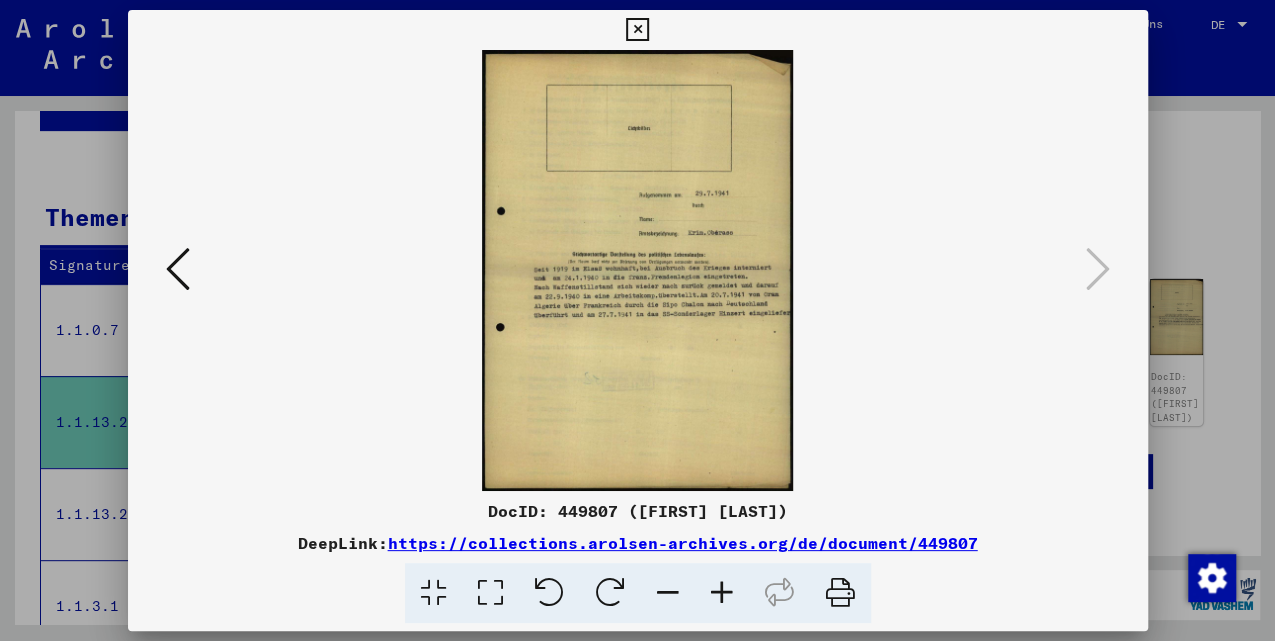 click at bounding box center (637, 30) 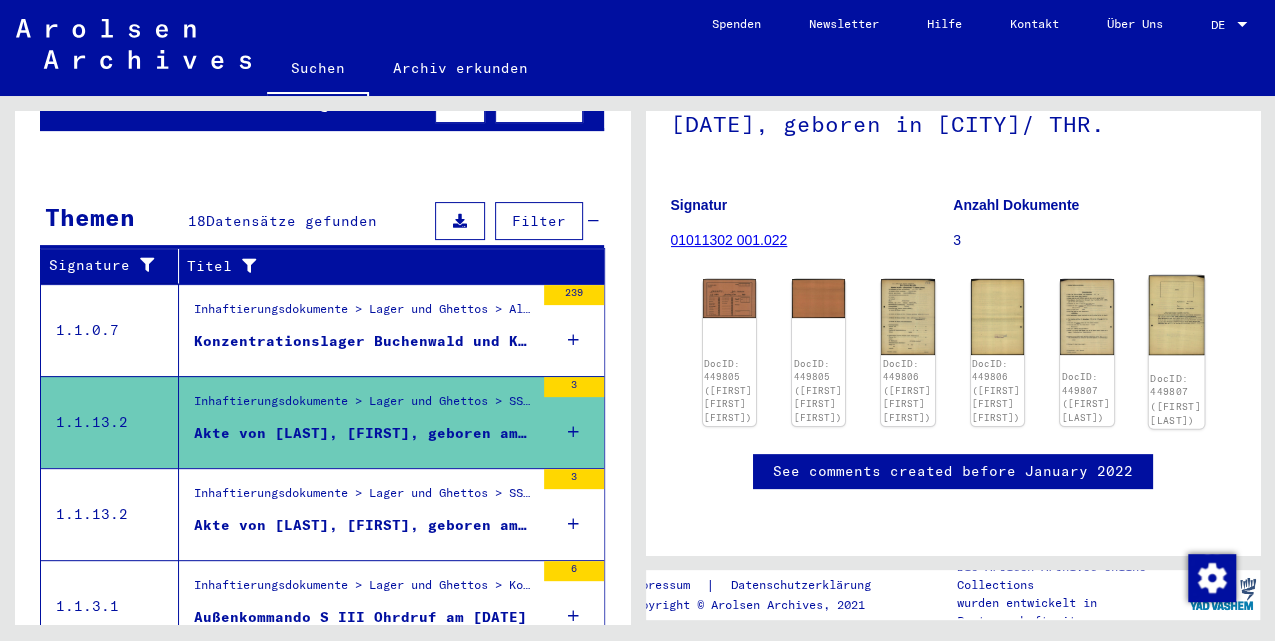 click 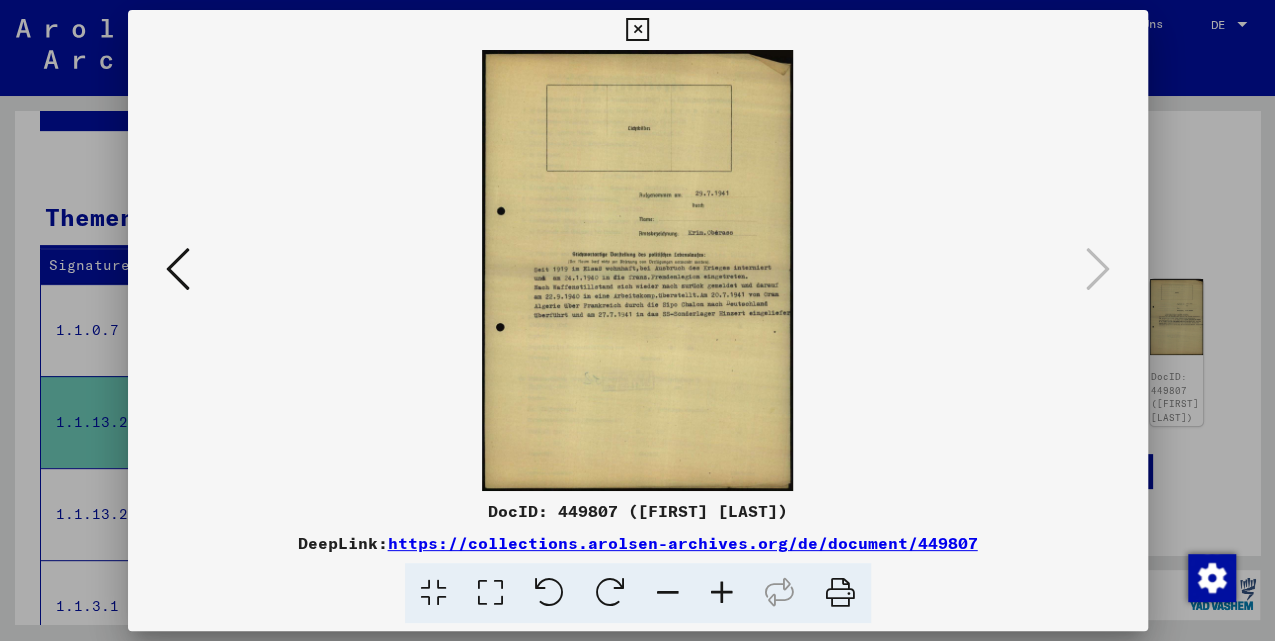 click at bounding box center (722, 593) 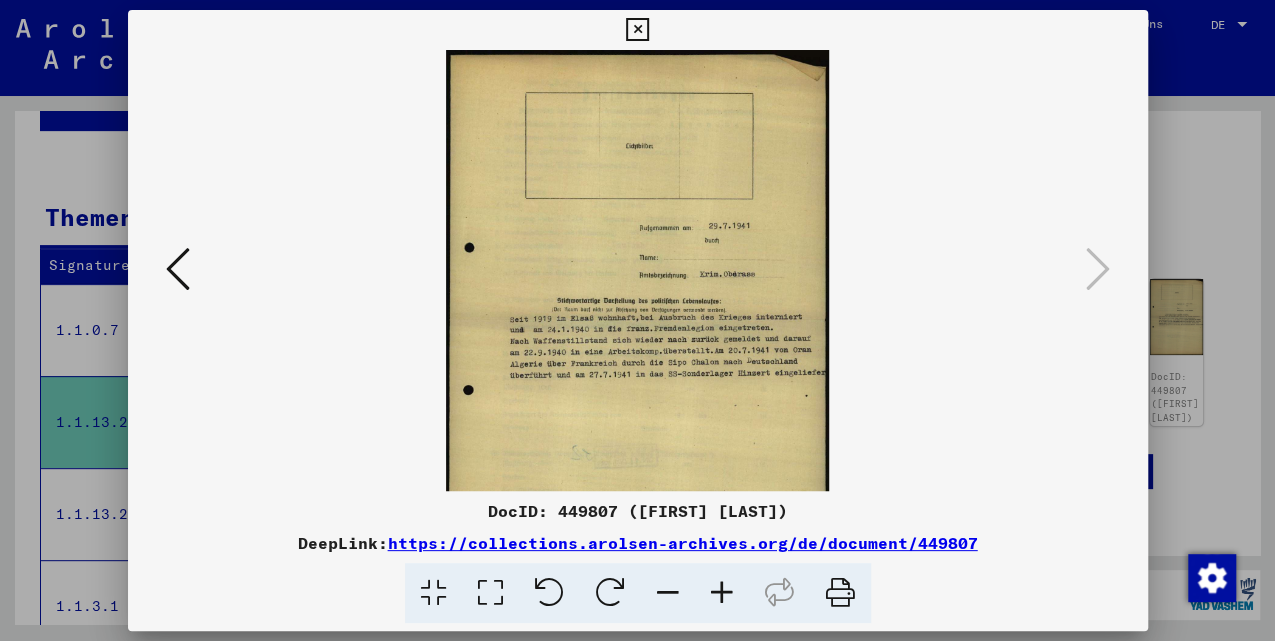click at bounding box center (722, 593) 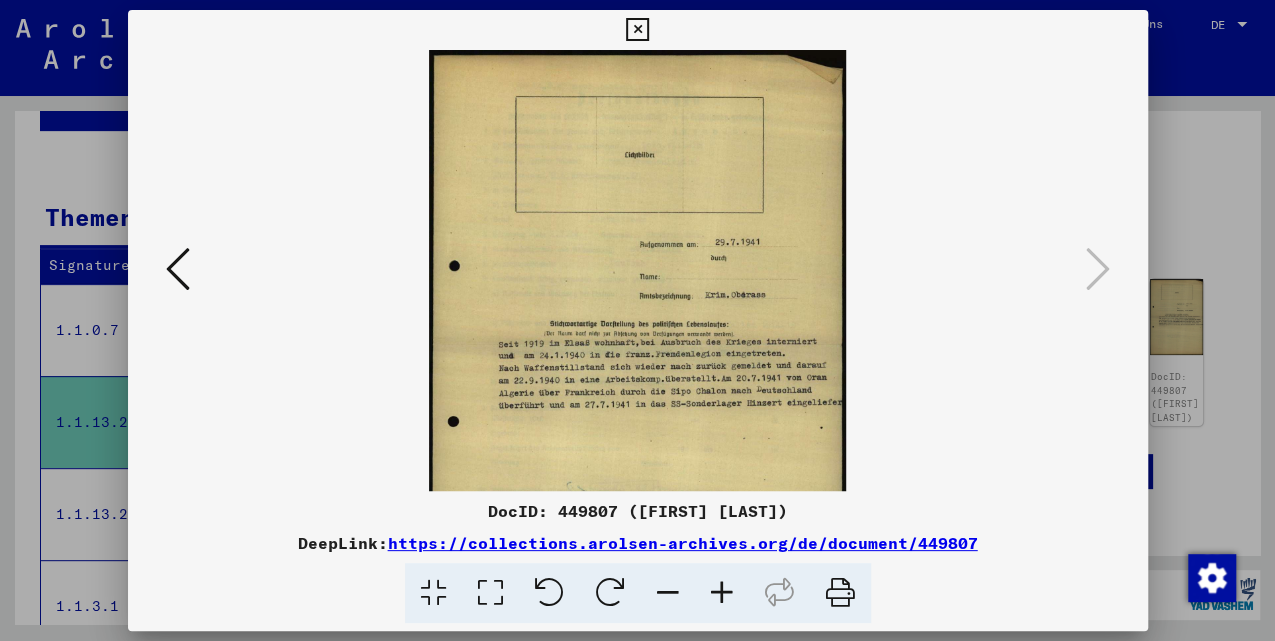 click at bounding box center (722, 593) 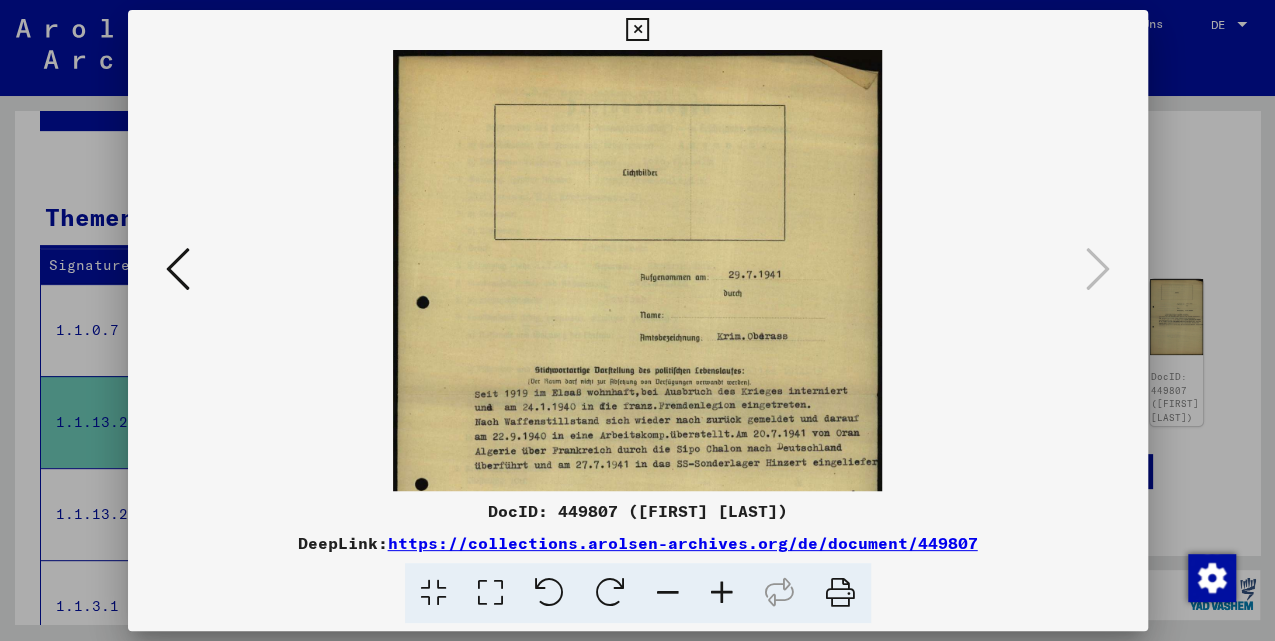 click at bounding box center (722, 593) 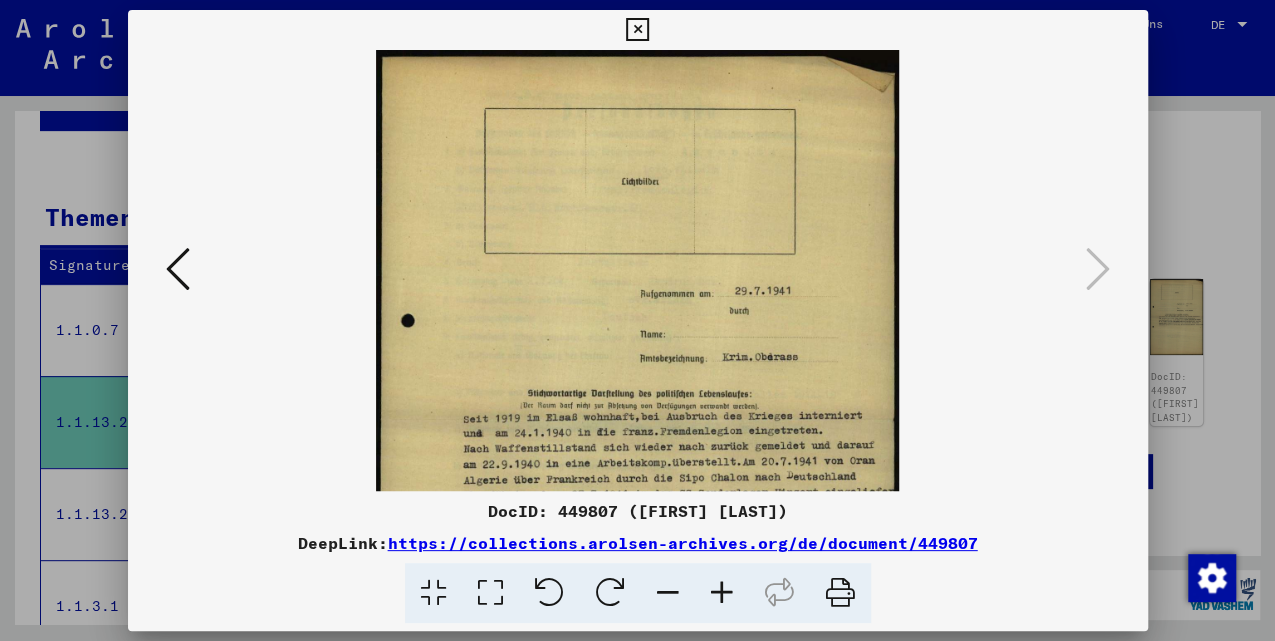 click at bounding box center (722, 593) 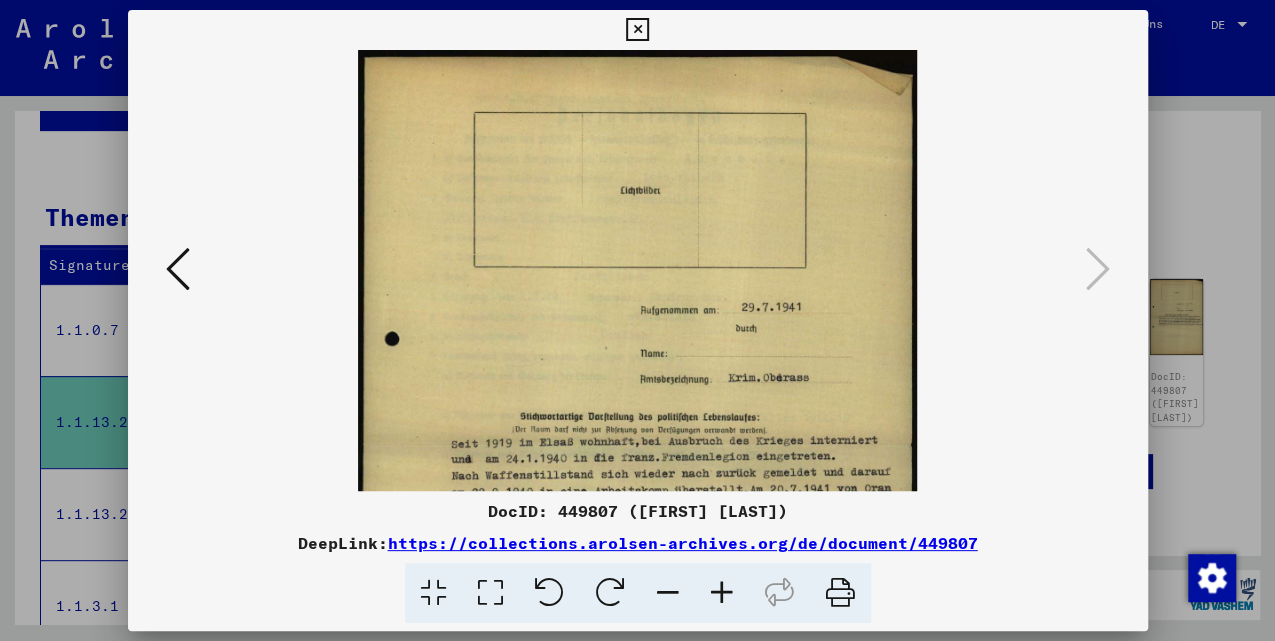 drag, startPoint x: 729, startPoint y: 594, endPoint x: 728, endPoint y: 577, distance: 17.029387 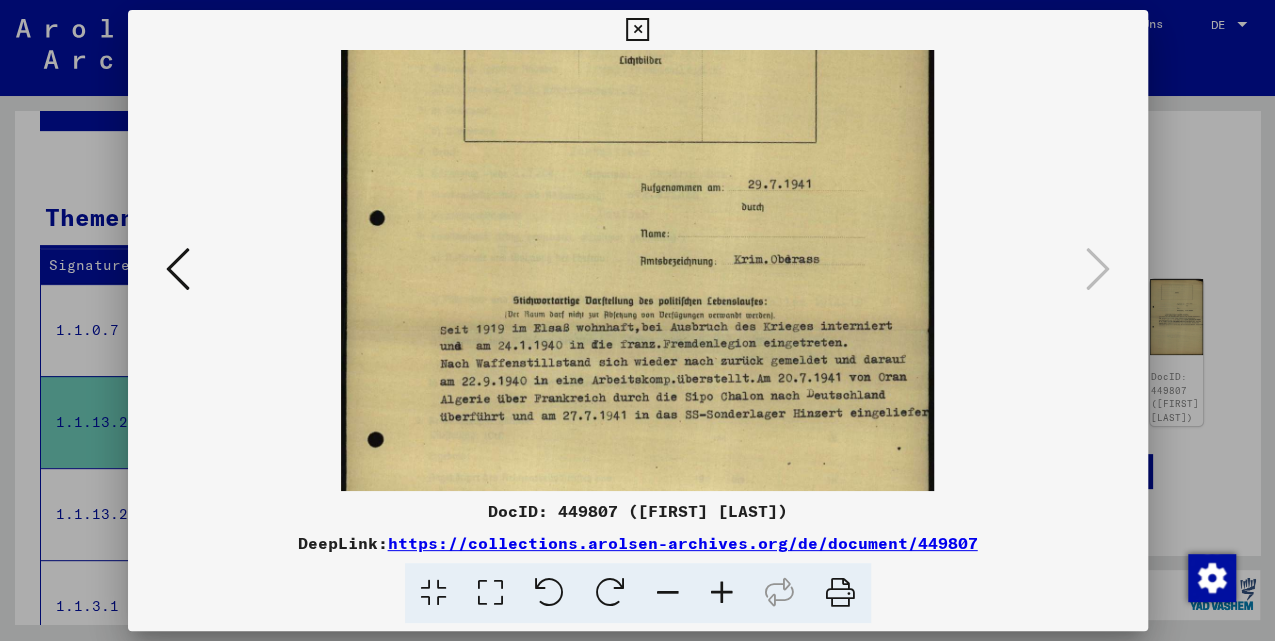 drag, startPoint x: 757, startPoint y: 284, endPoint x: 748, endPoint y: 229, distance: 55.7315 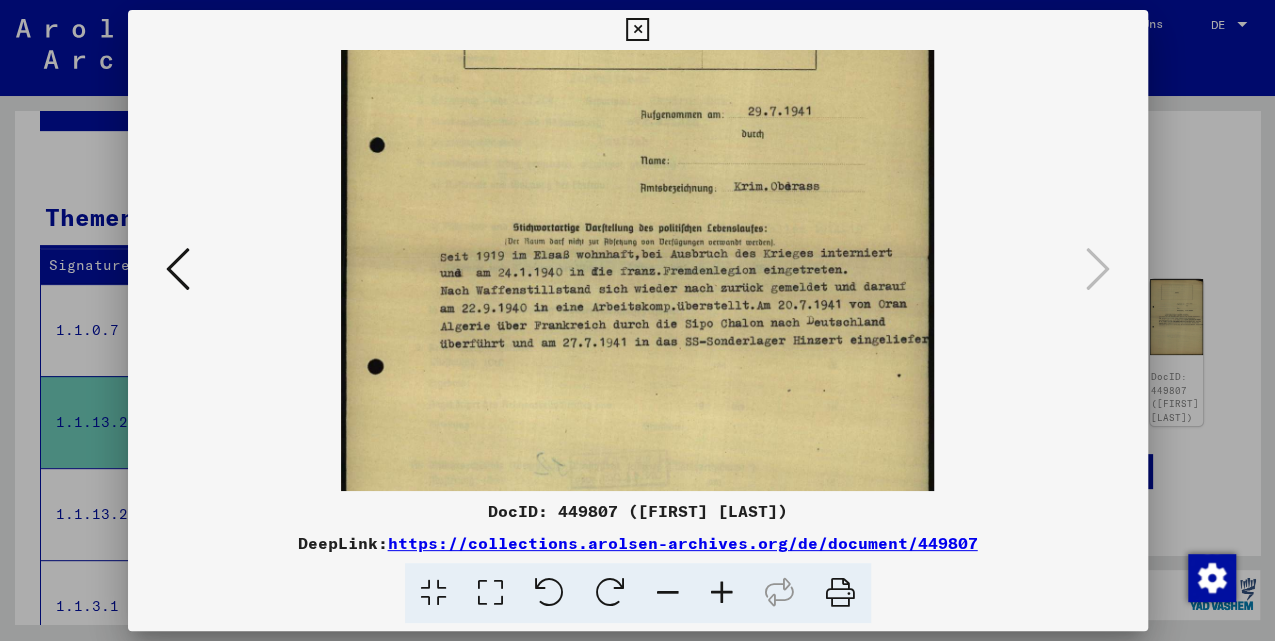 click at bounding box center (638, 258) 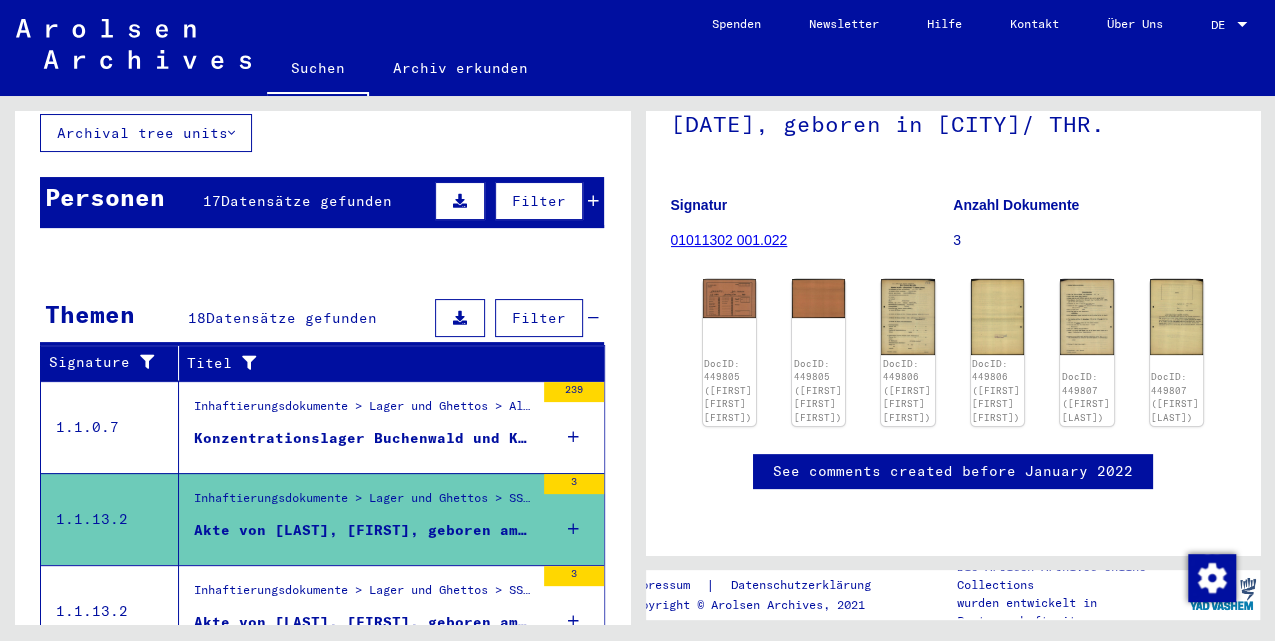 scroll, scrollTop: 104, scrollLeft: 0, axis: vertical 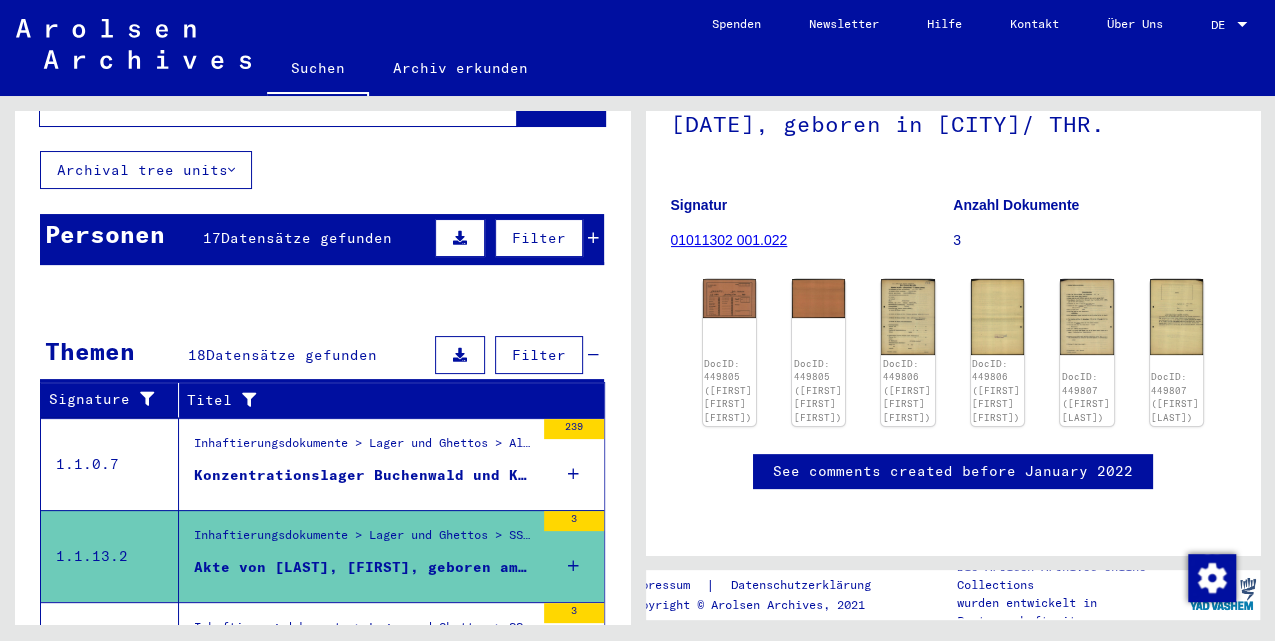 click on "Inhaftierungsdokumente > Lager und Ghettos > Allgemeines > Informationssammlung des ITS zu verschiedenen Haftstätten und Lagern" at bounding box center [364, 448] 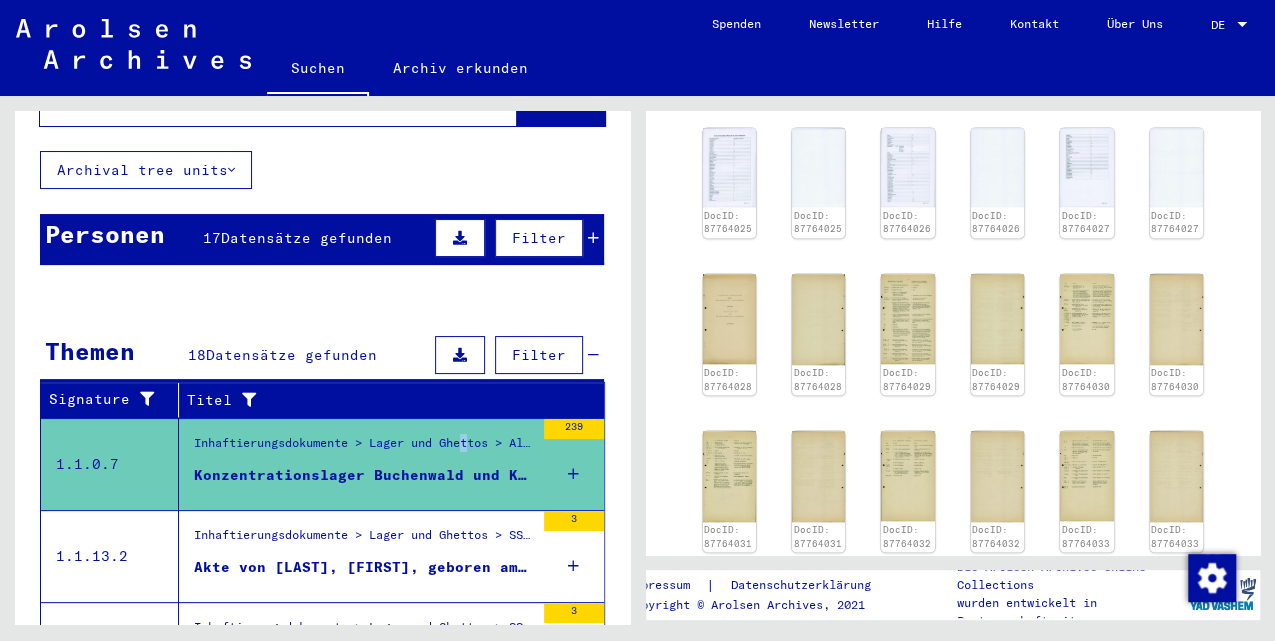 scroll, scrollTop: 1066, scrollLeft: 0, axis: vertical 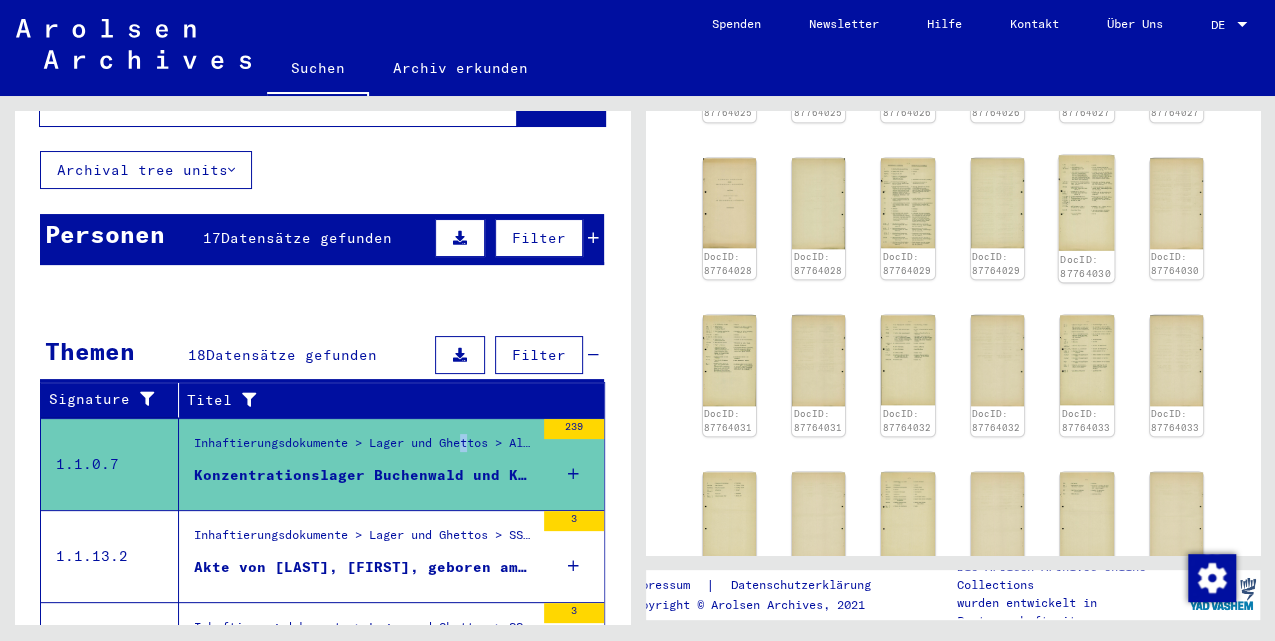 click 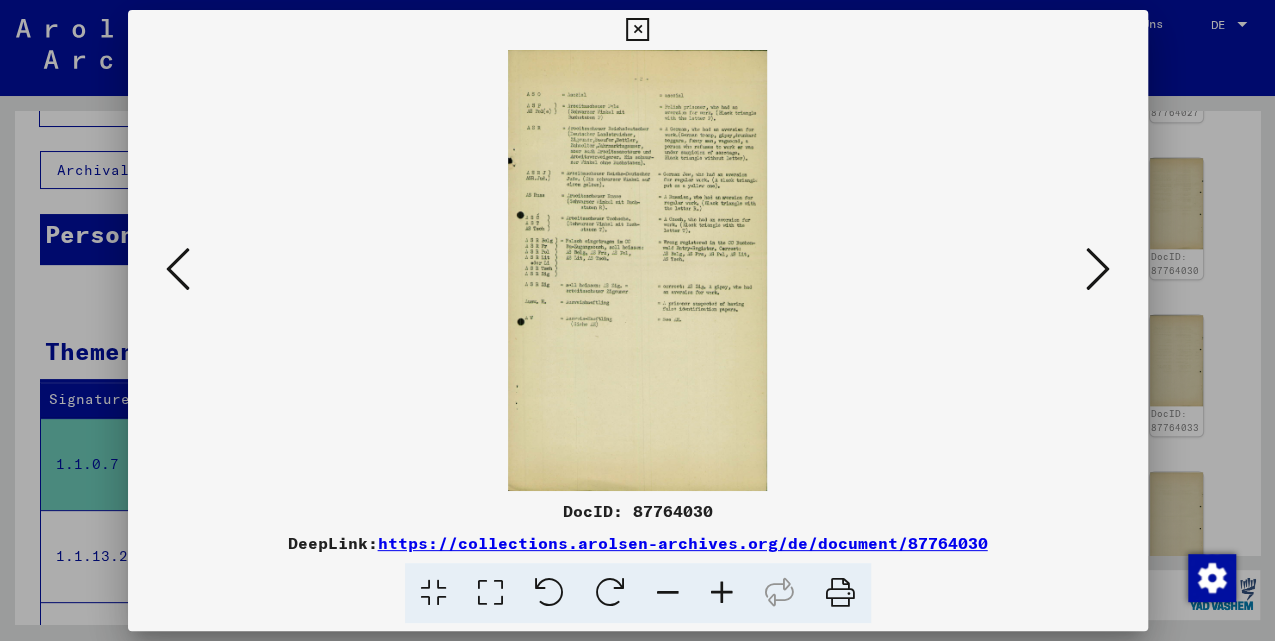 click at bounding box center (722, 593) 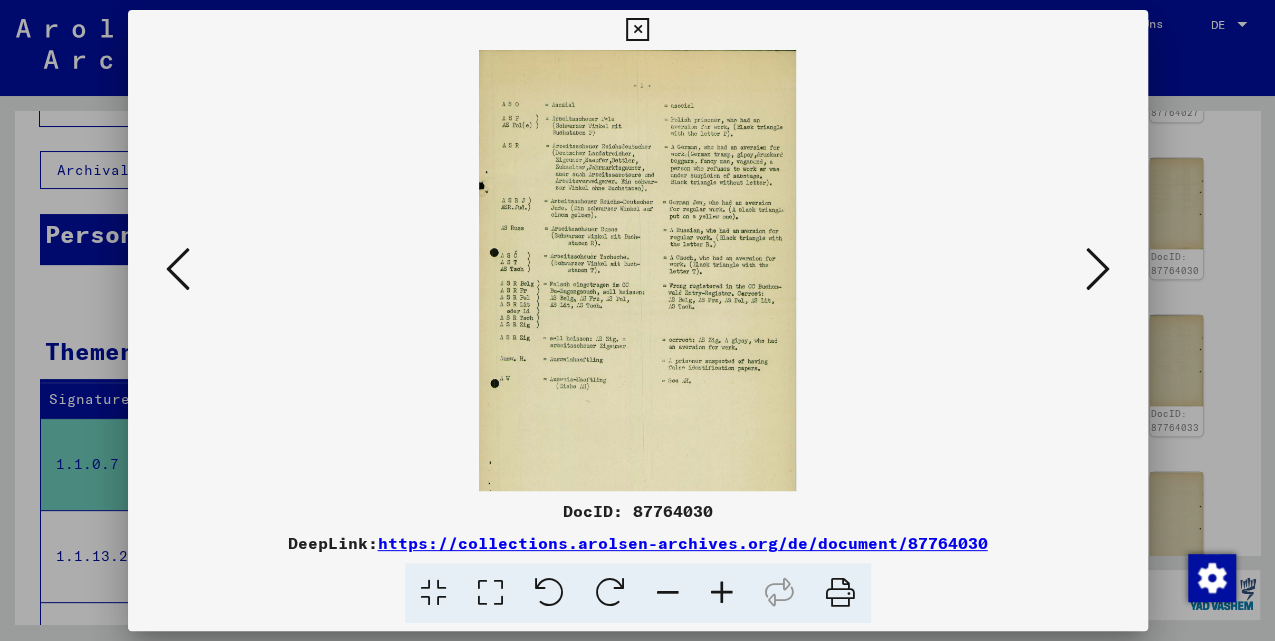click at bounding box center (722, 593) 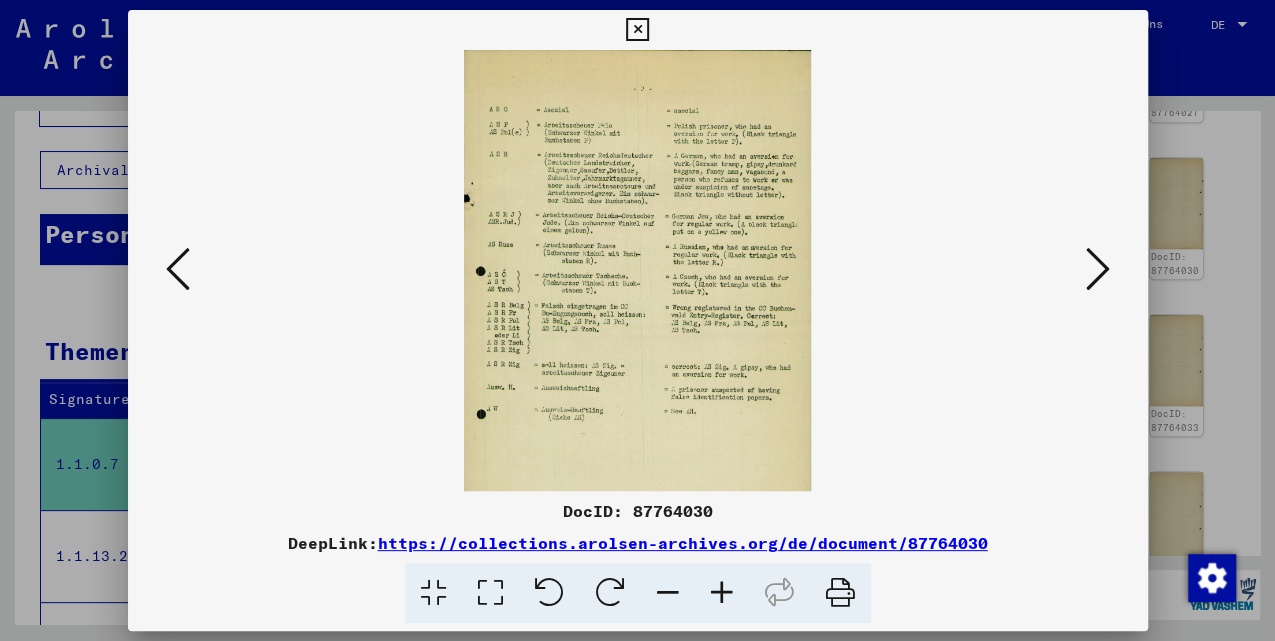 click at bounding box center (722, 593) 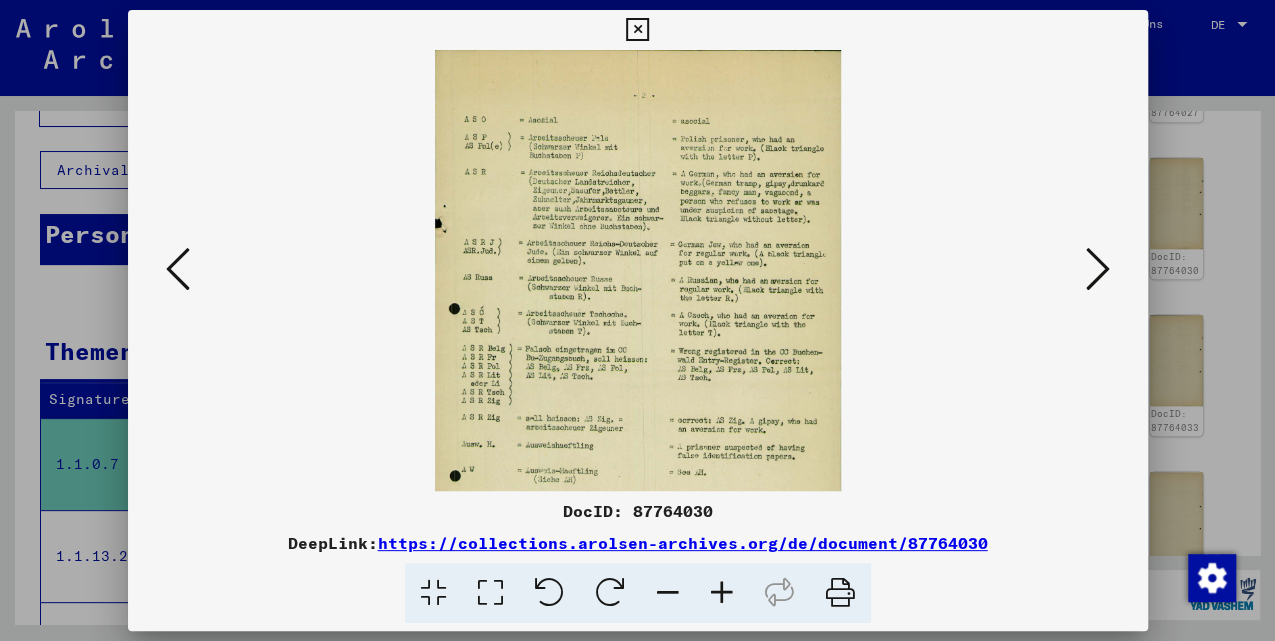 click at bounding box center [722, 593] 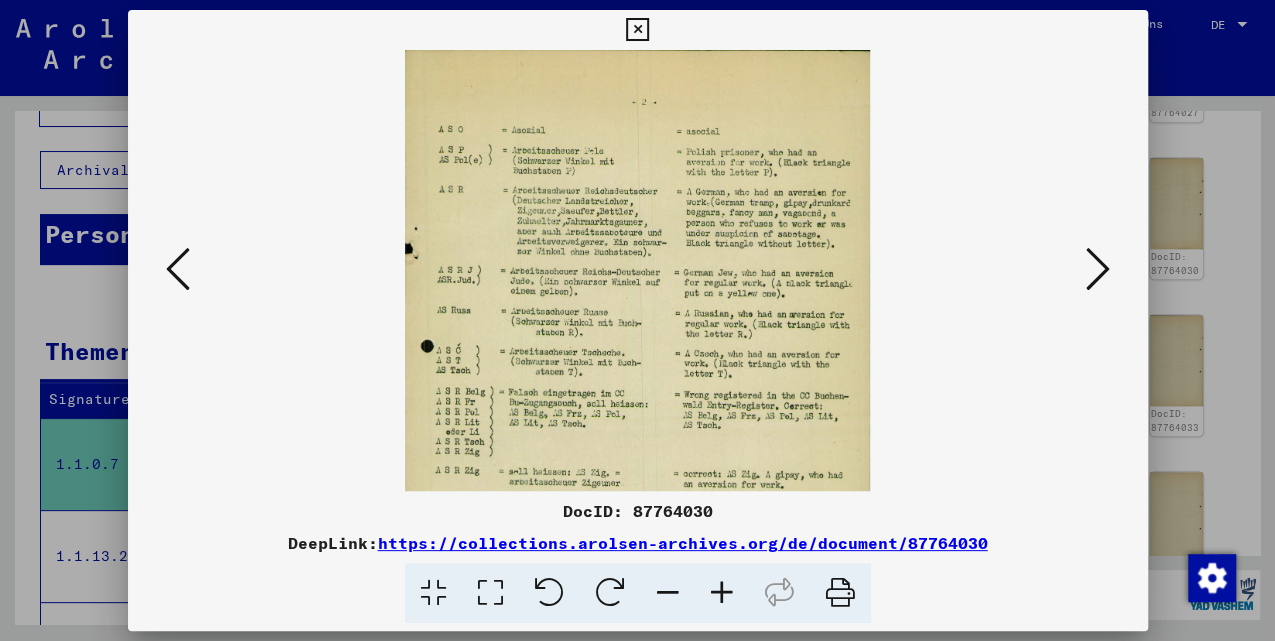 click at bounding box center [722, 593] 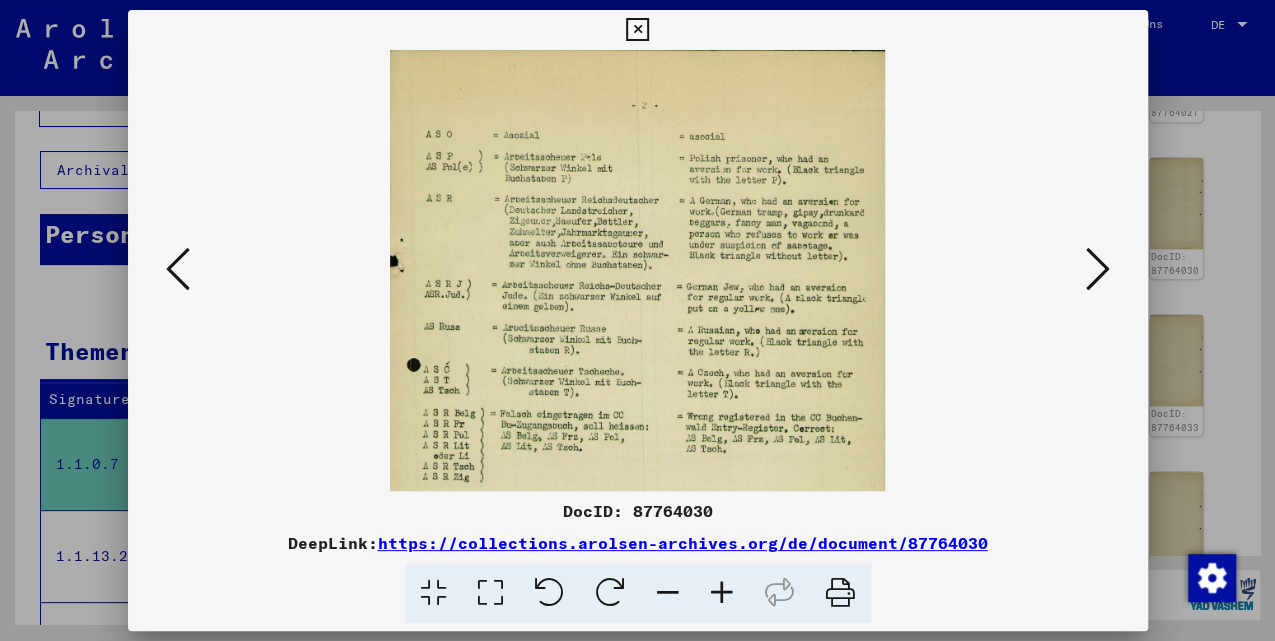 click at bounding box center [722, 593] 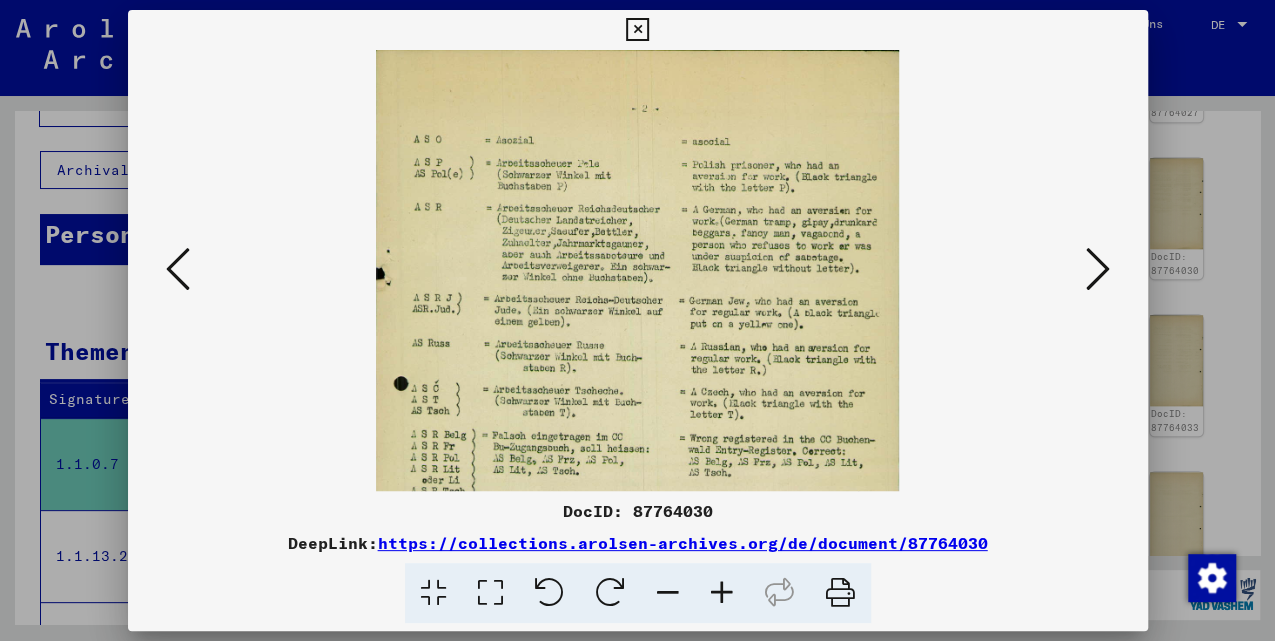click at bounding box center (722, 593) 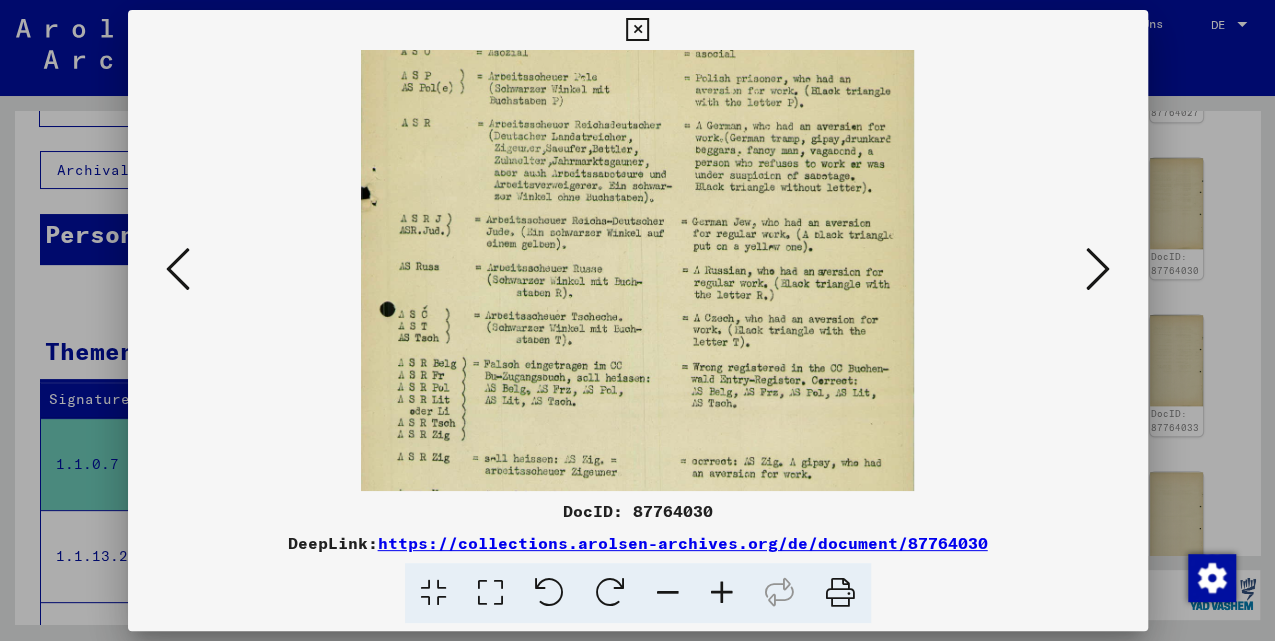 drag, startPoint x: 732, startPoint y: 330, endPoint x: 724, endPoint y: 274, distance: 56.568542 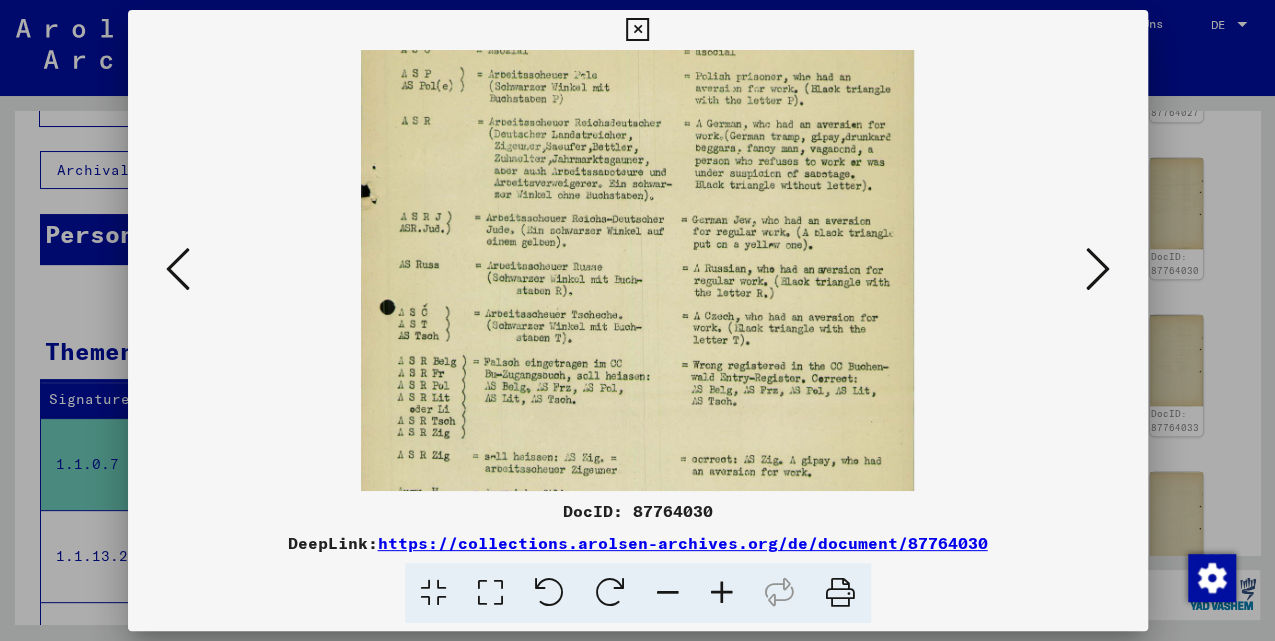 click at bounding box center [637, 425] 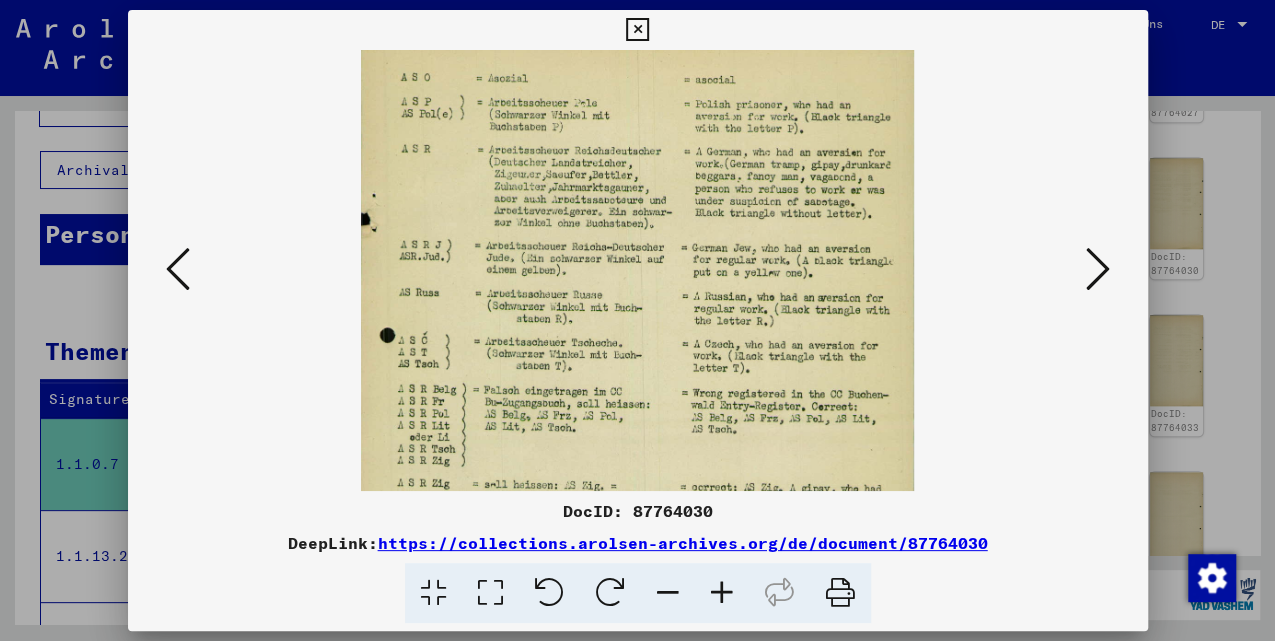 scroll, scrollTop: 56, scrollLeft: 0, axis: vertical 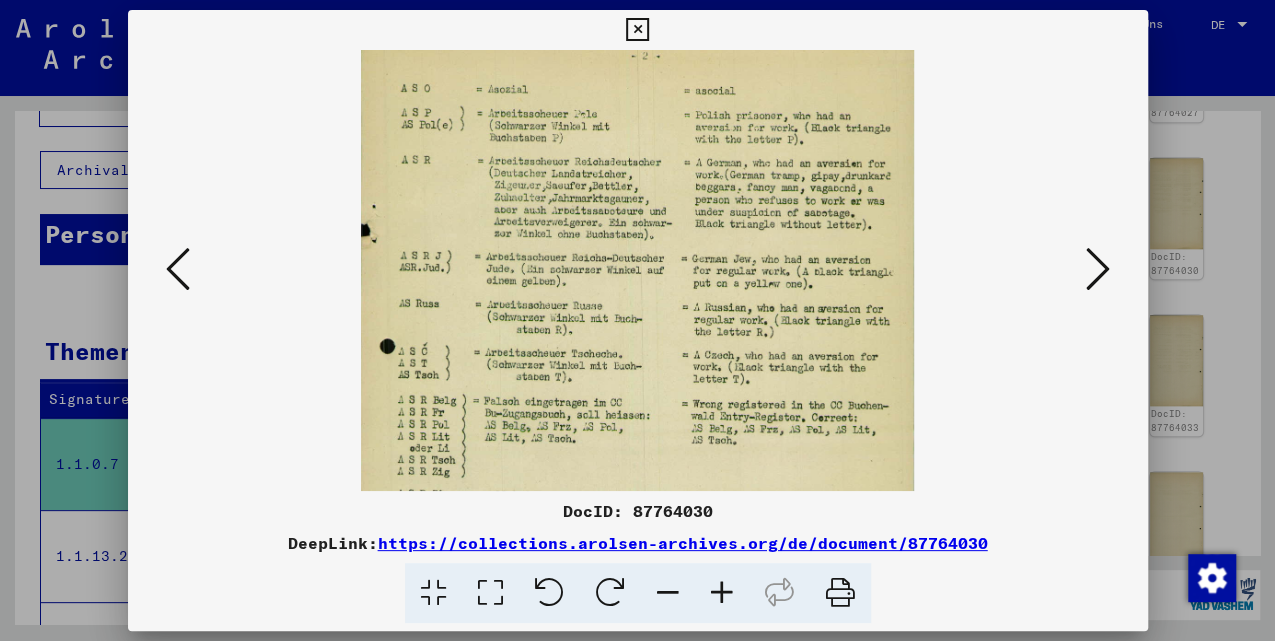 click at bounding box center (637, 464) 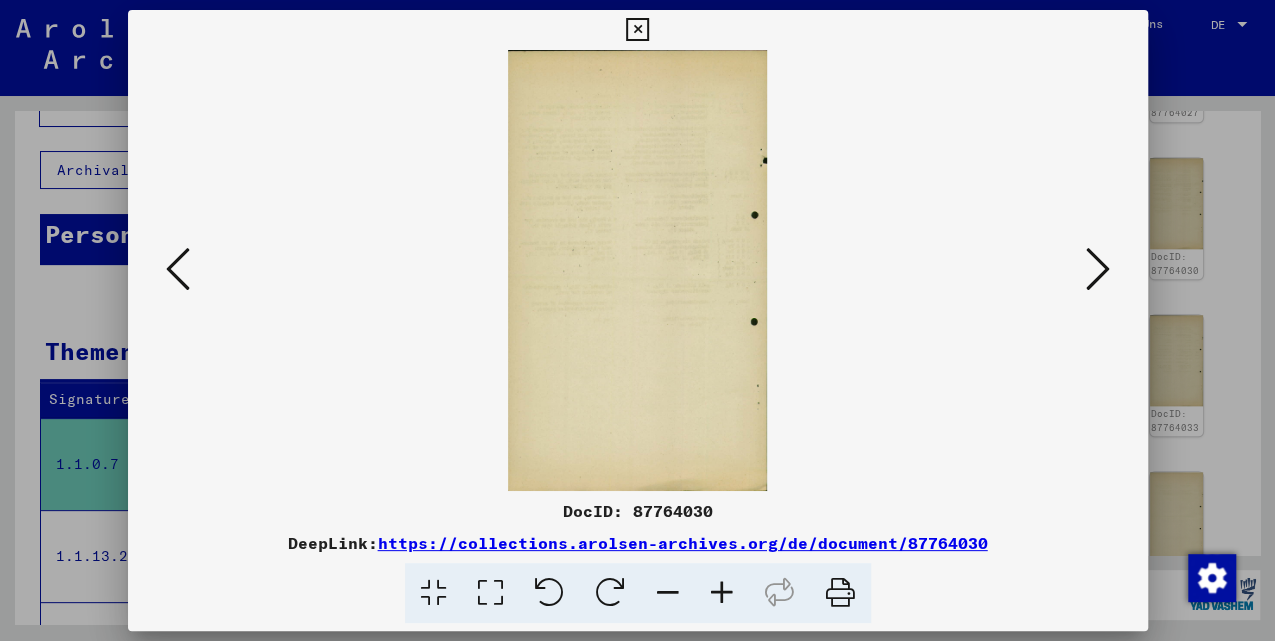 scroll, scrollTop: 0, scrollLeft: 0, axis: both 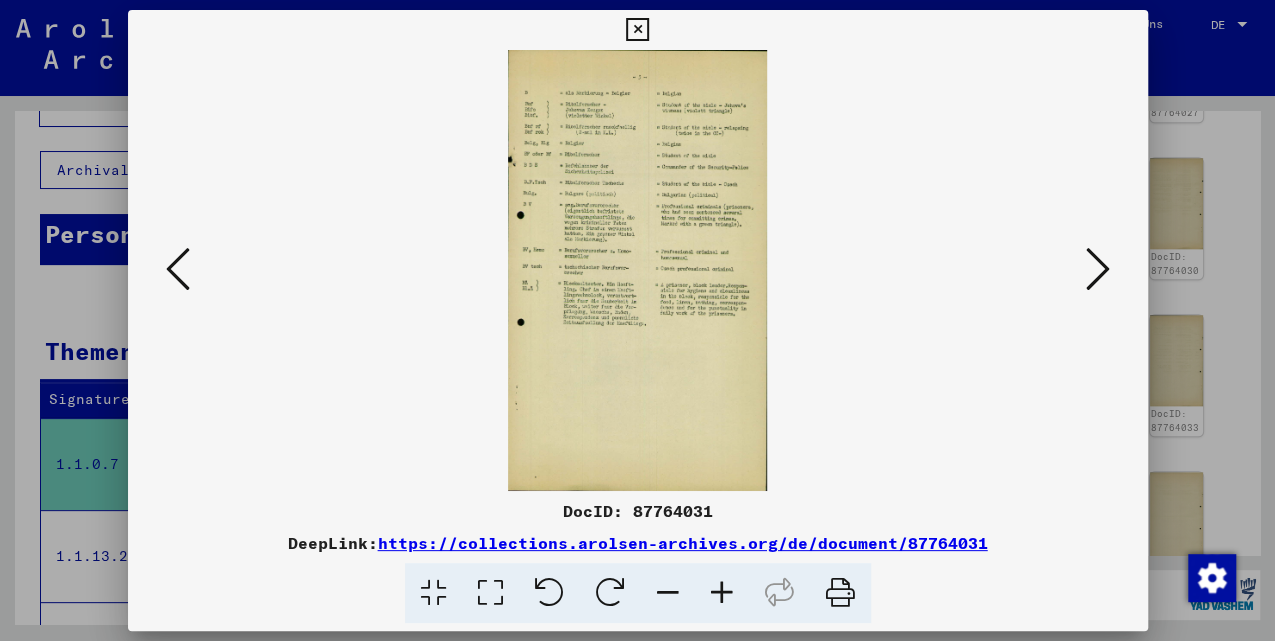 click at bounding box center (1098, 269) 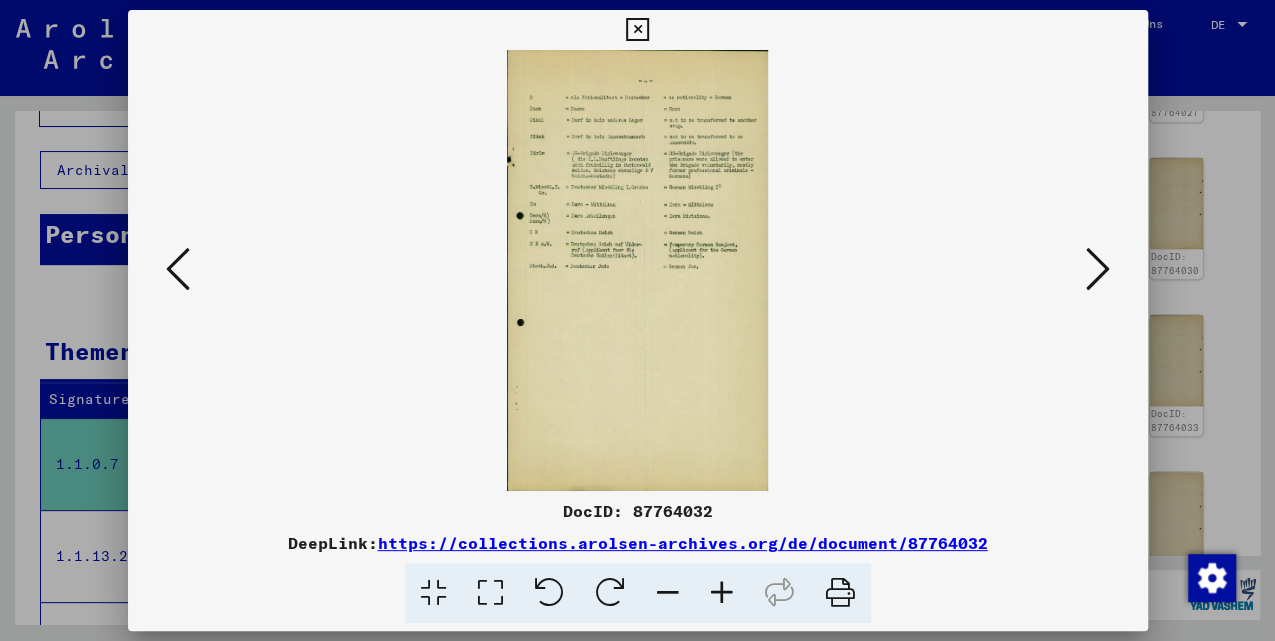 click at bounding box center [722, 593] 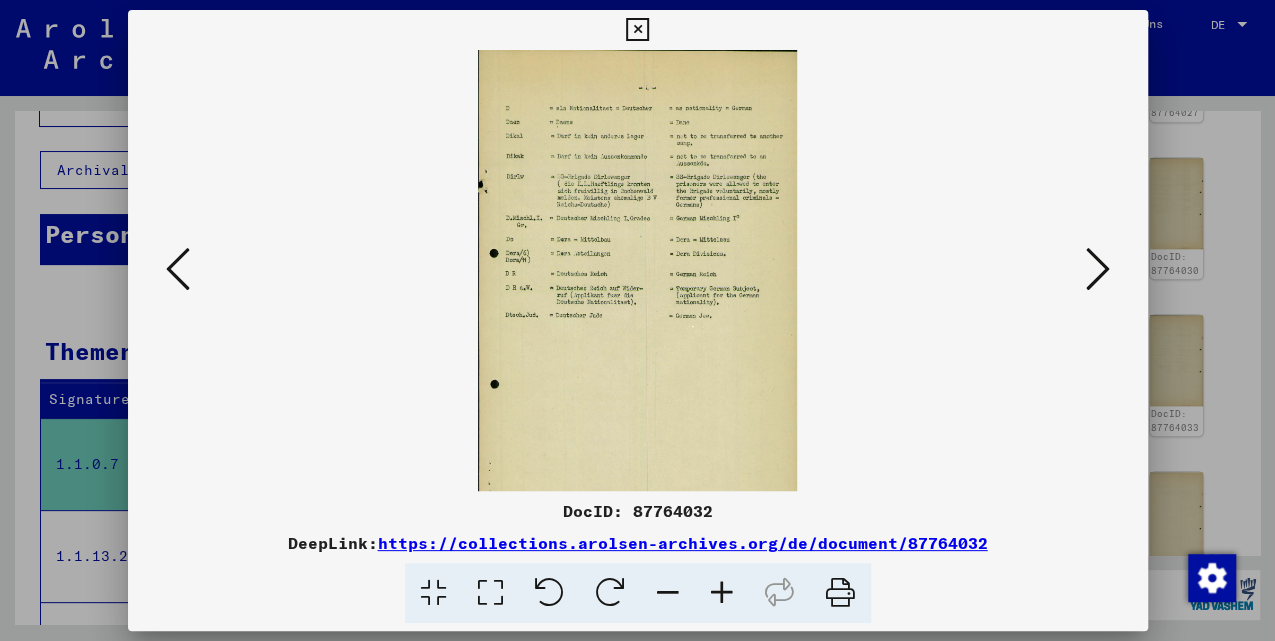 click at bounding box center (722, 593) 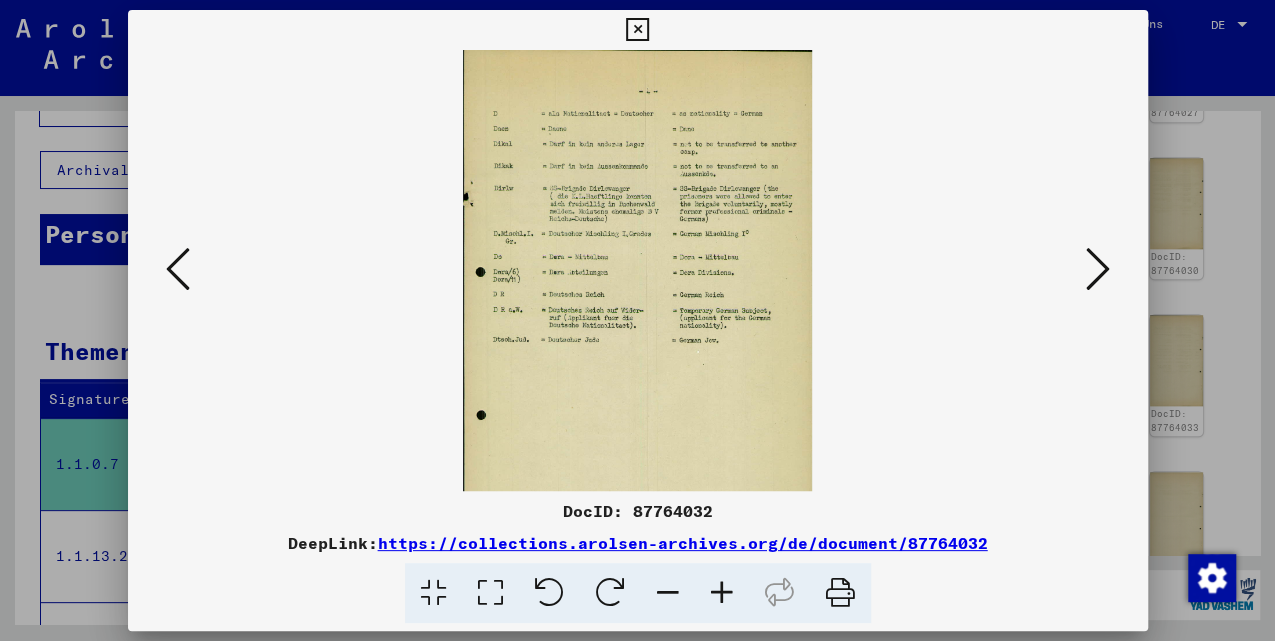 click at bounding box center (722, 593) 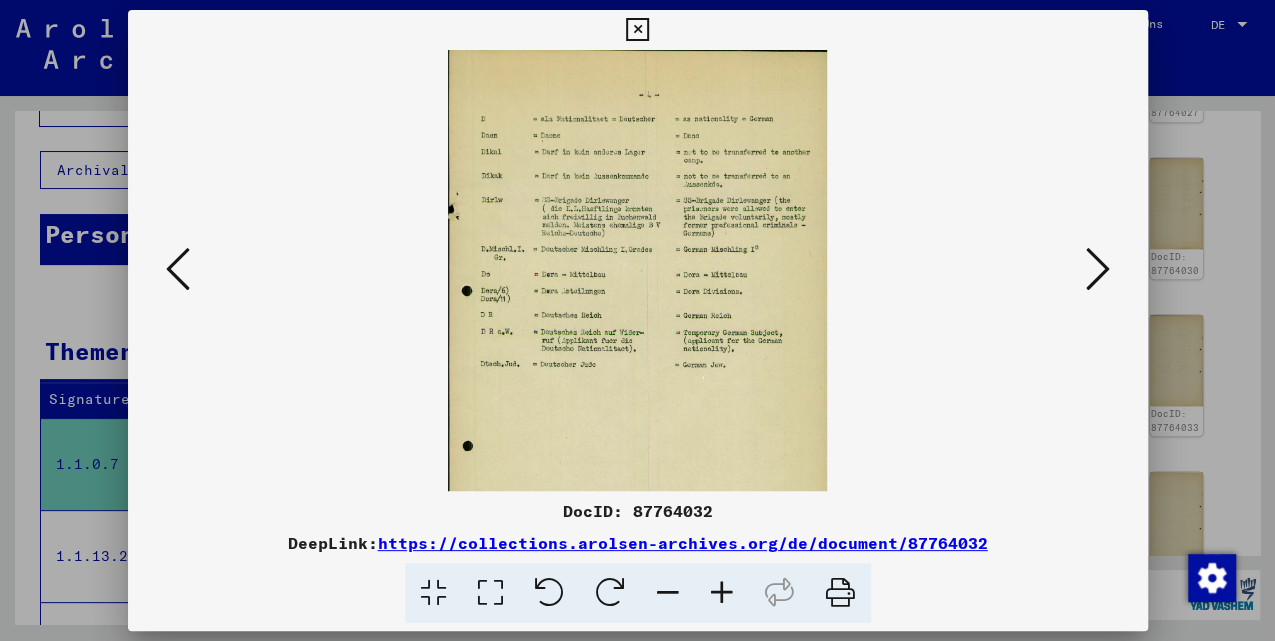 click at bounding box center (722, 593) 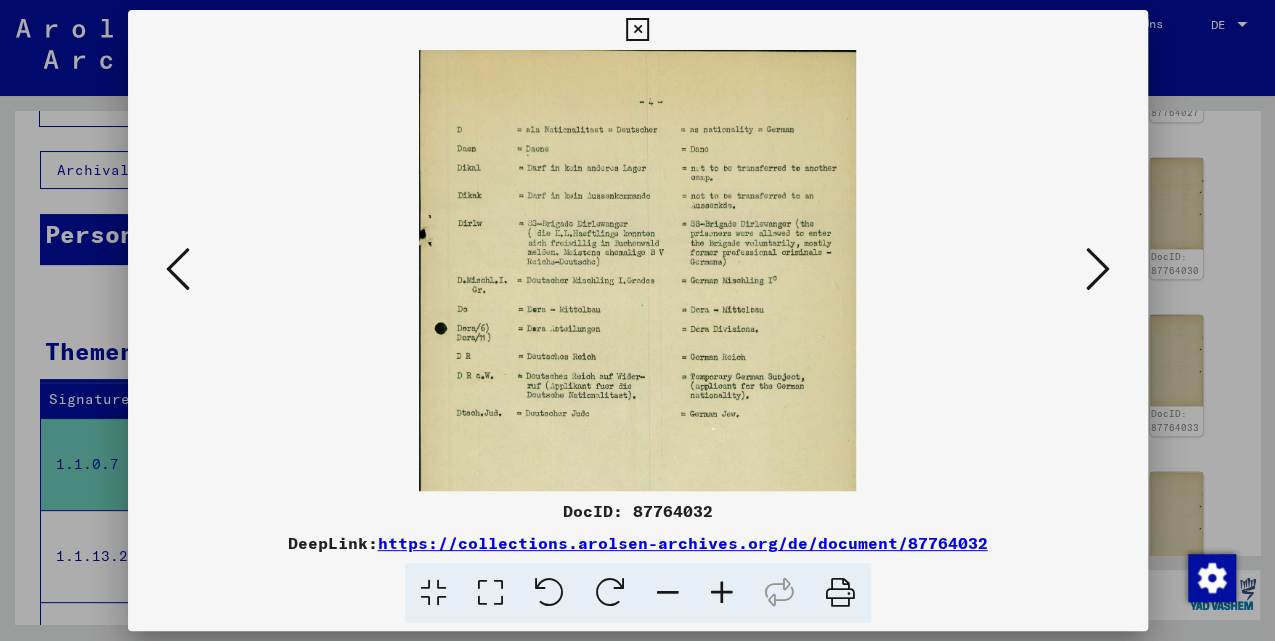 click at bounding box center [722, 593] 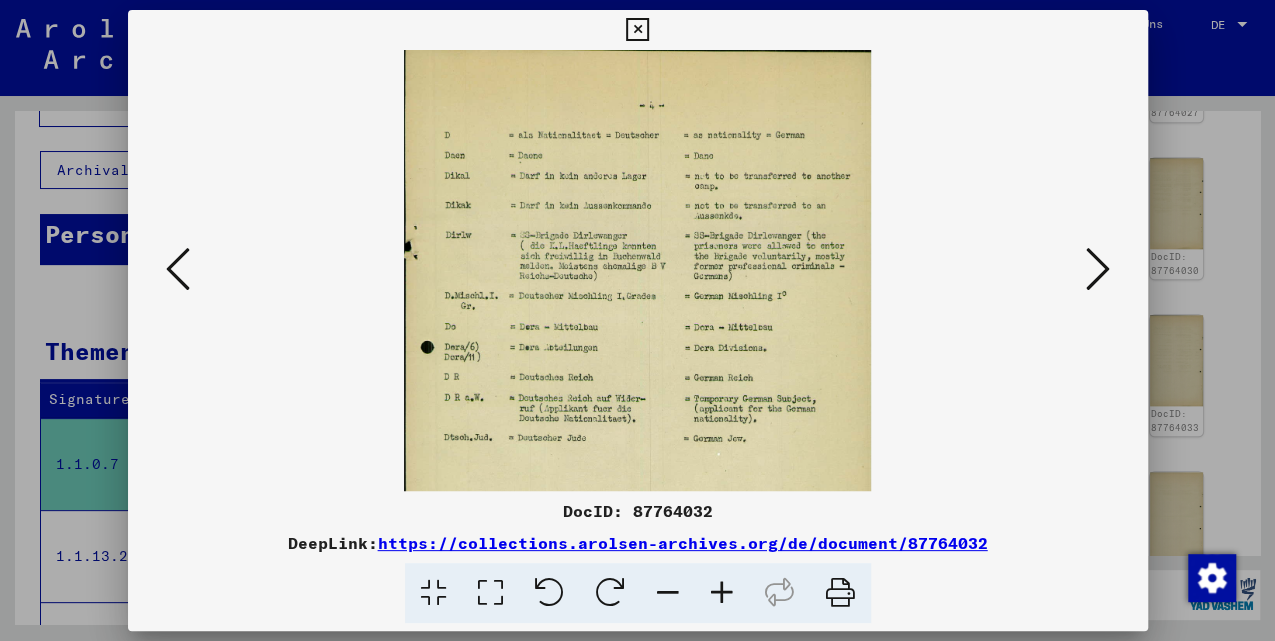click at bounding box center [722, 593] 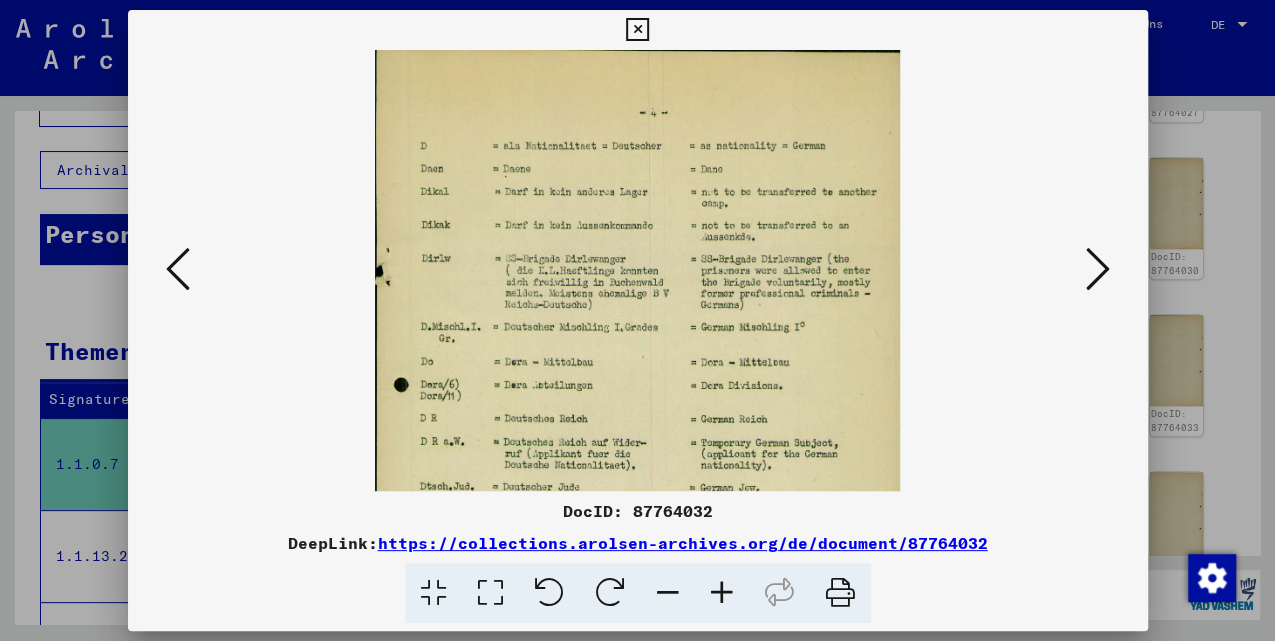 click at bounding box center [722, 593] 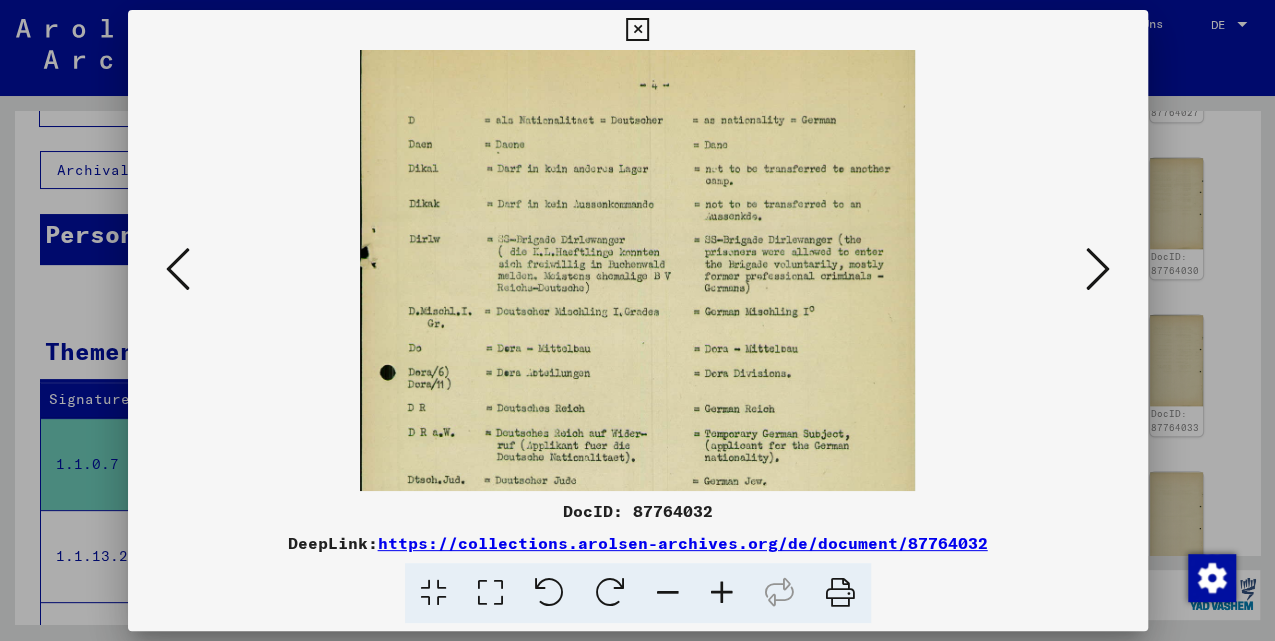 drag, startPoint x: 803, startPoint y: 359, endPoint x: 802, endPoint y: 328, distance: 31.016125 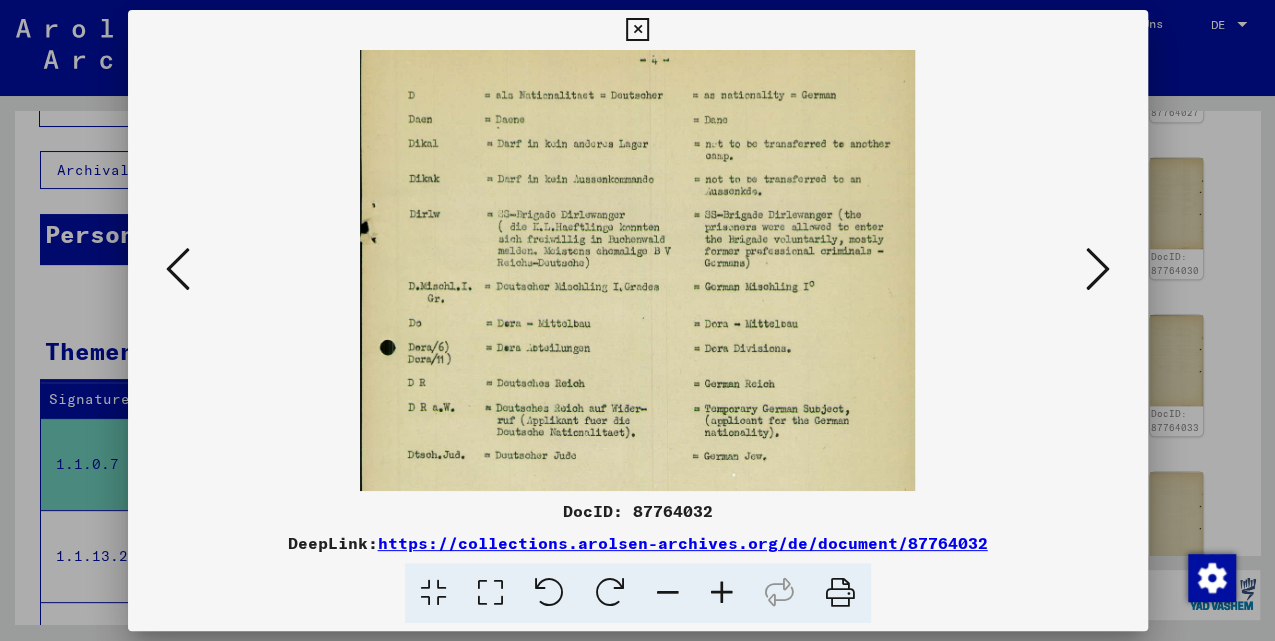drag, startPoint x: 864, startPoint y: 356, endPoint x: 873, endPoint y: 328, distance: 29.410883 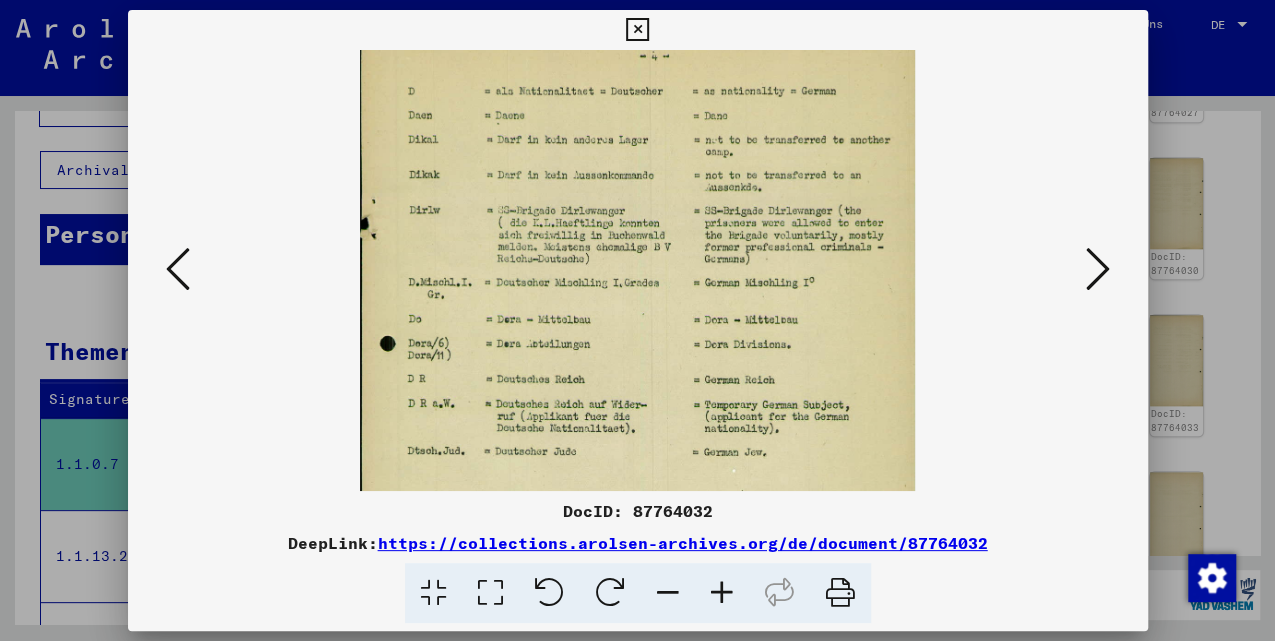 click at bounding box center [638, 270] 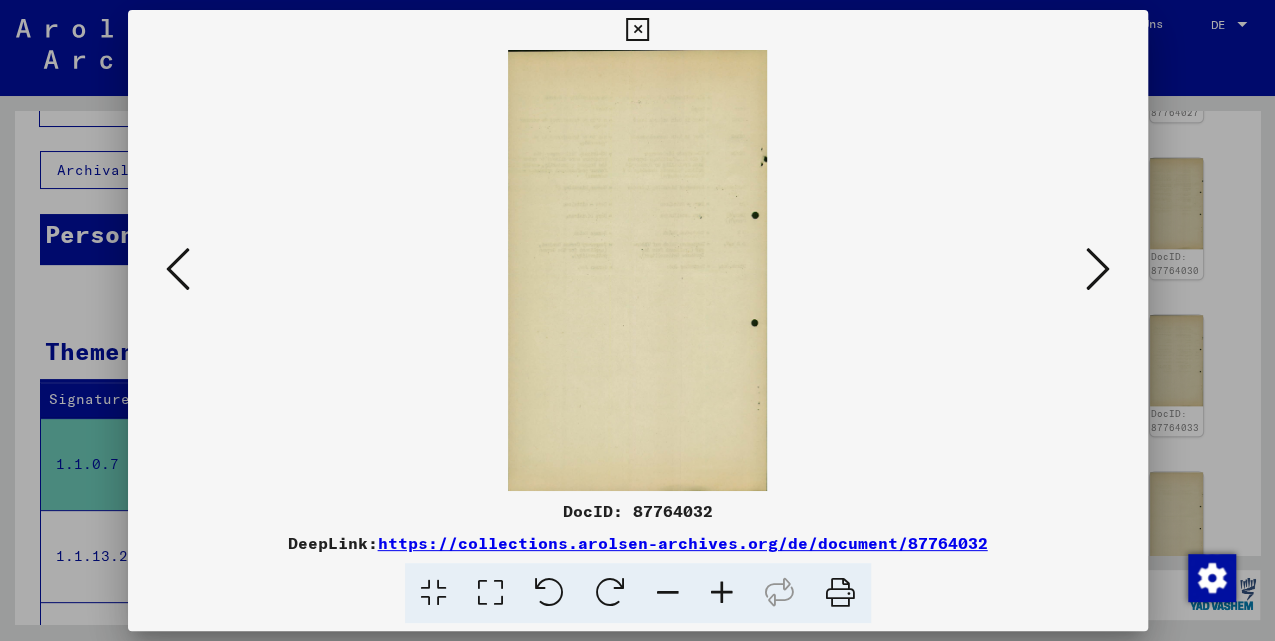click at bounding box center (1098, 269) 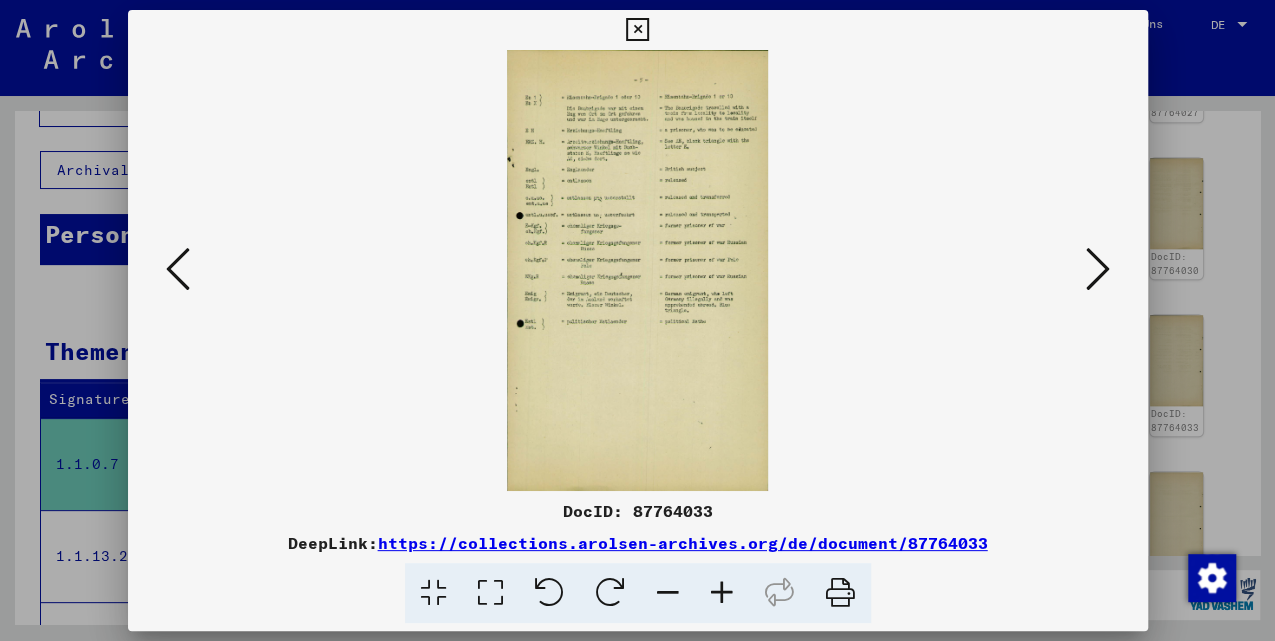 click at bounding box center [637, 30] 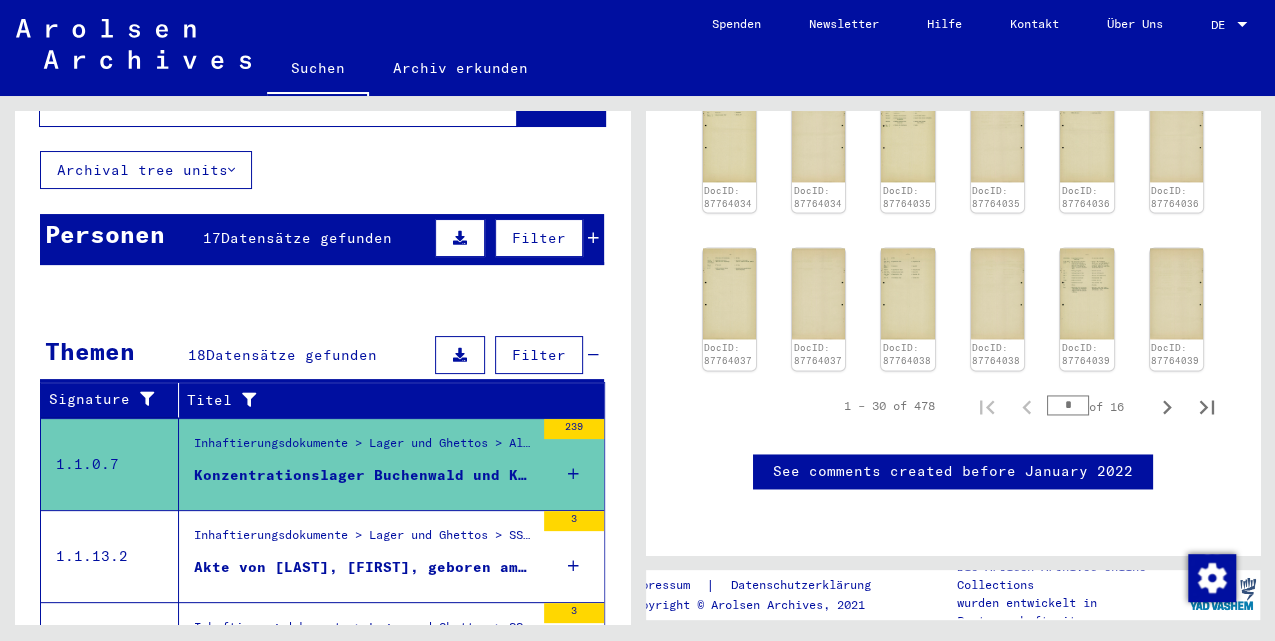 scroll, scrollTop: 1600, scrollLeft: 0, axis: vertical 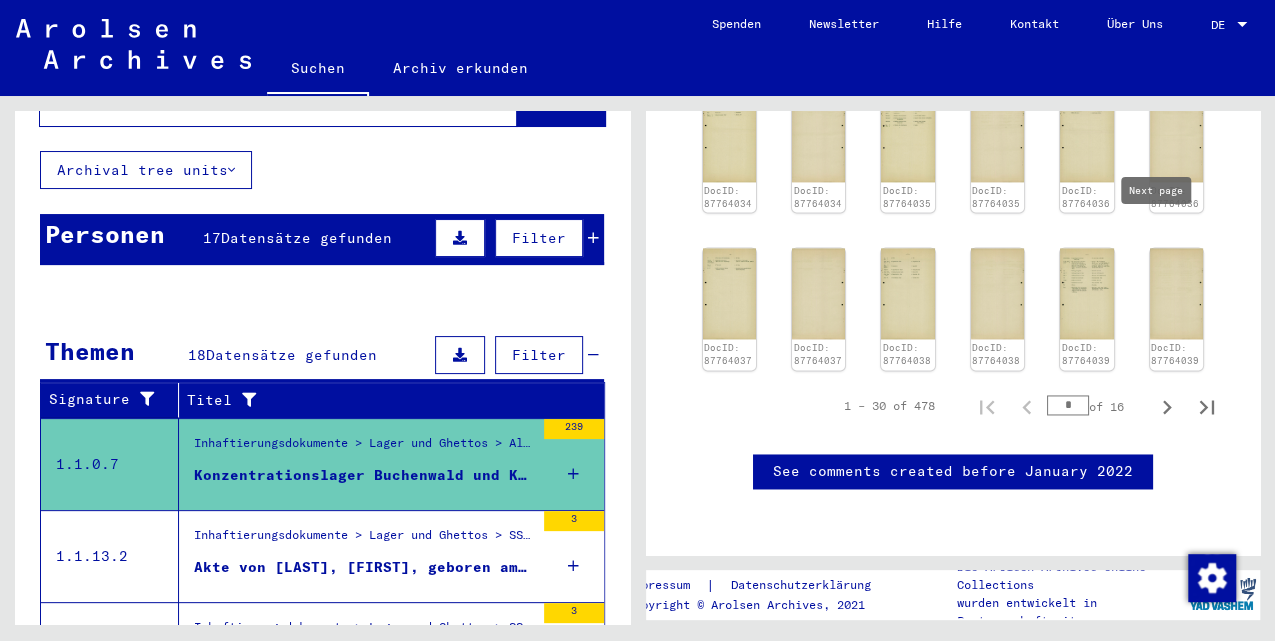 click 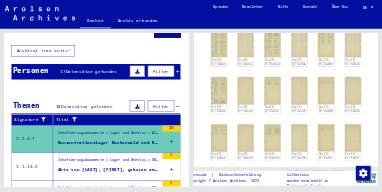 scroll, scrollTop: 1110, scrollLeft: 0, axis: vertical 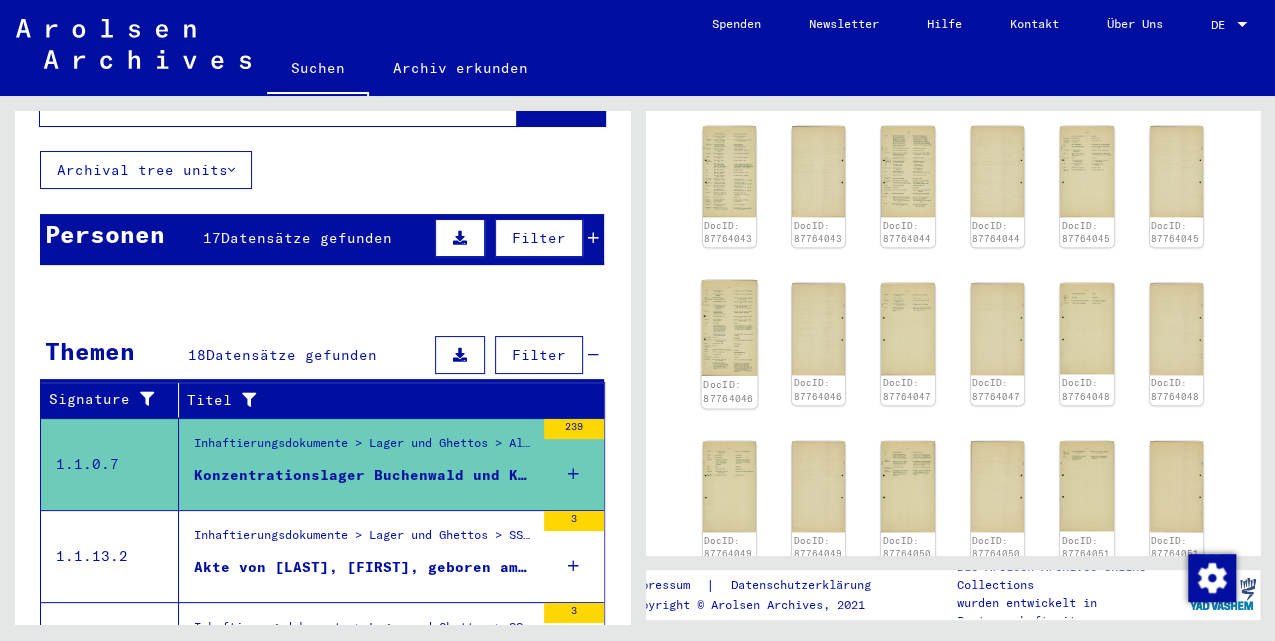 click 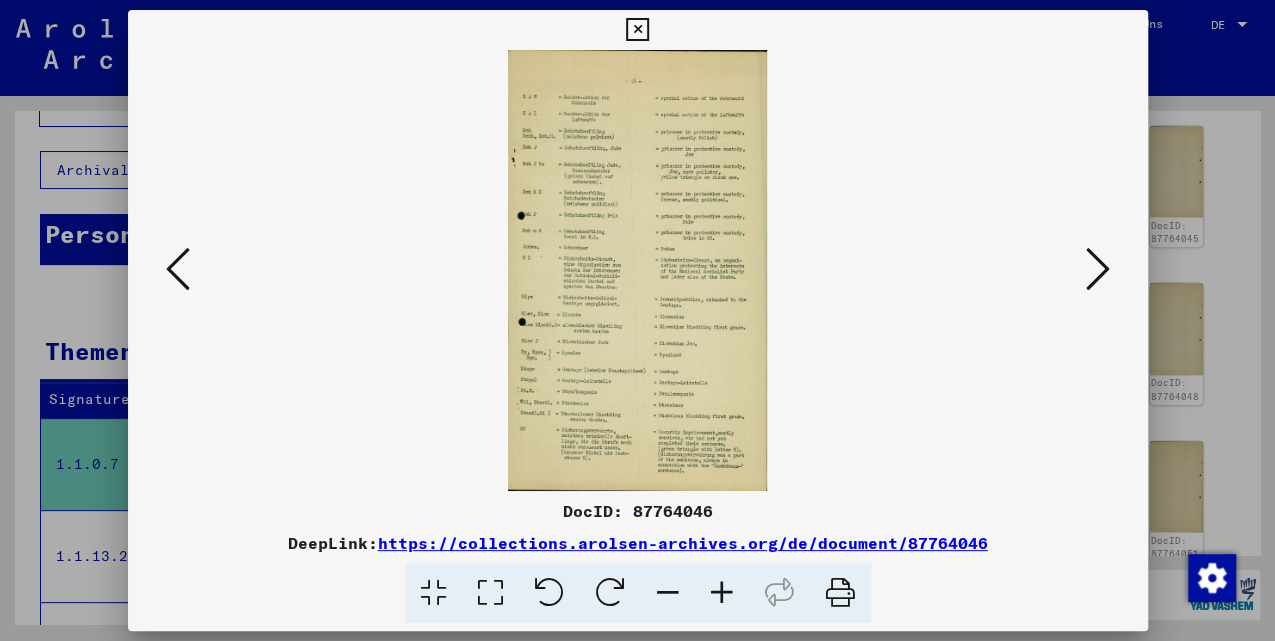 click at bounding box center (638, 270) 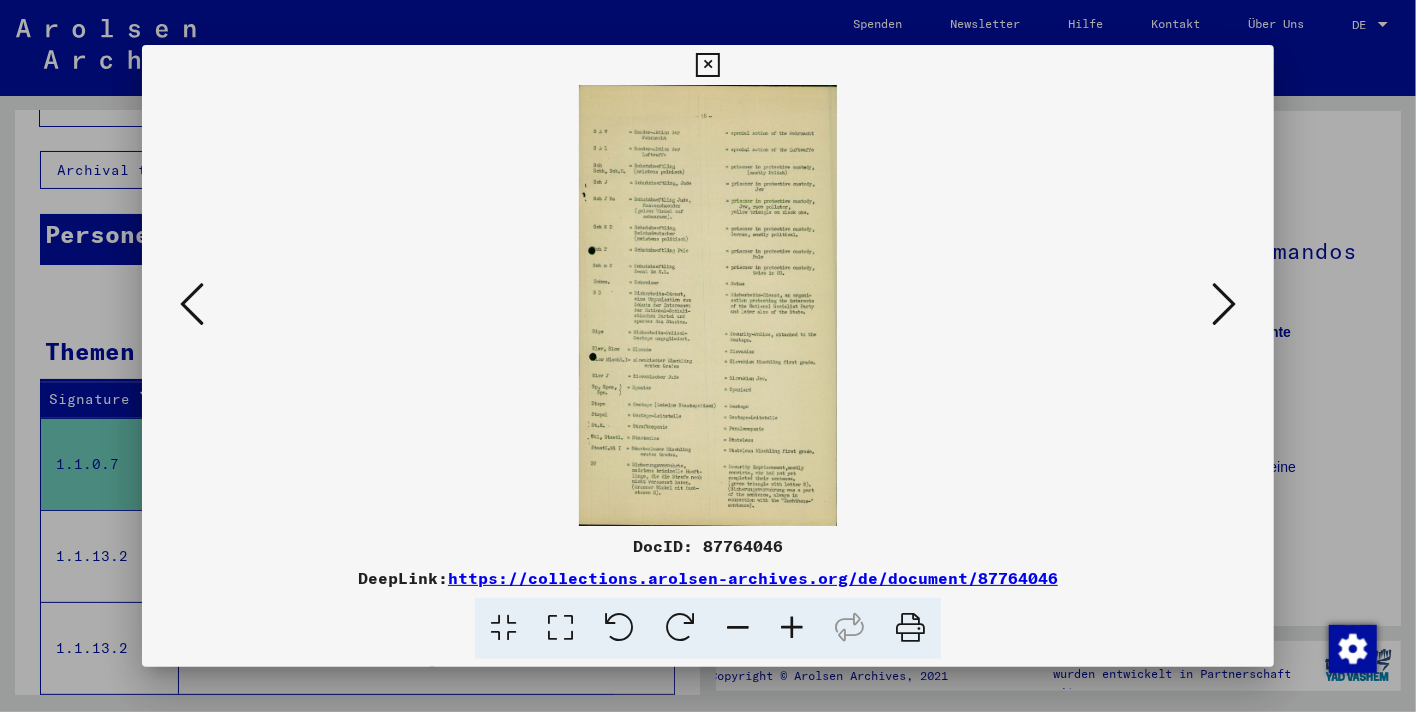 scroll, scrollTop: 104, scrollLeft: 0, axis: vertical 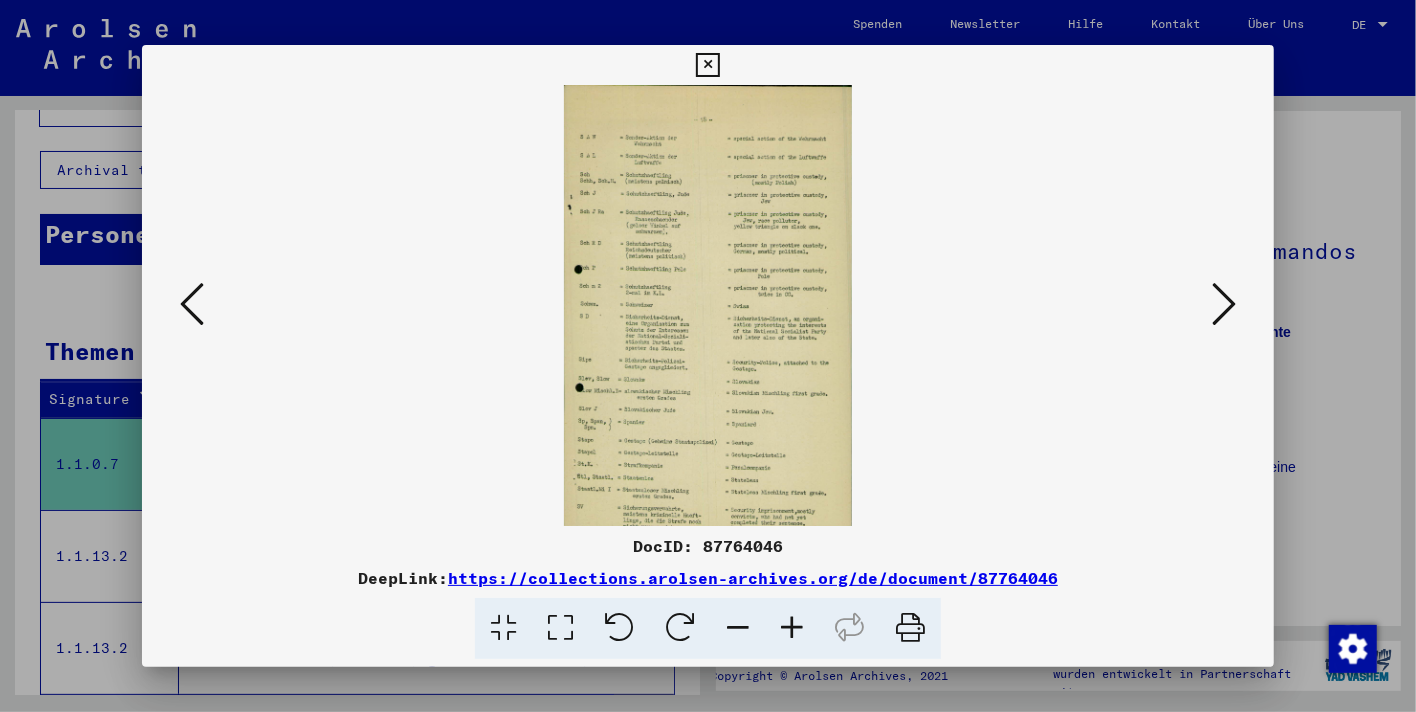 click at bounding box center [792, 628] 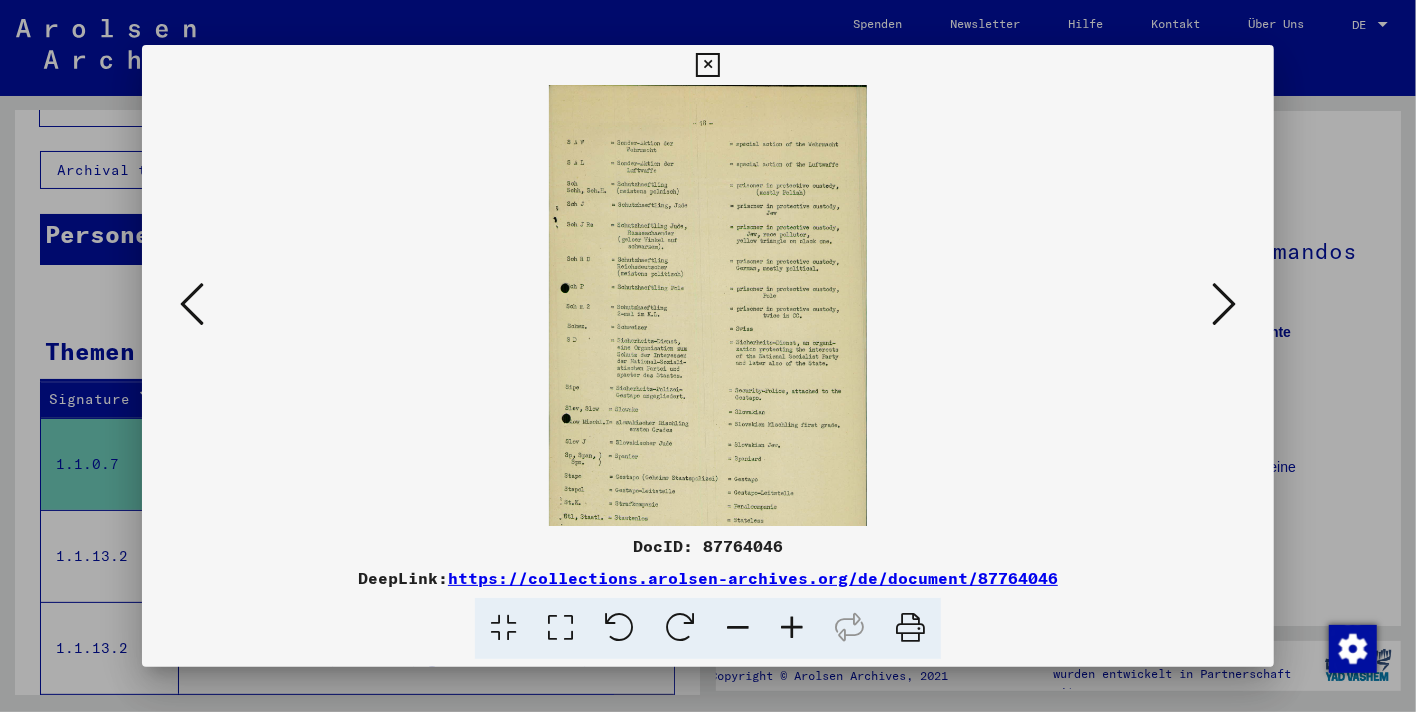 click at bounding box center [792, 628] 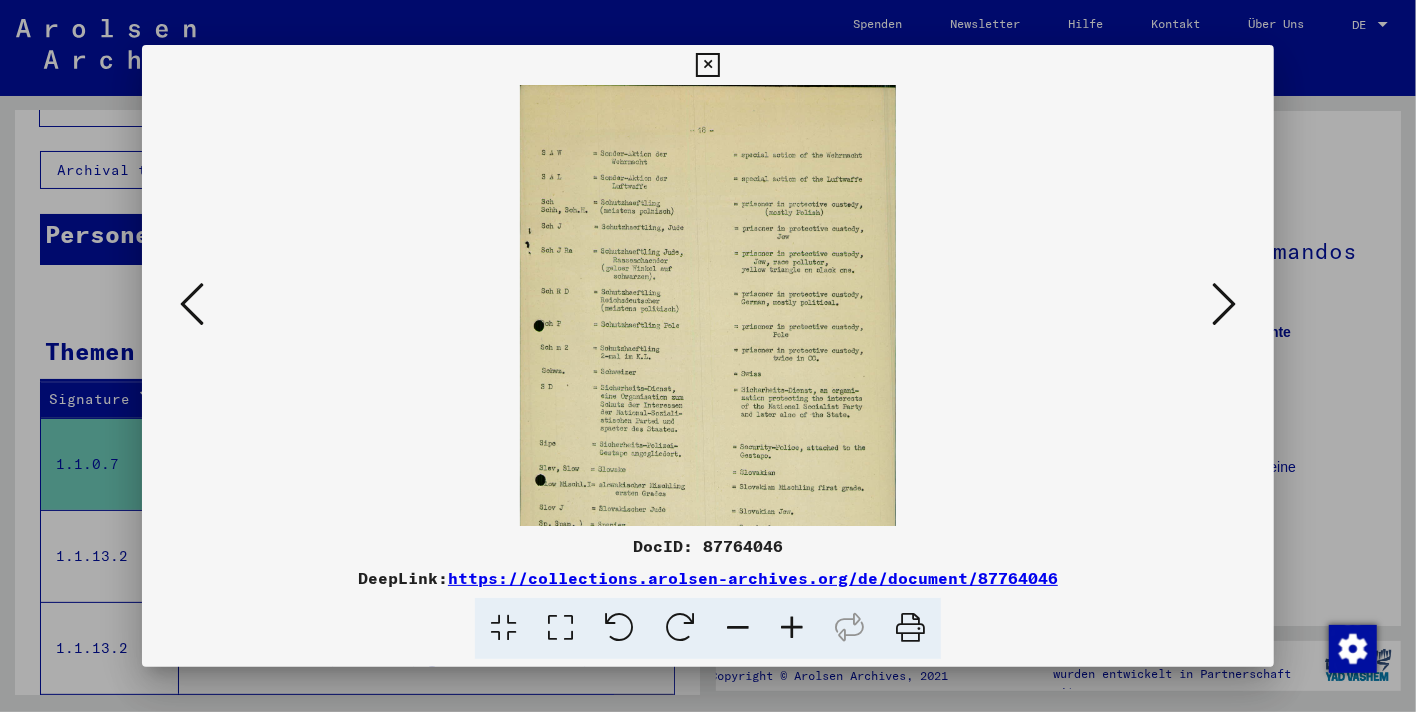 click at bounding box center (792, 628) 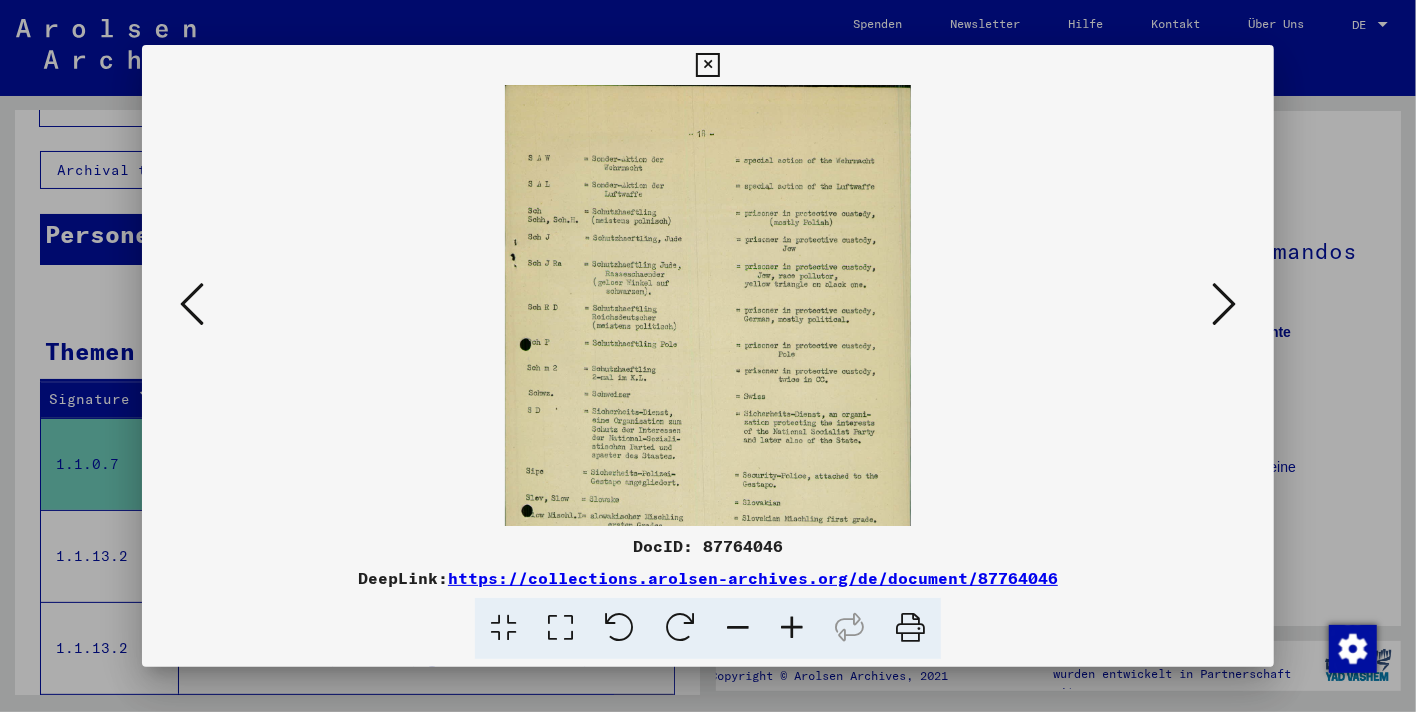 click at bounding box center (792, 628) 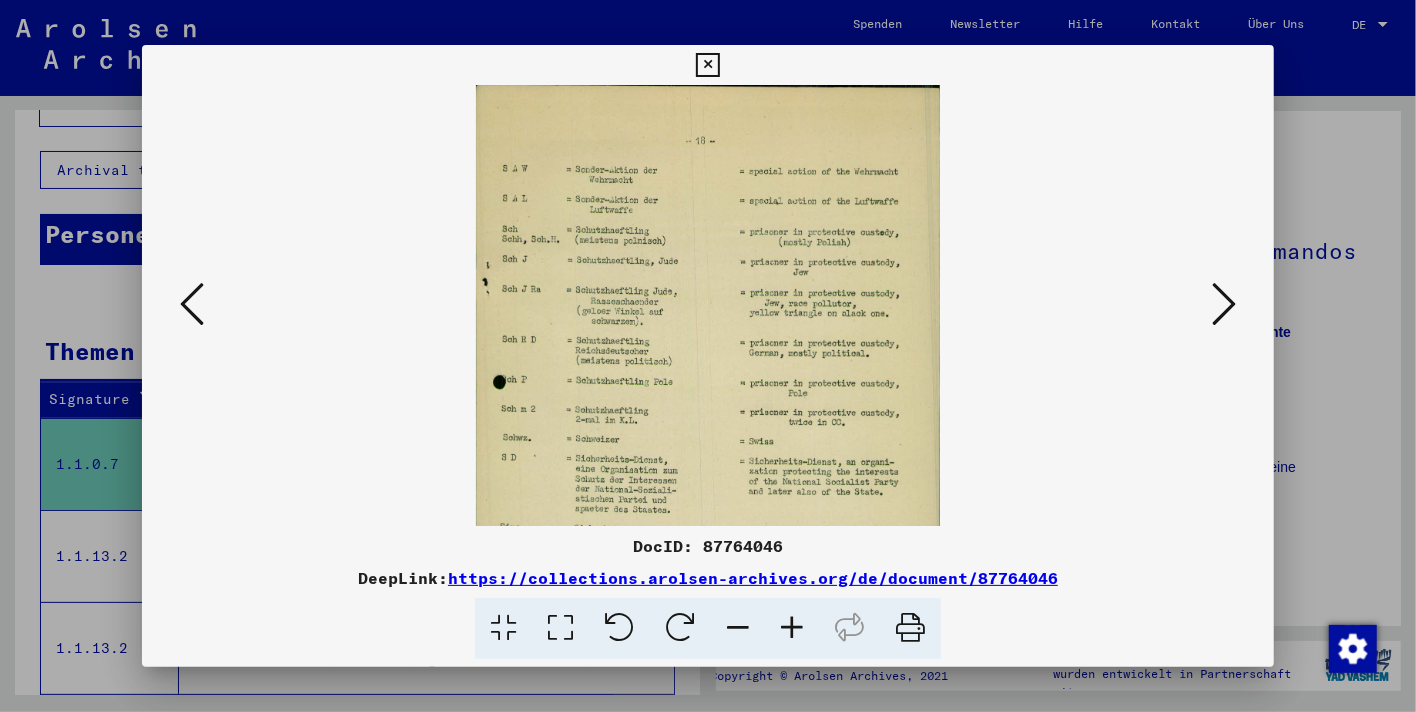 click at bounding box center [792, 628] 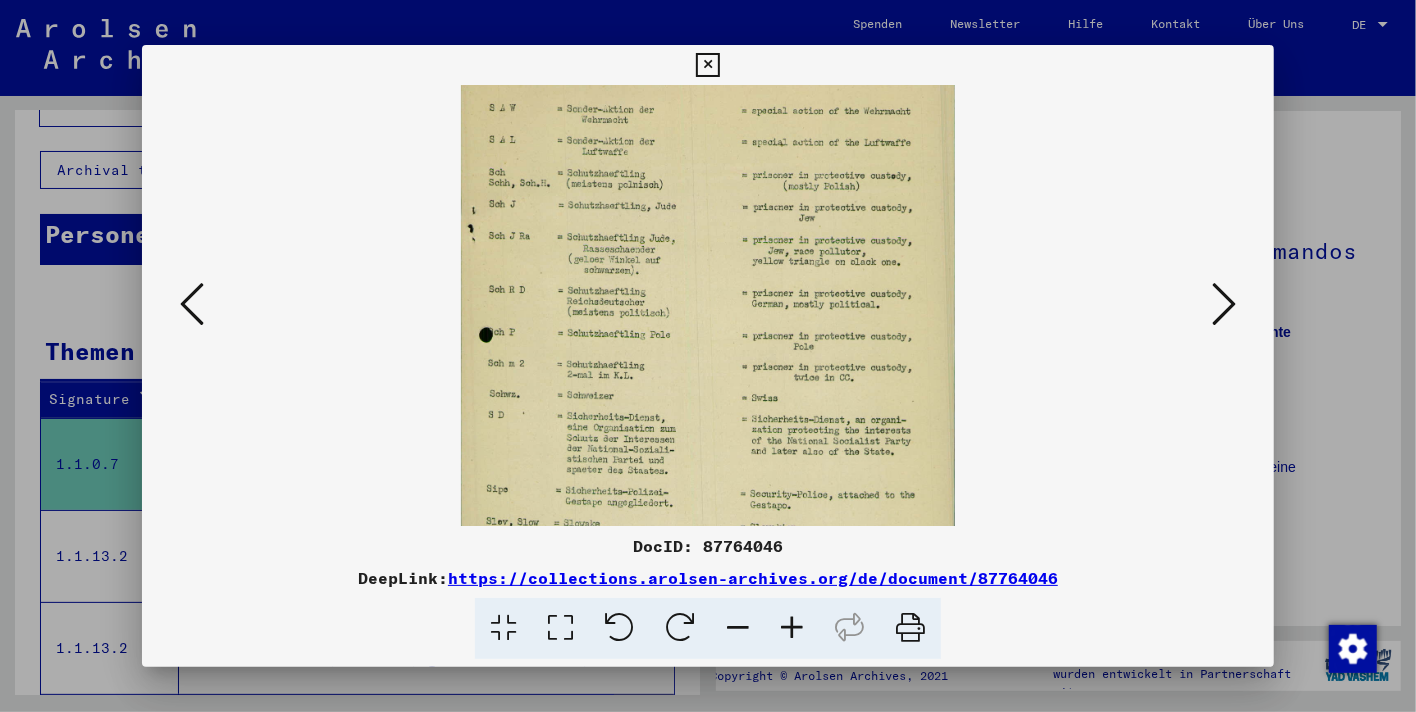 drag, startPoint x: 789, startPoint y: 400, endPoint x: 785, endPoint y: 306, distance: 94.08507 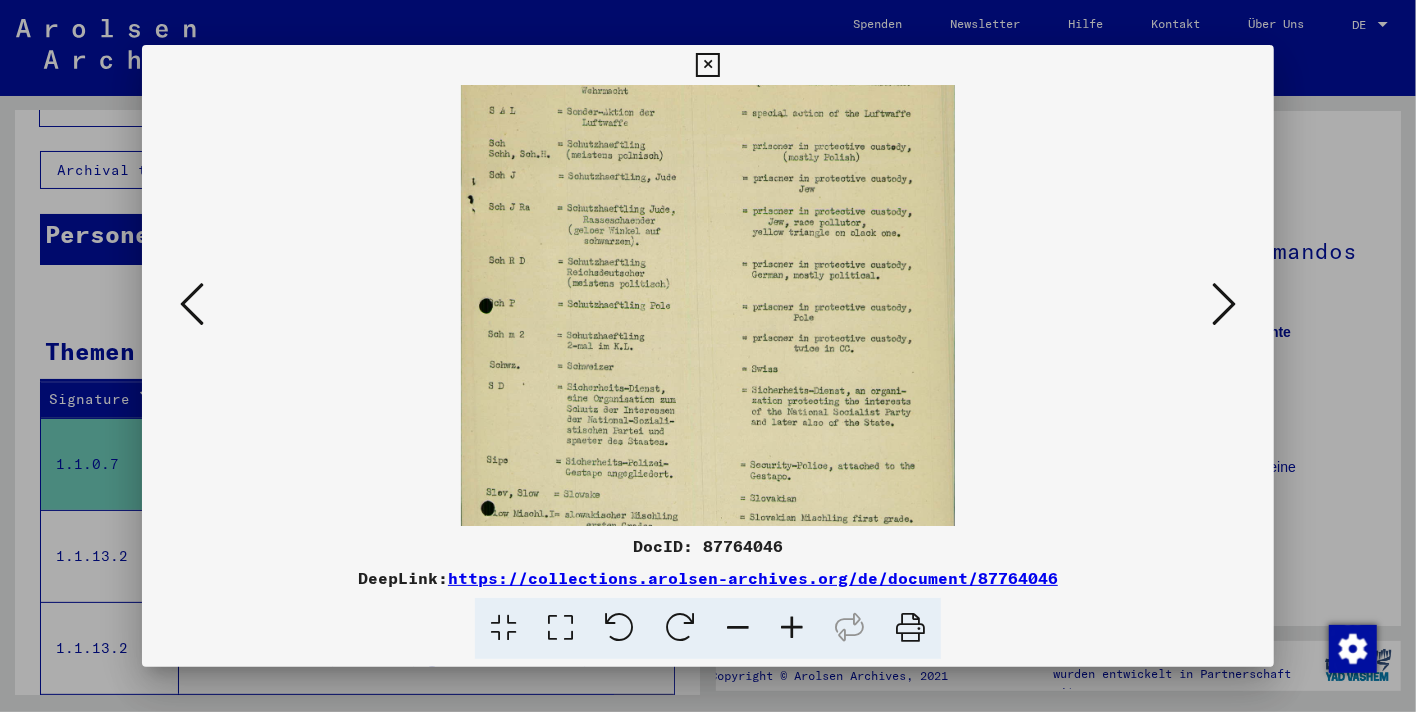 click at bounding box center (707, 65) 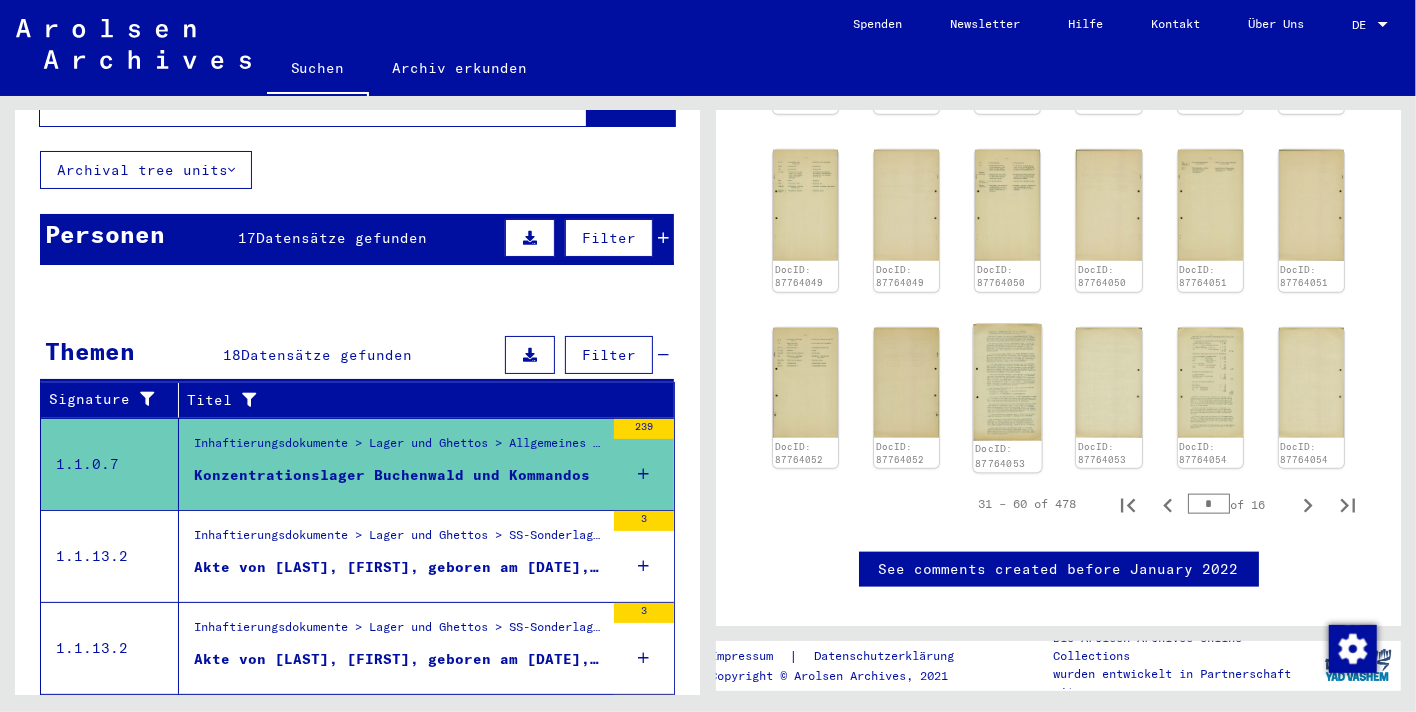 click 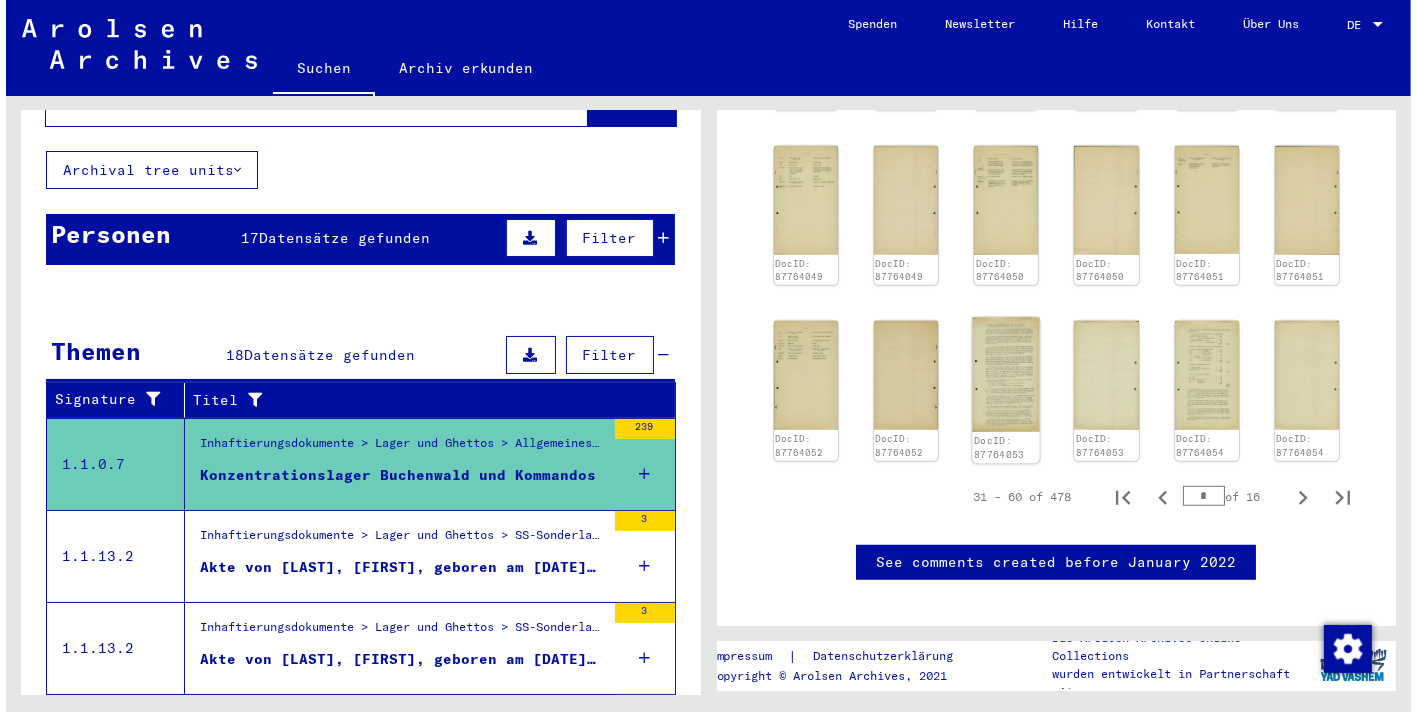 scroll, scrollTop: 1402, scrollLeft: 0, axis: vertical 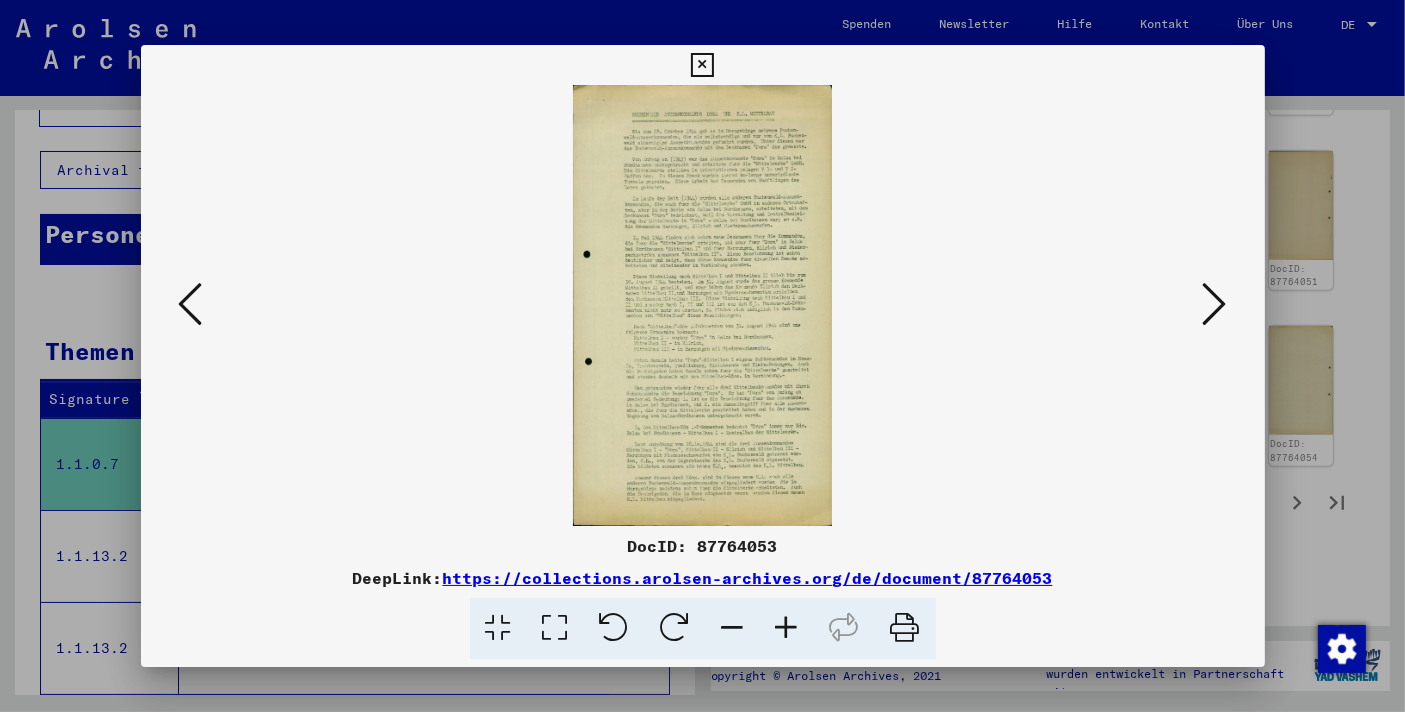 click at bounding box center [787, 628] 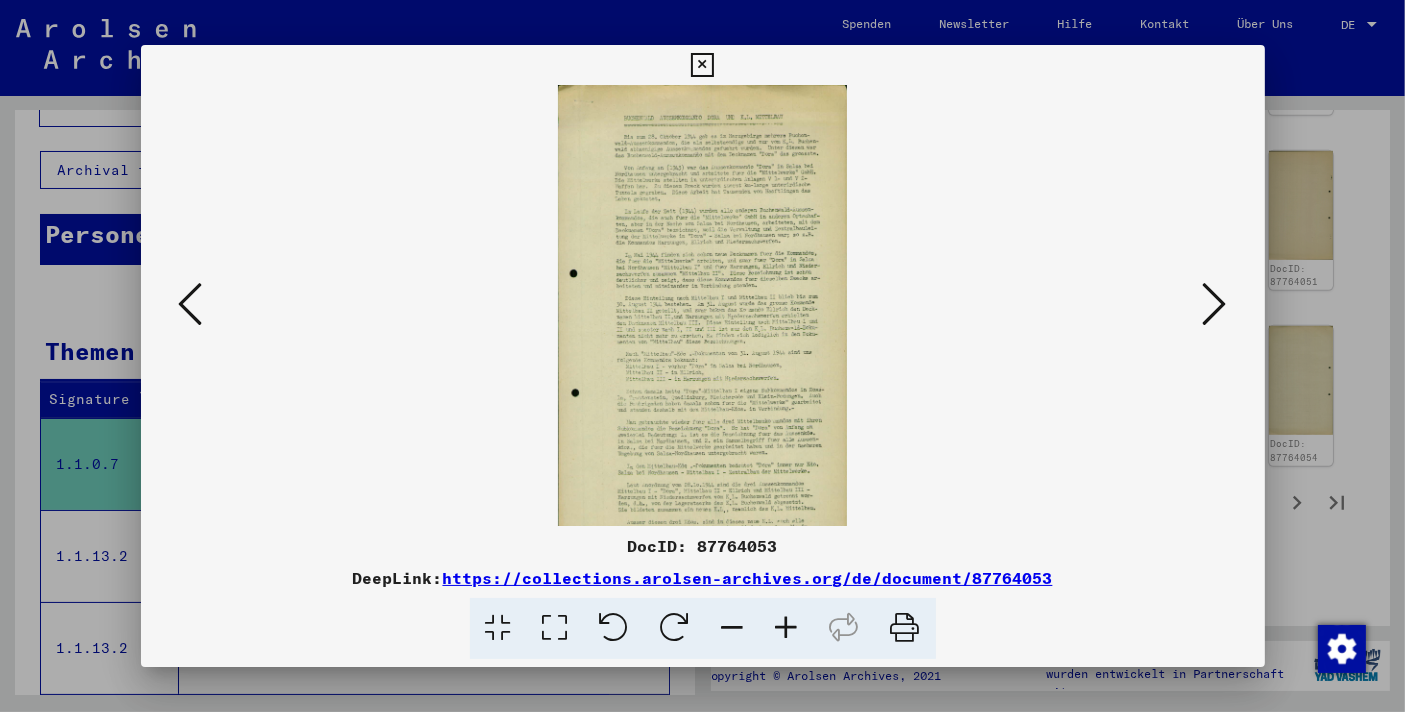 click at bounding box center (787, 628) 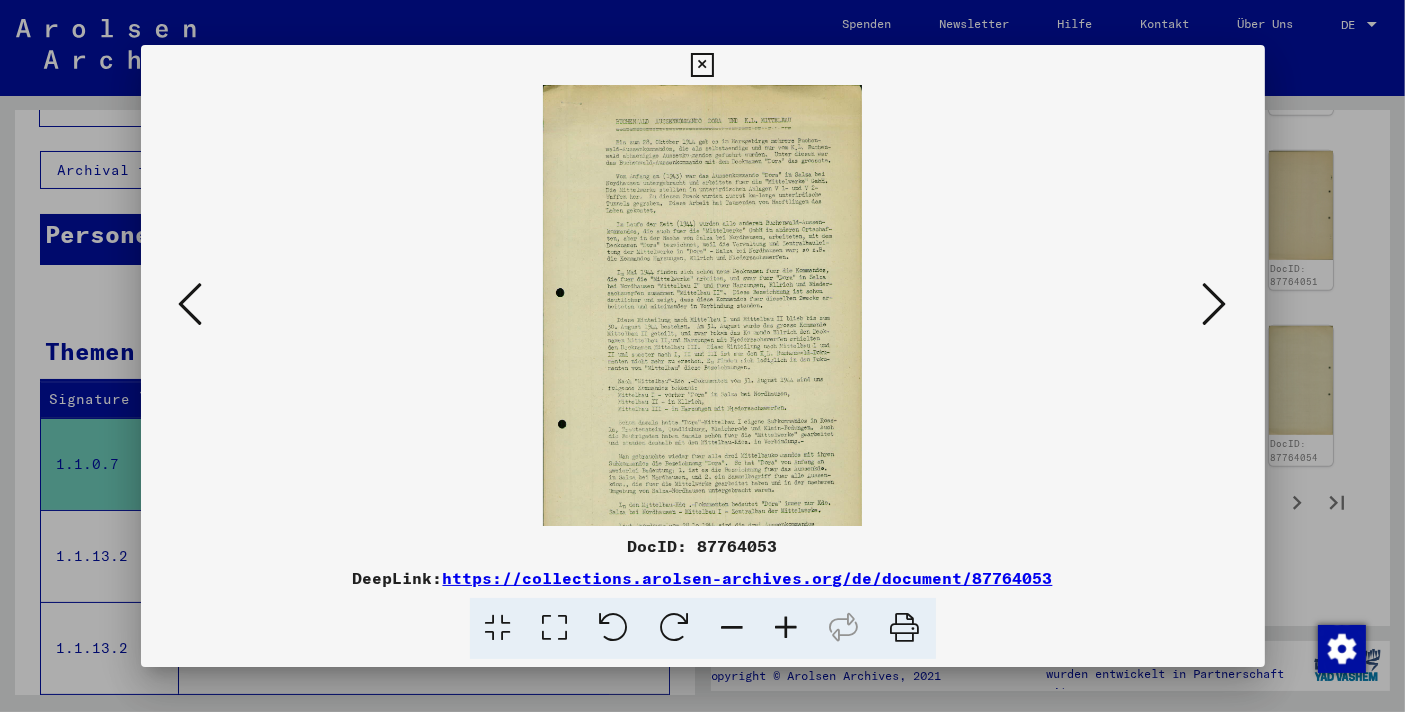 click at bounding box center [787, 628] 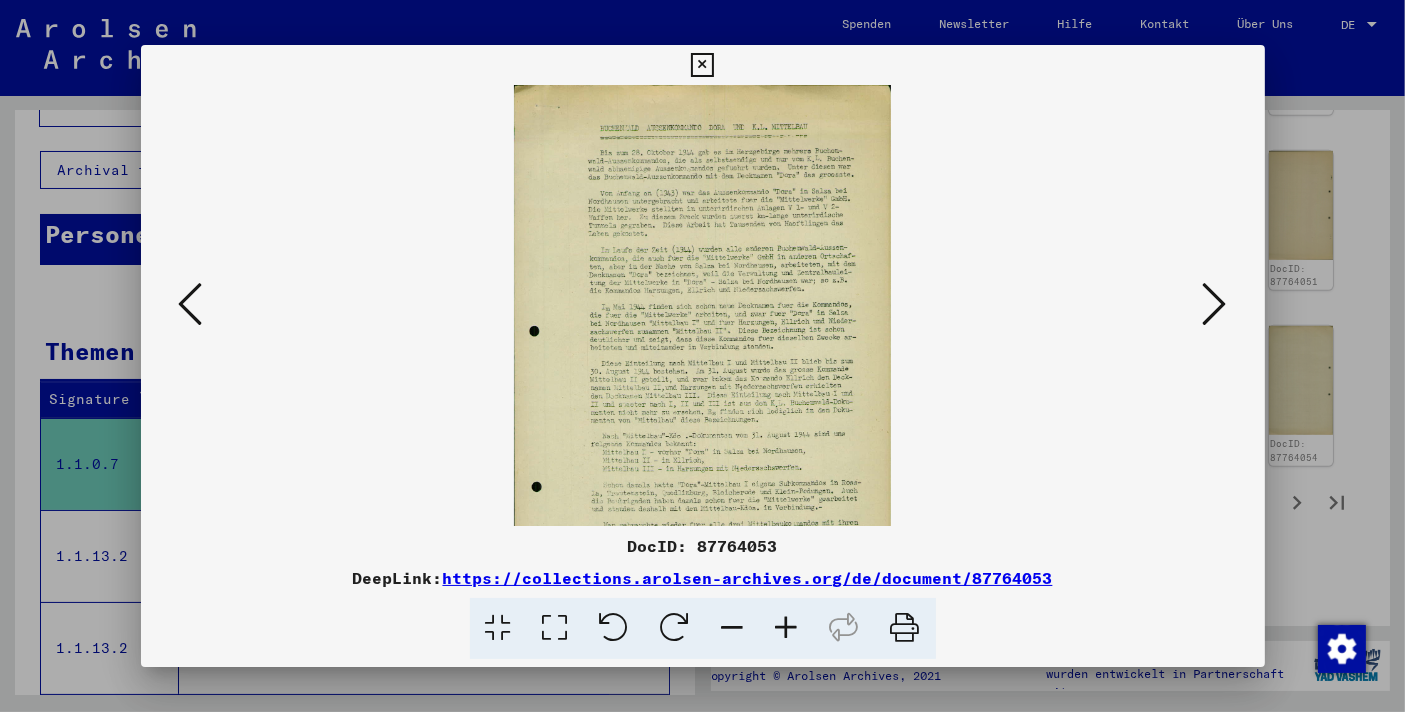 click at bounding box center [787, 628] 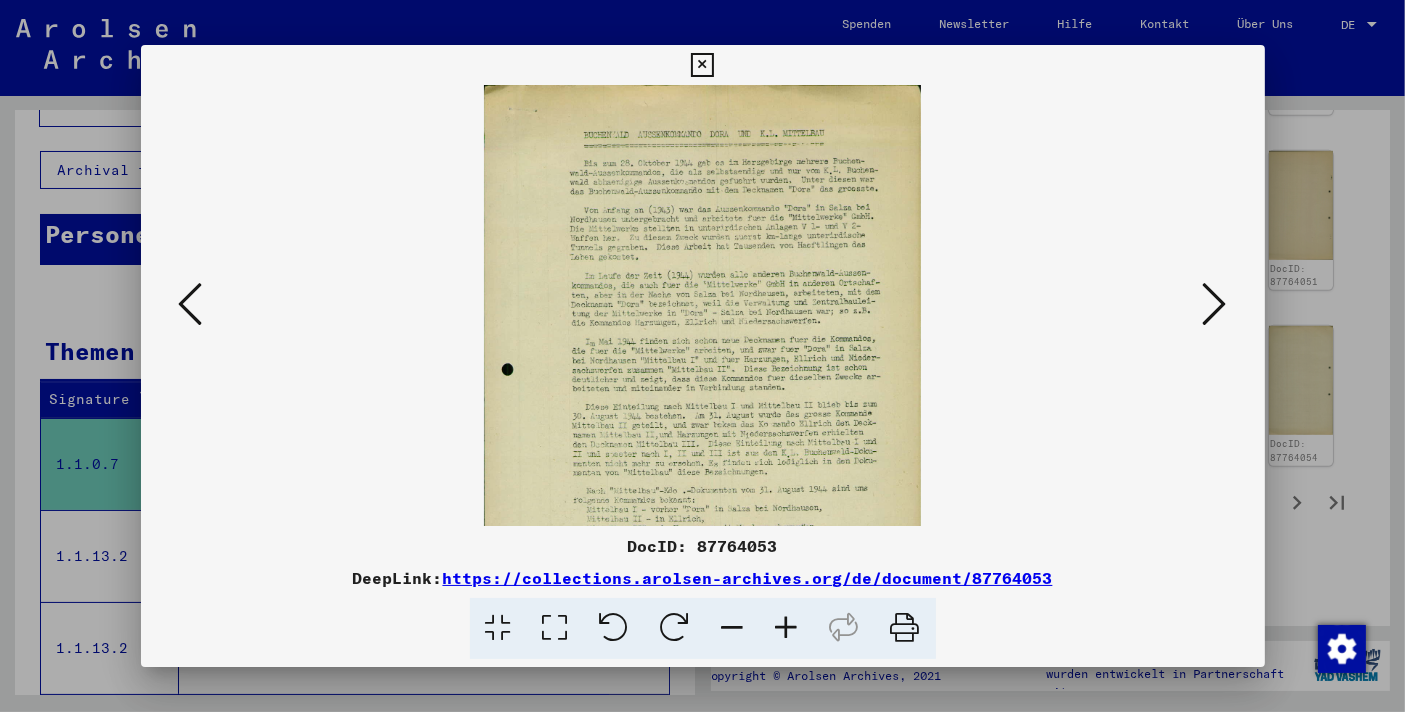 click at bounding box center [787, 628] 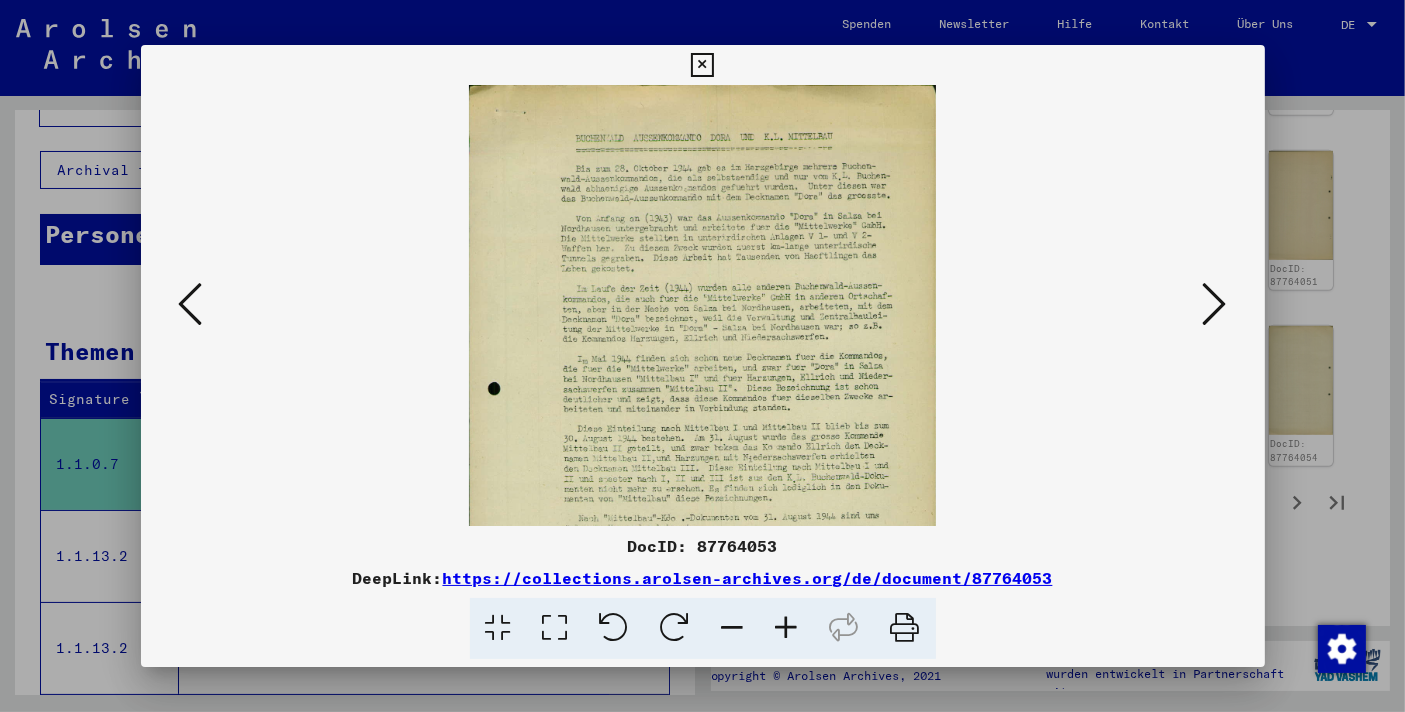 click at bounding box center [787, 628] 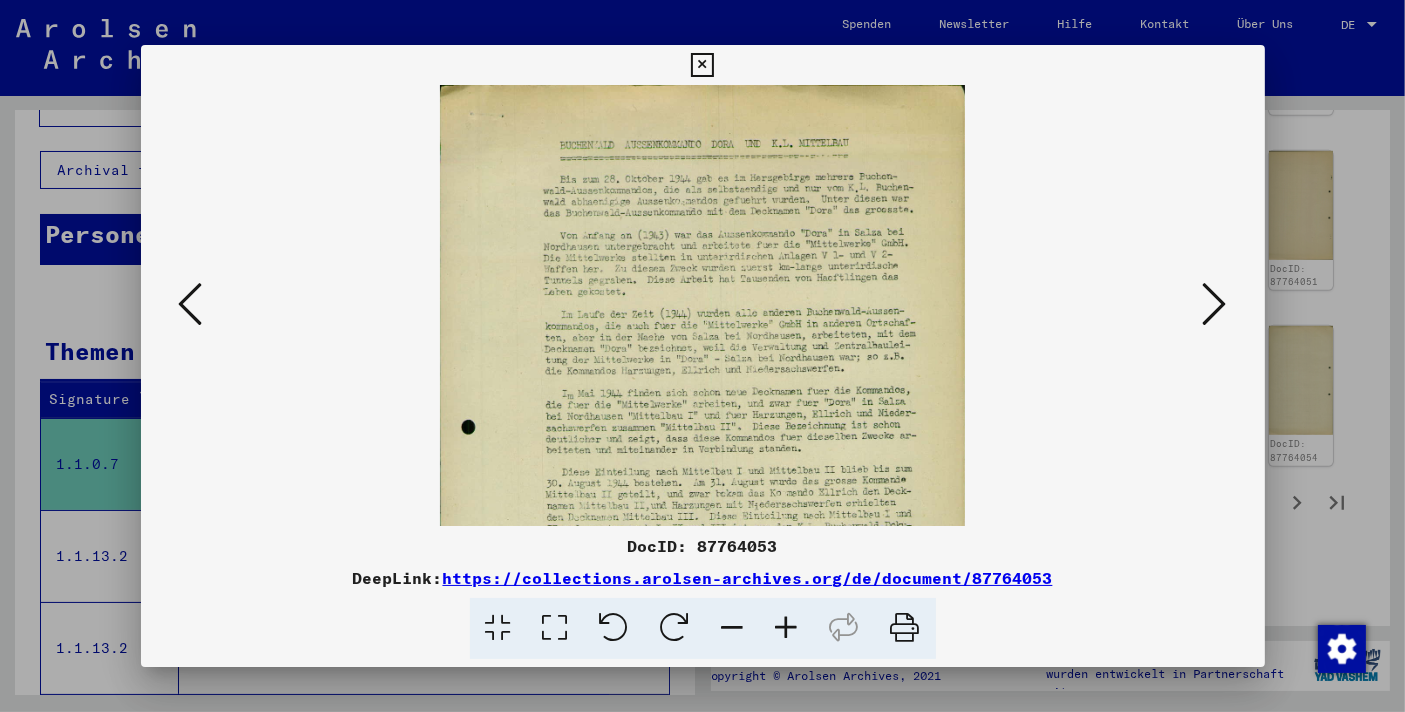 click at bounding box center (787, 628) 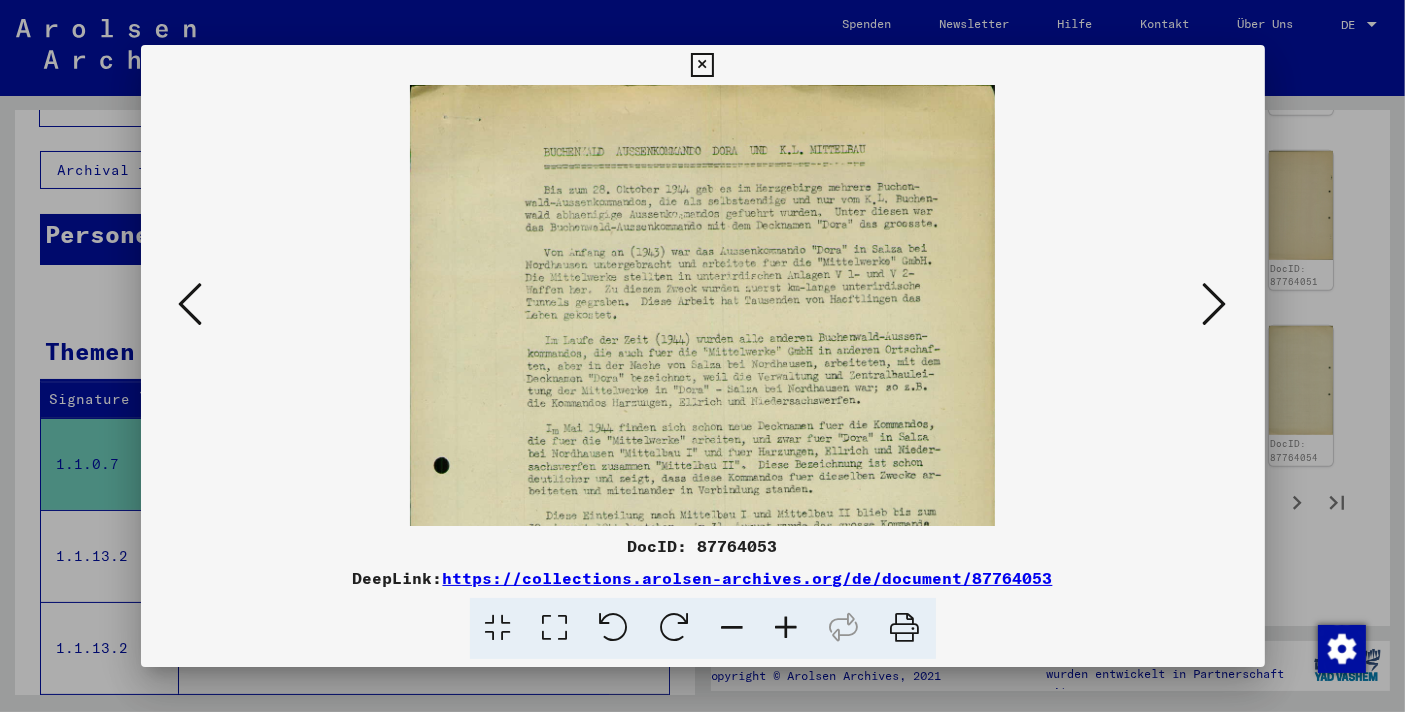 click at bounding box center [702, 65] 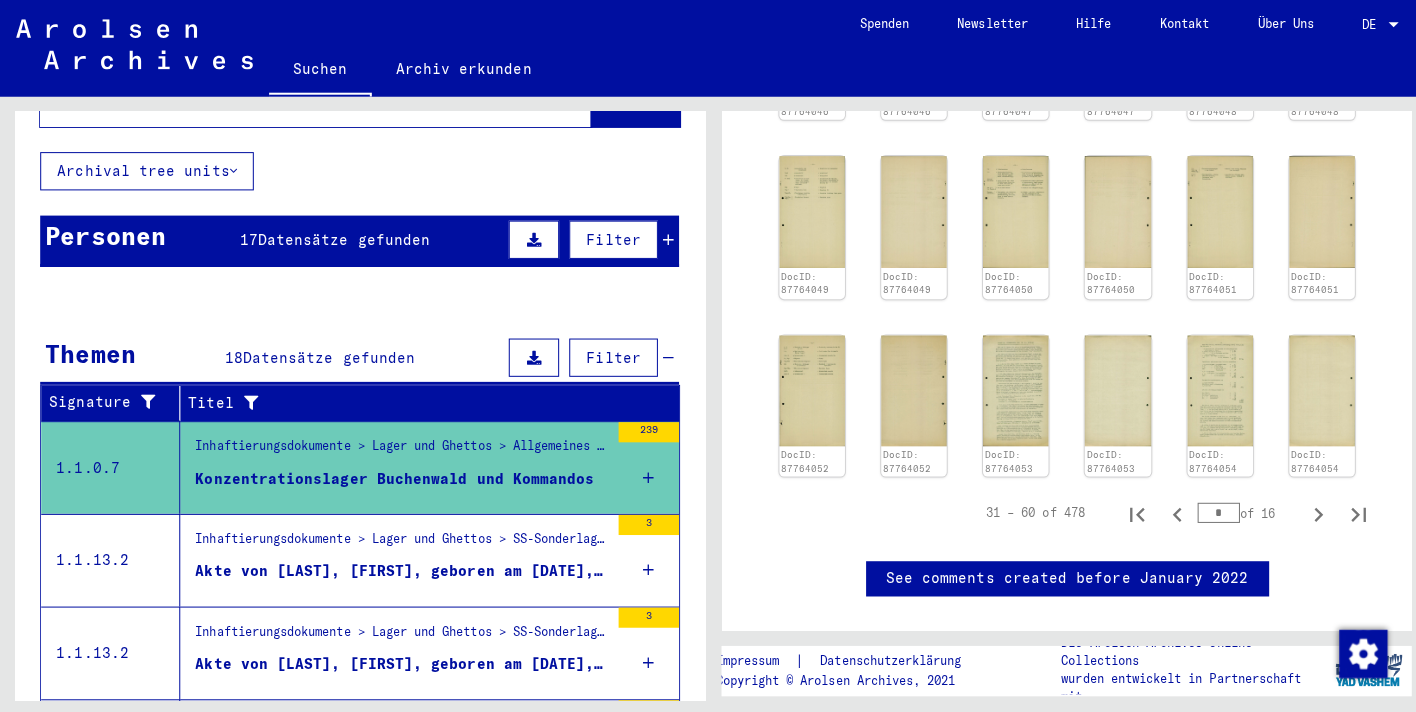 scroll, scrollTop: 1407, scrollLeft: 0, axis: vertical 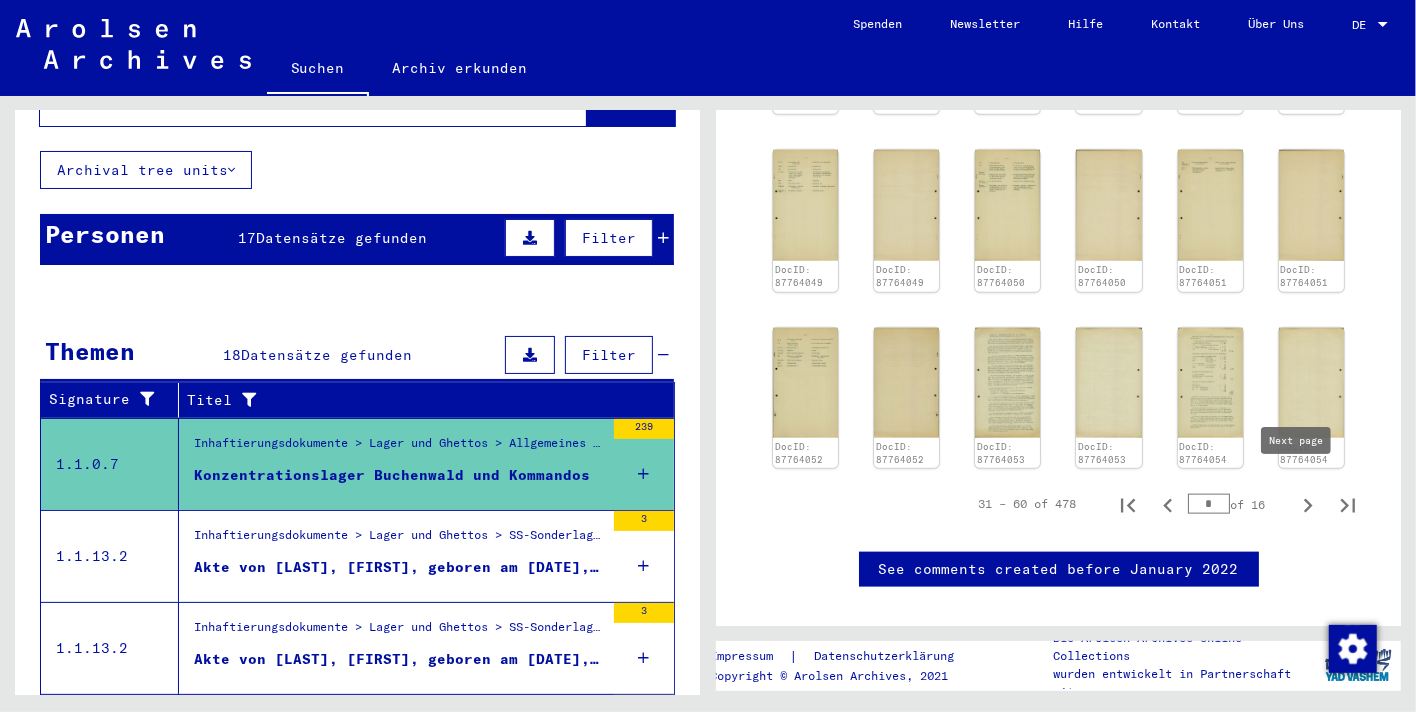 click at bounding box center (1348, 504) 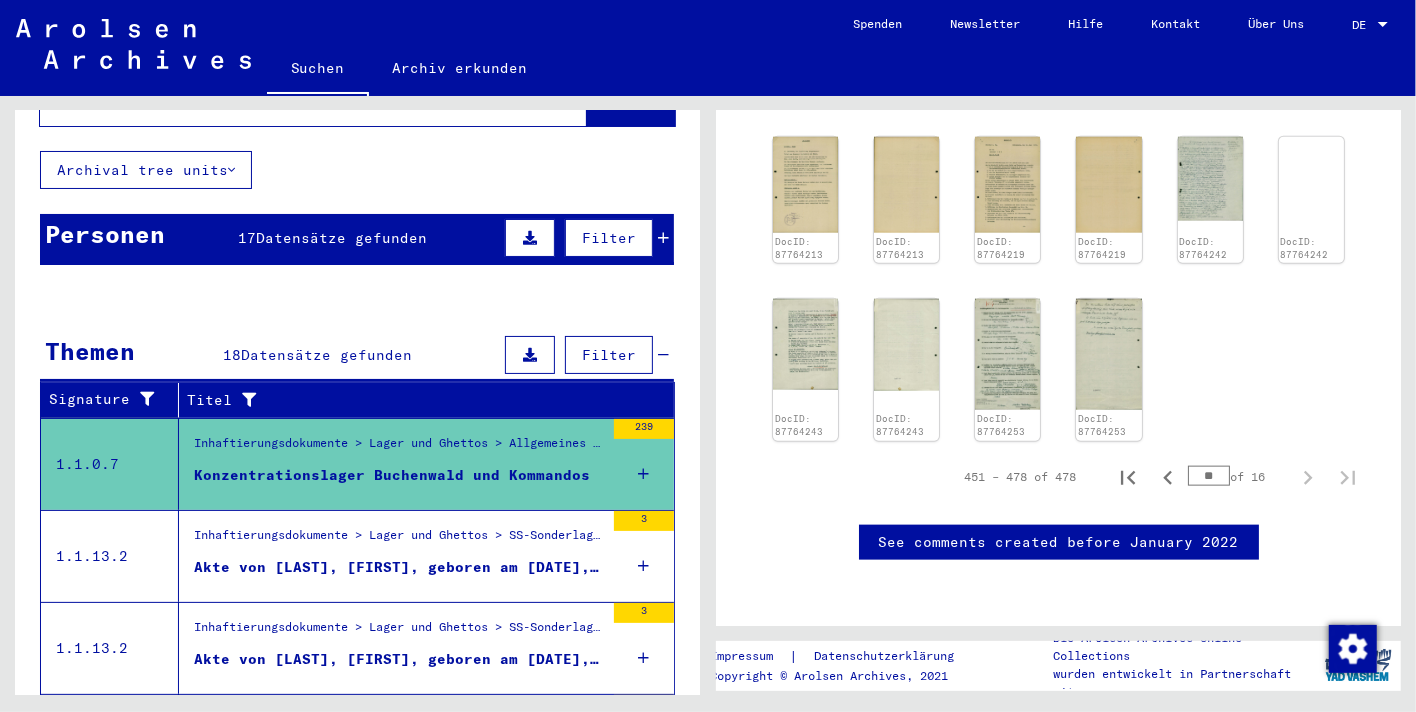 scroll, scrollTop: 1555, scrollLeft: 0, axis: vertical 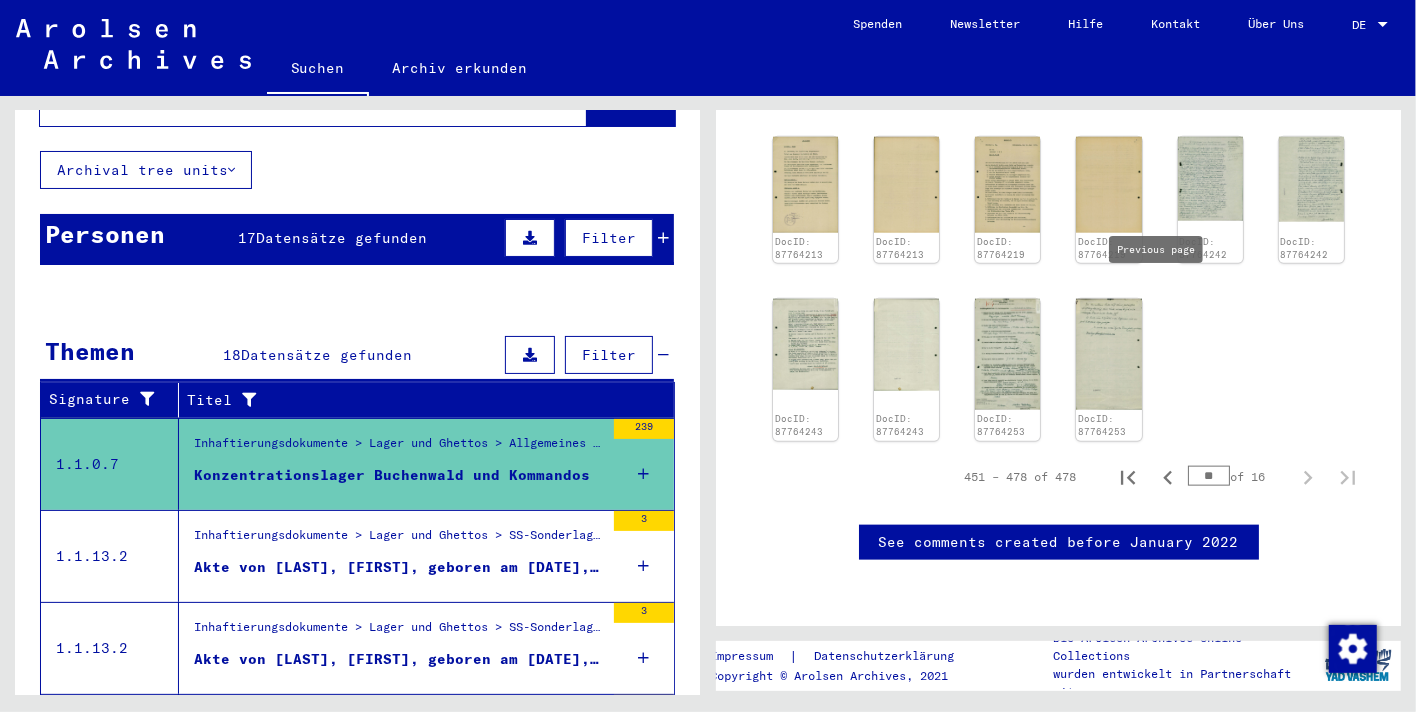 click 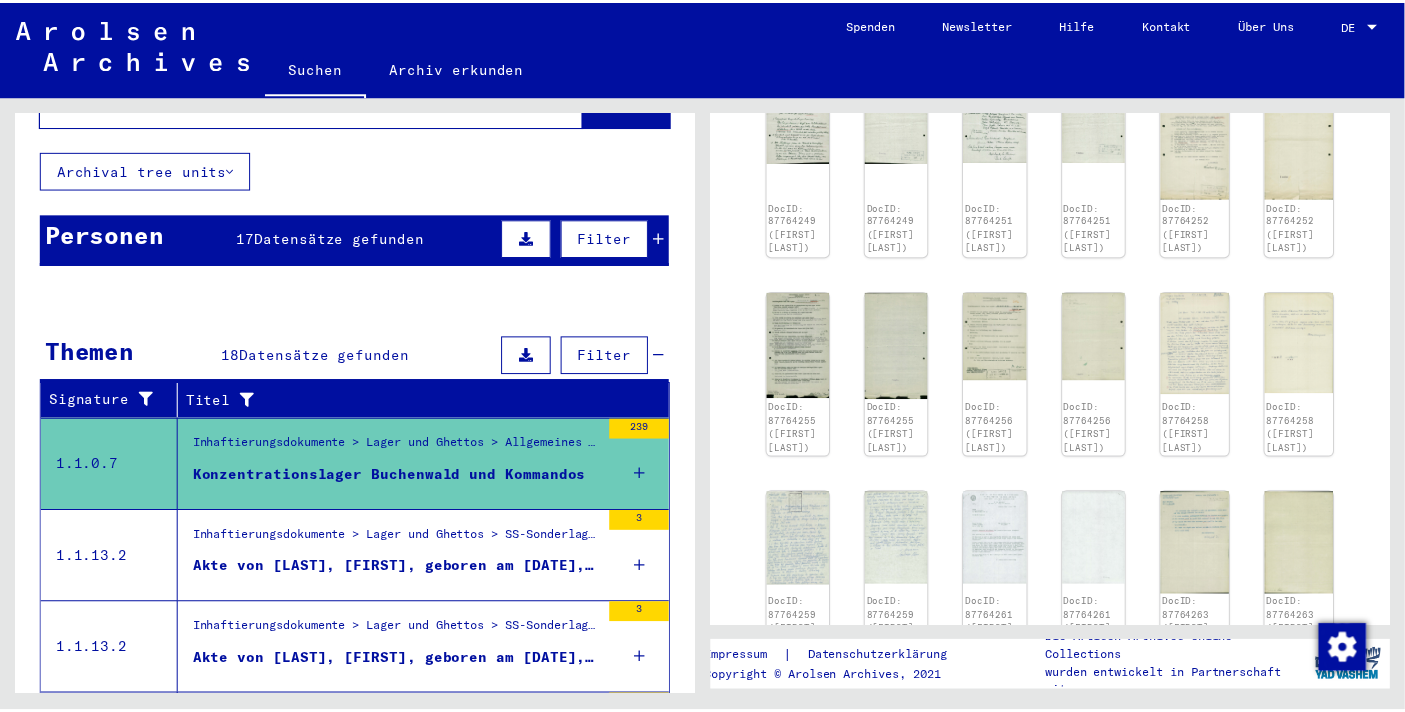 scroll, scrollTop: 1188, scrollLeft: 0, axis: vertical 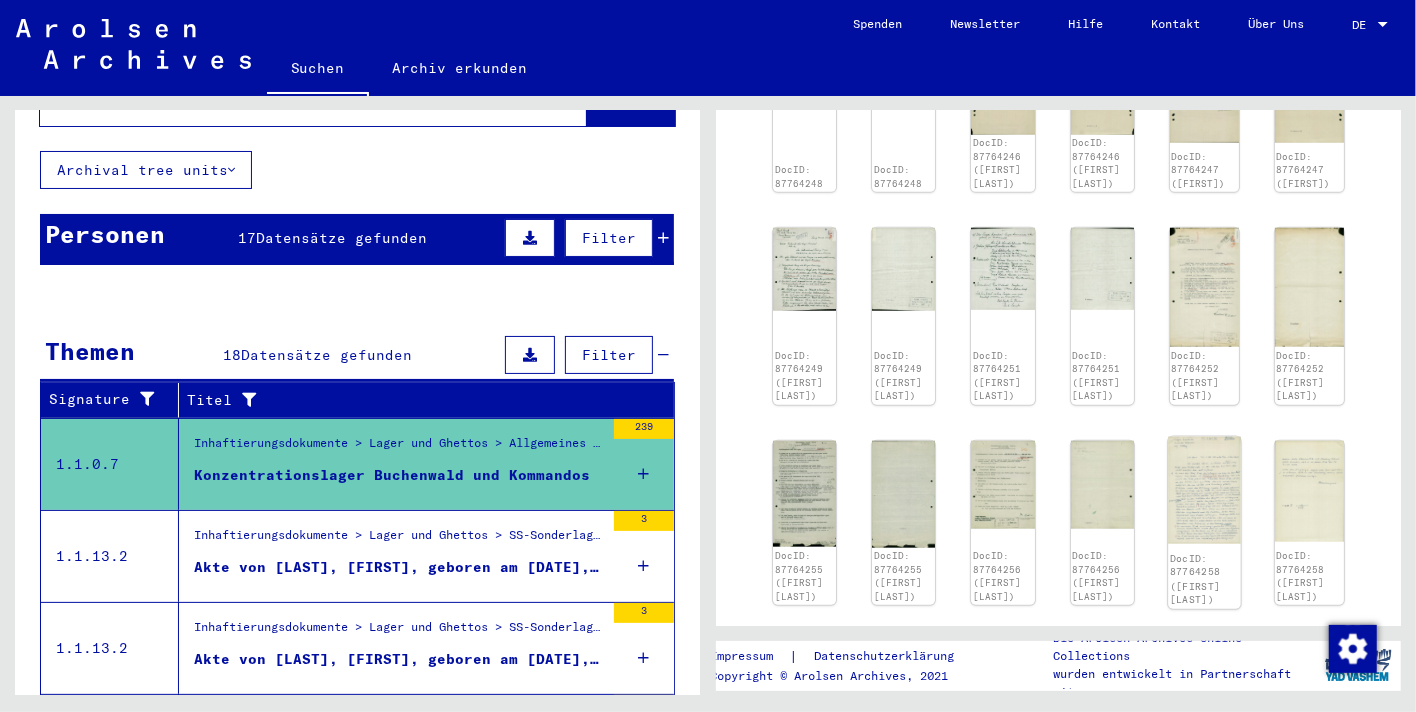 click 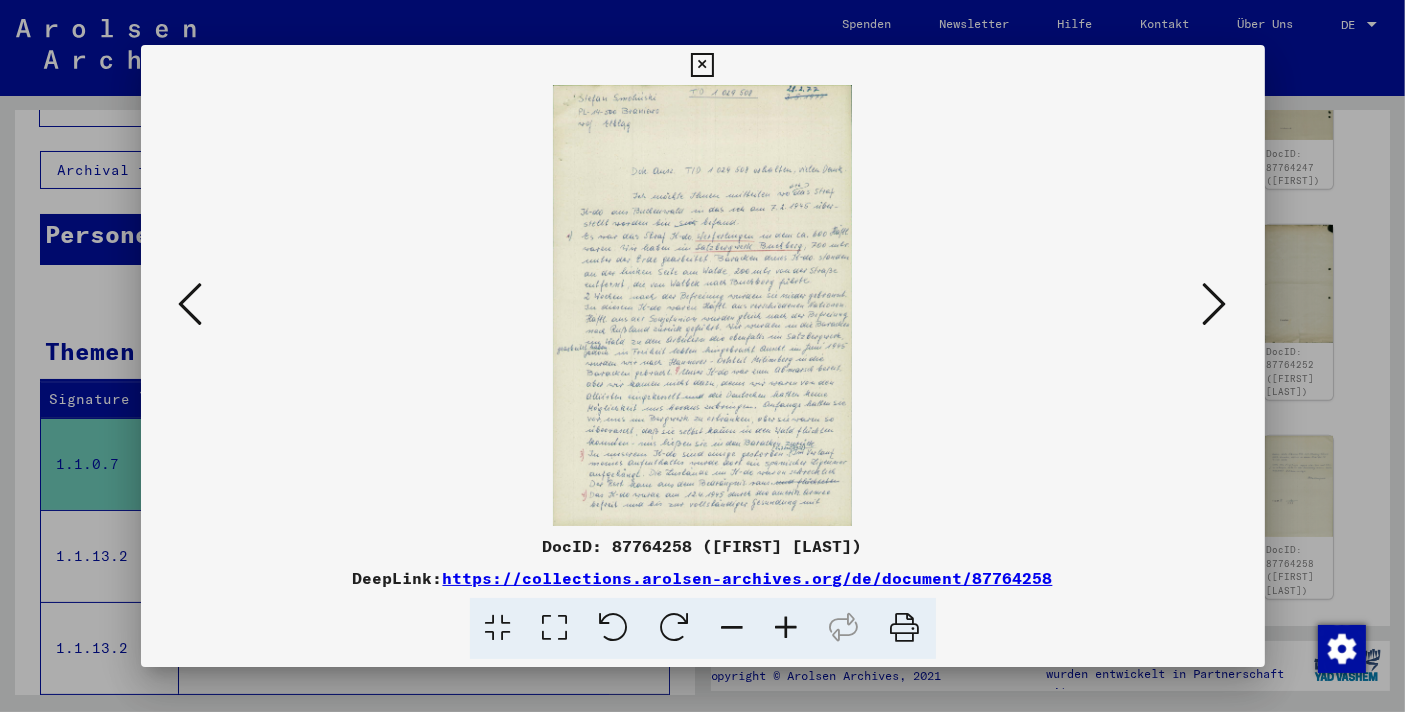 click at bounding box center (787, 628) 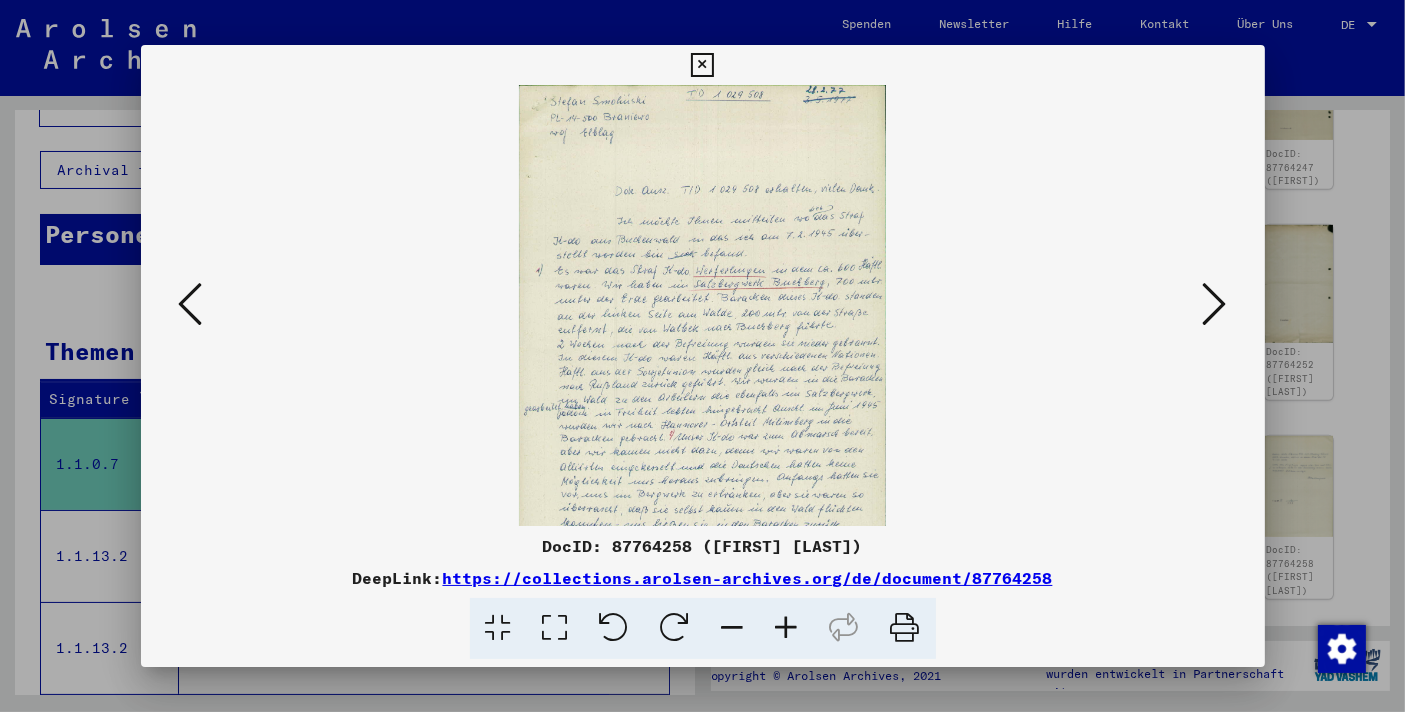 click at bounding box center (787, 628) 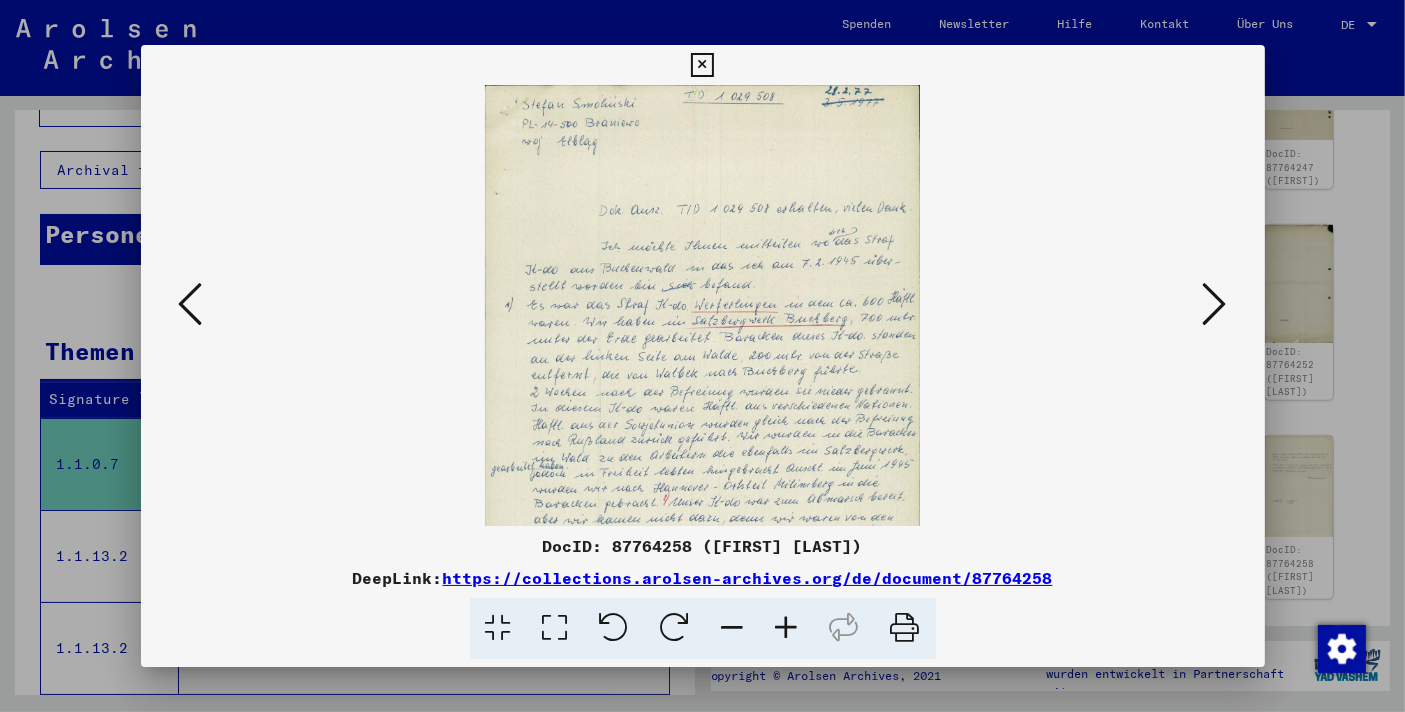 click at bounding box center (787, 628) 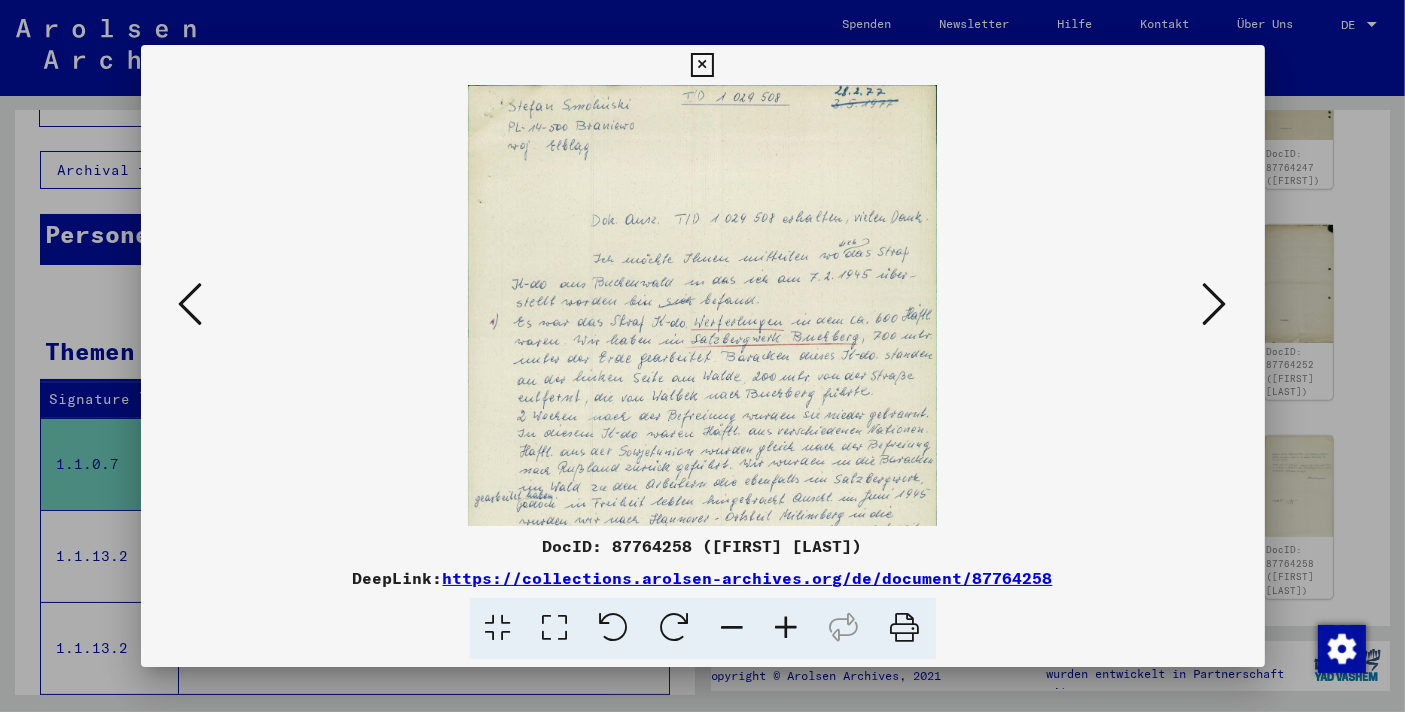click at bounding box center [787, 628] 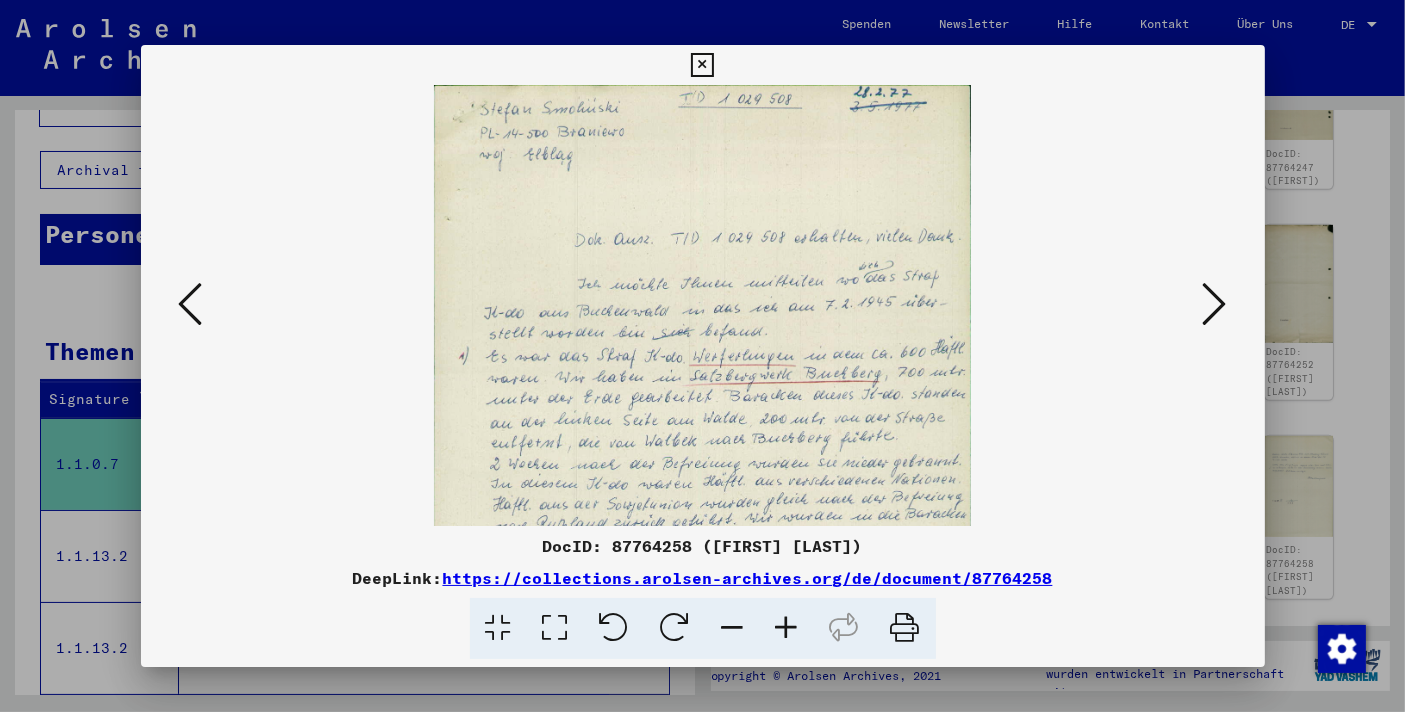 click at bounding box center [787, 628] 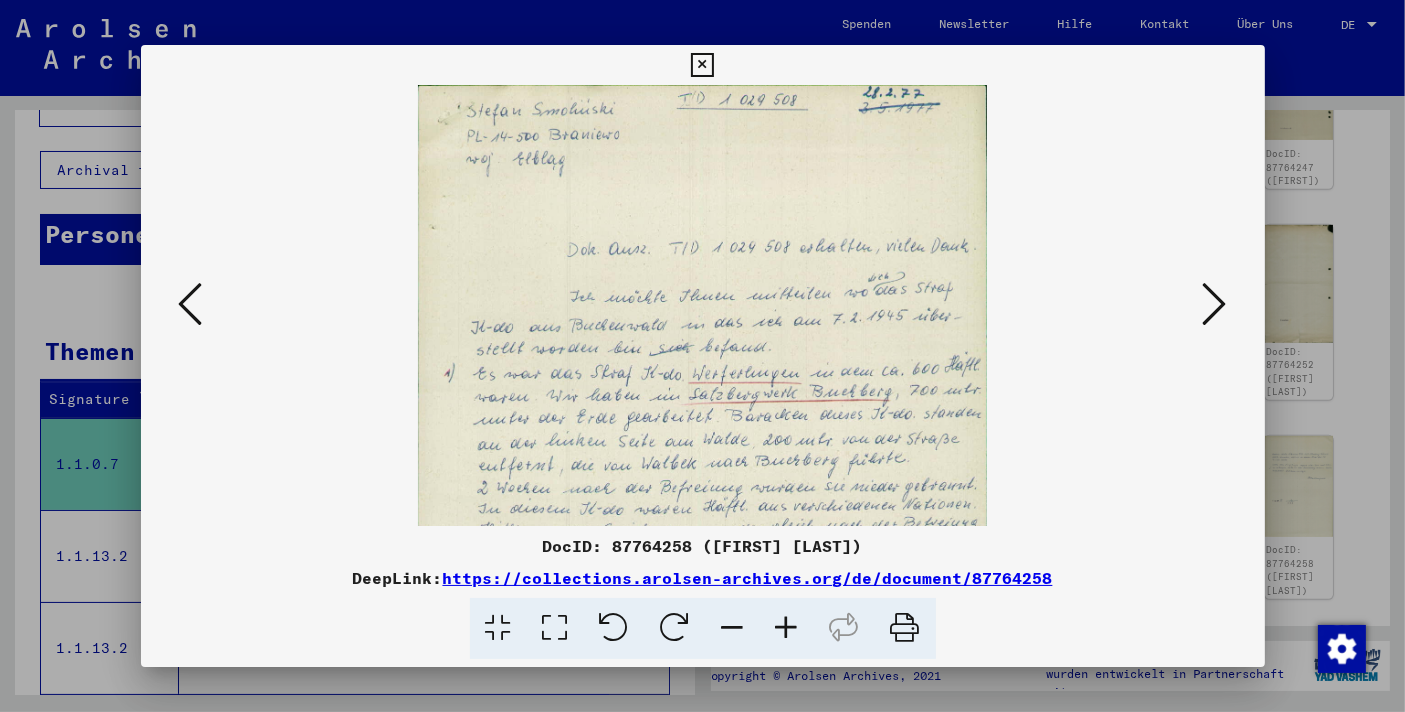 click at bounding box center [787, 628] 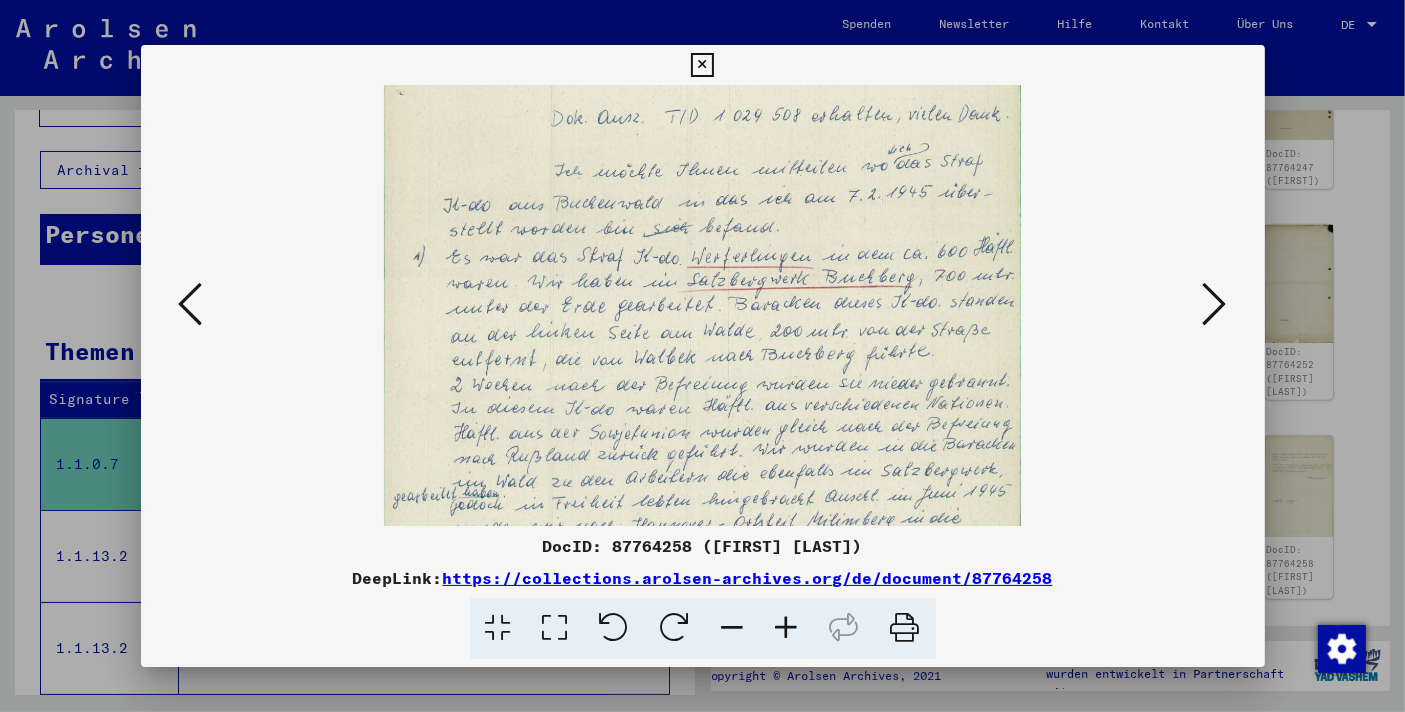 drag, startPoint x: 812, startPoint y: 437, endPoint x: 786, endPoint y: 305, distance: 134.53624 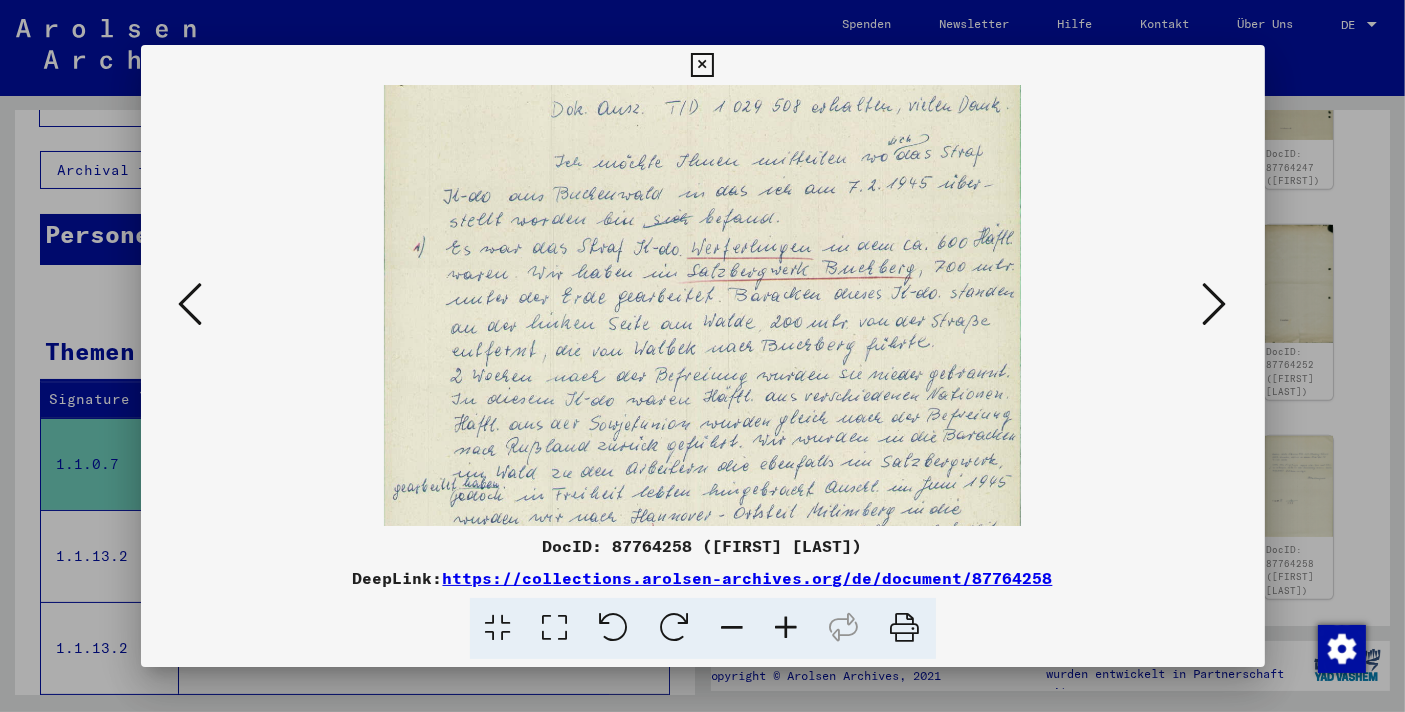 click at bounding box center (703, 395) 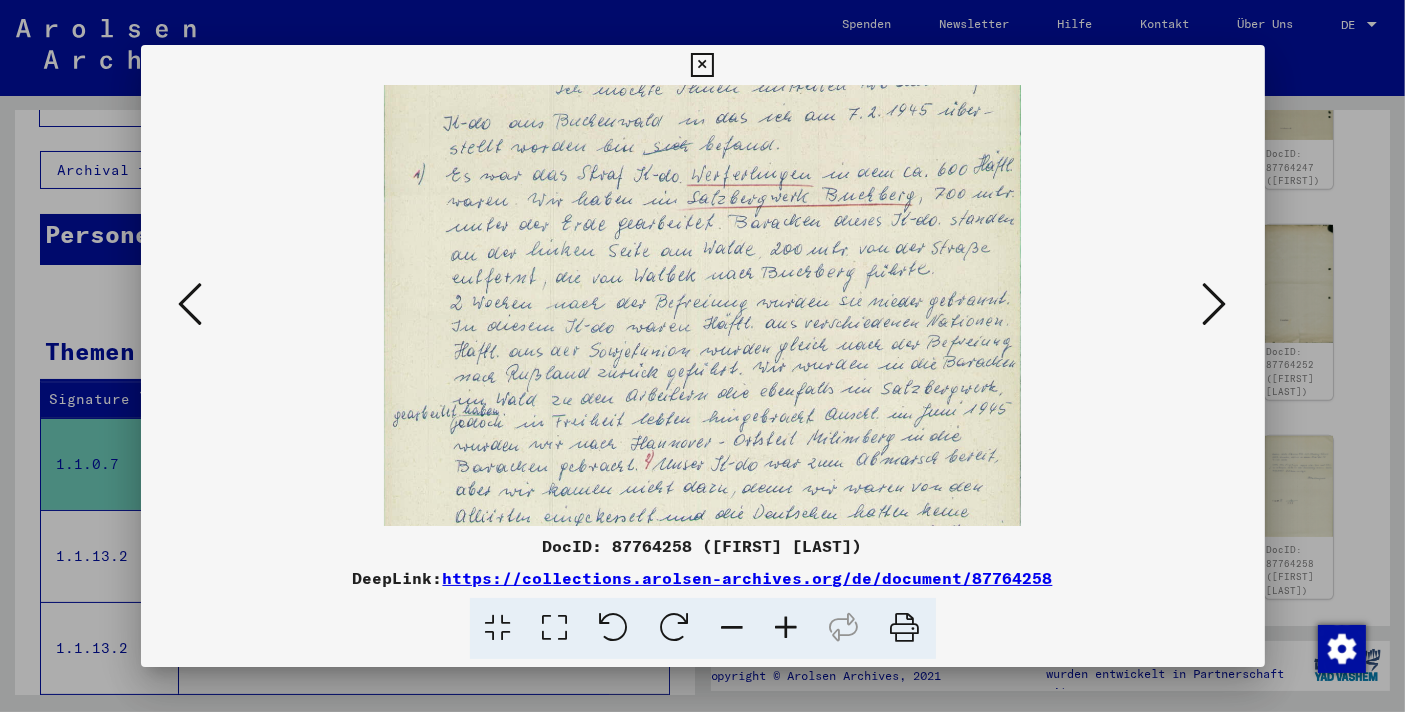 drag, startPoint x: 781, startPoint y: 305, endPoint x: 778, endPoint y: 294, distance: 11.401754 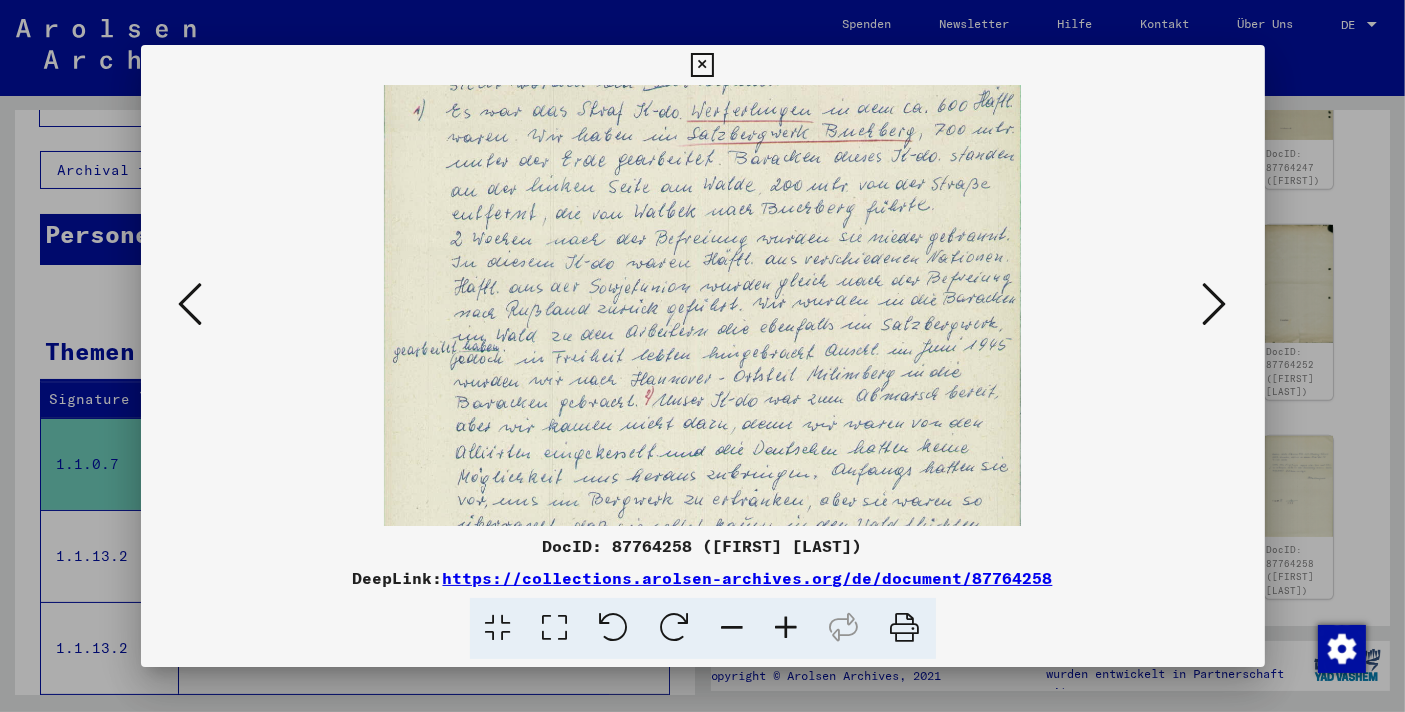 click at bounding box center (703, 258) 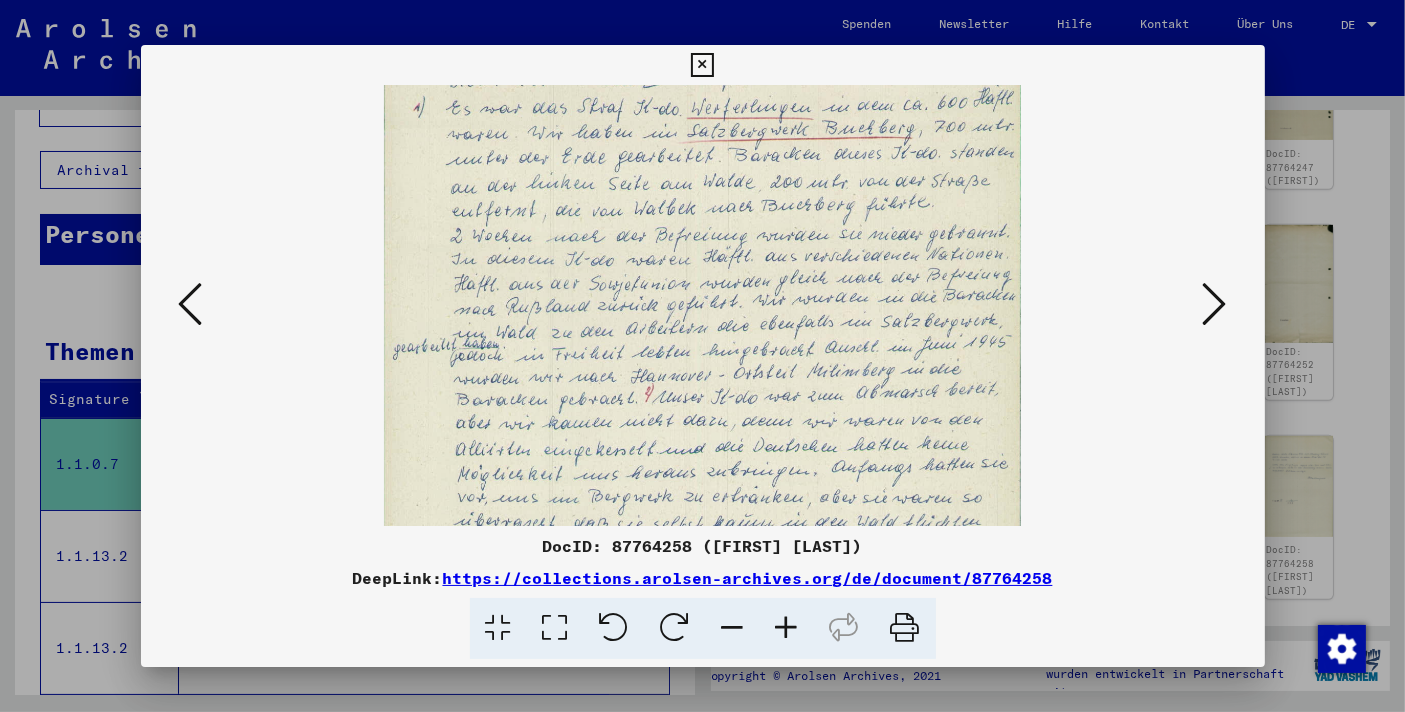 drag, startPoint x: 757, startPoint y: 352, endPoint x: 758, endPoint y: 325, distance: 27.018513 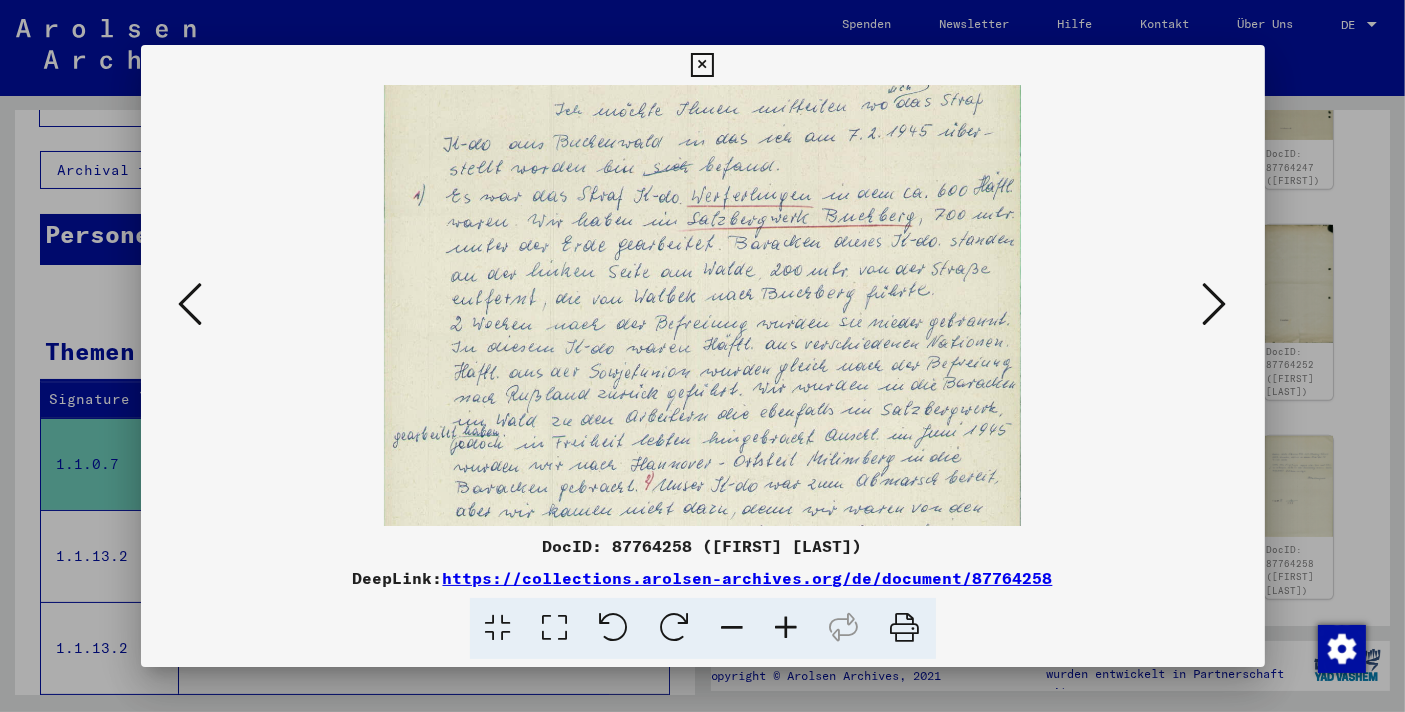 scroll, scrollTop: 48, scrollLeft: 0, axis: vertical 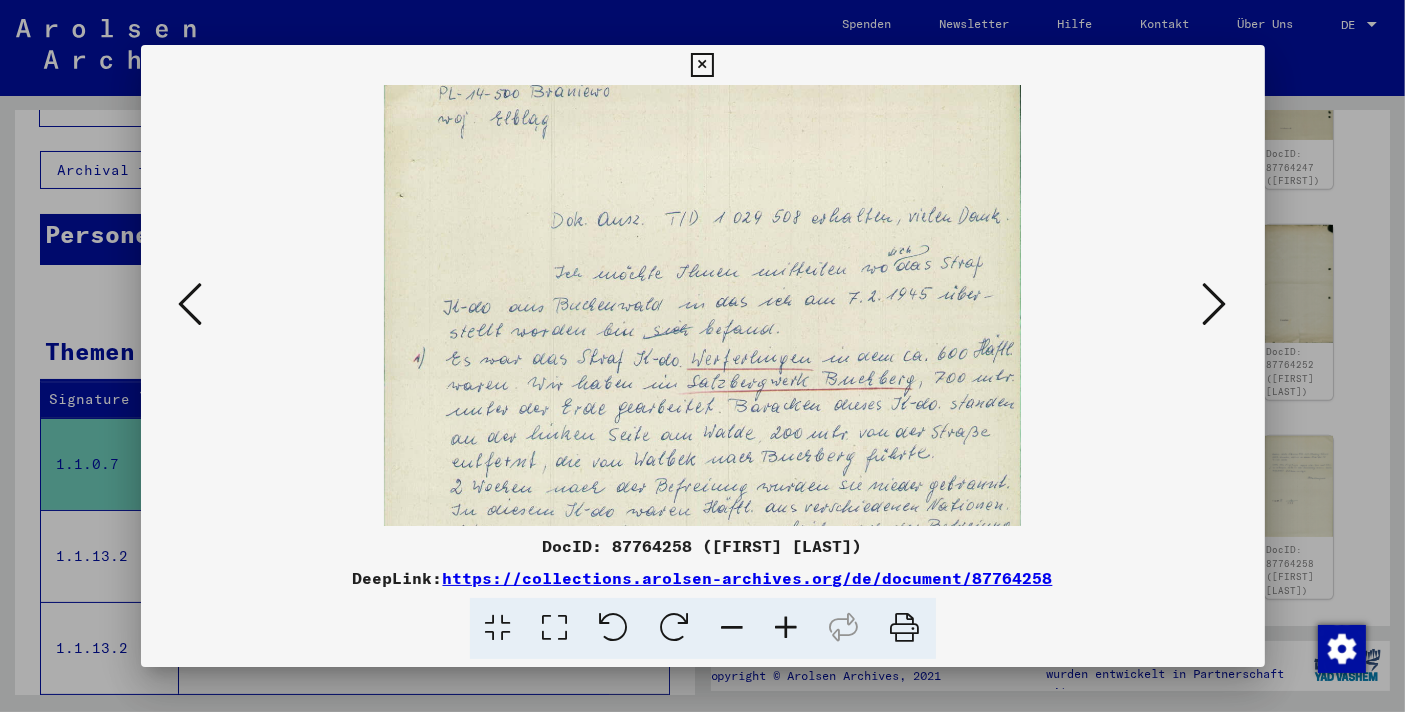 drag, startPoint x: 713, startPoint y: 245, endPoint x: 723, endPoint y: 443, distance: 198.25237 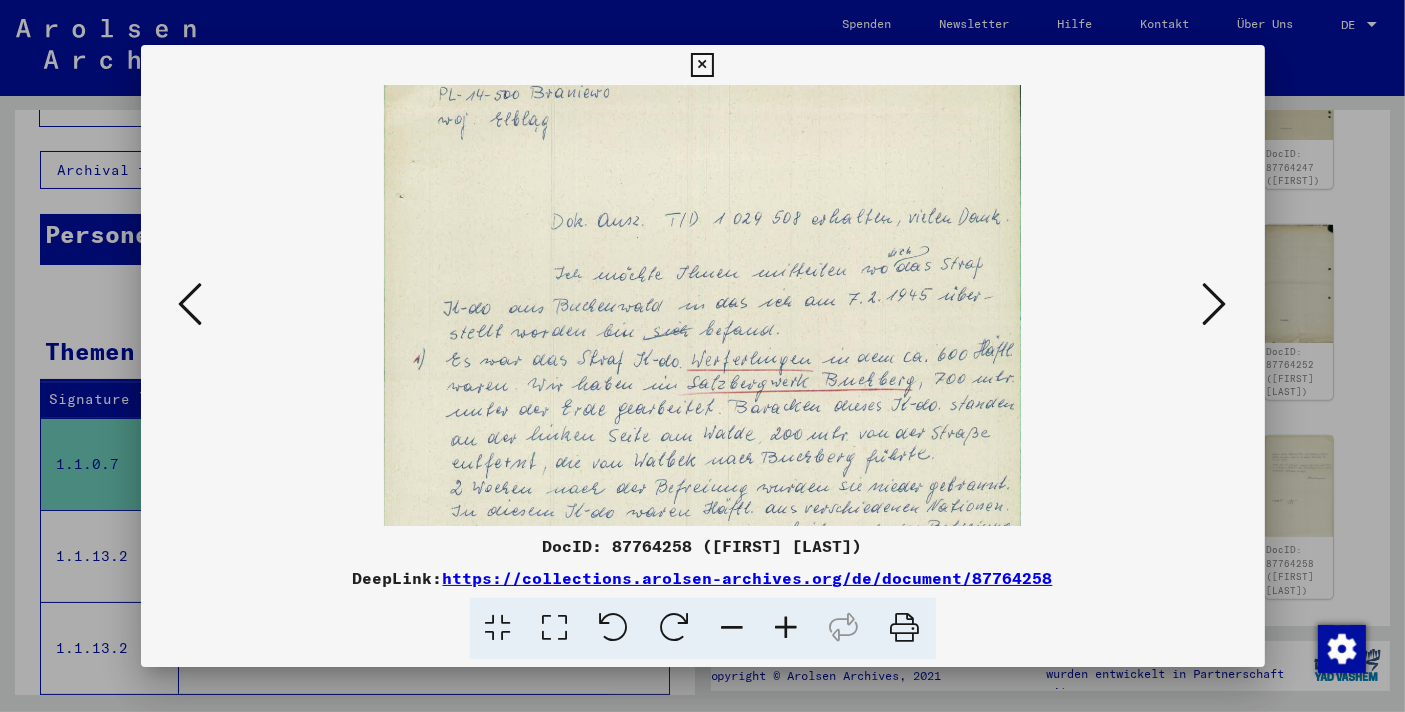 click at bounding box center (703, 507) 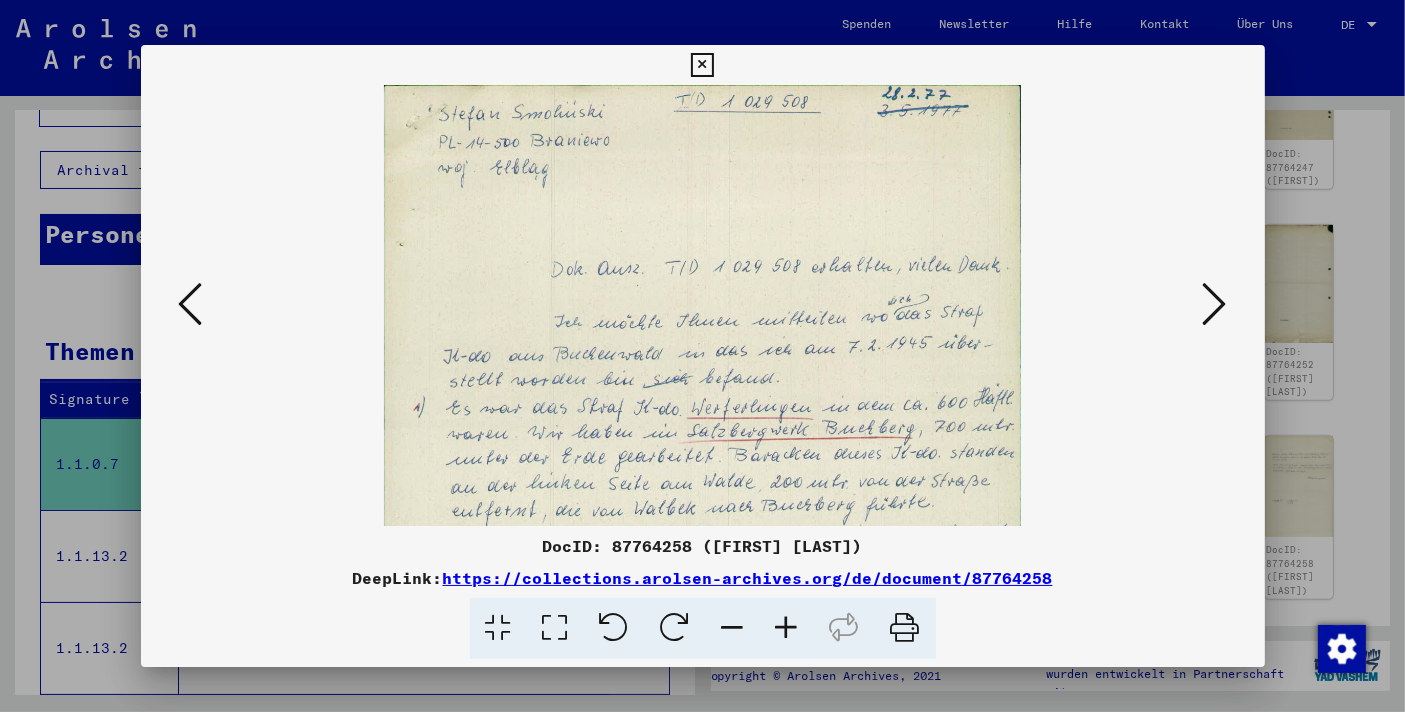 drag, startPoint x: 727, startPoint y: 226, endPoint x: 740, endPoint y: 330, distance: 104.80935 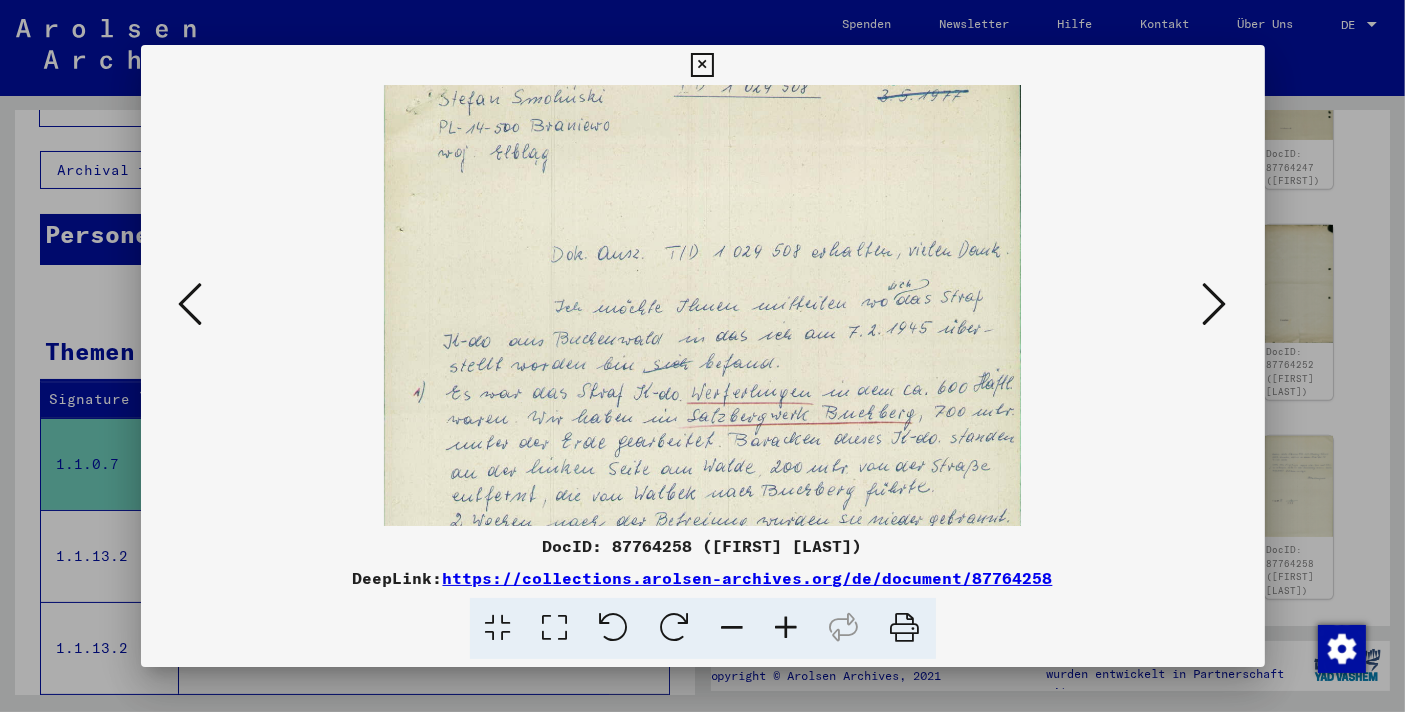 scroll, scrollTop: 0, scrollLeft: 0, axis: both 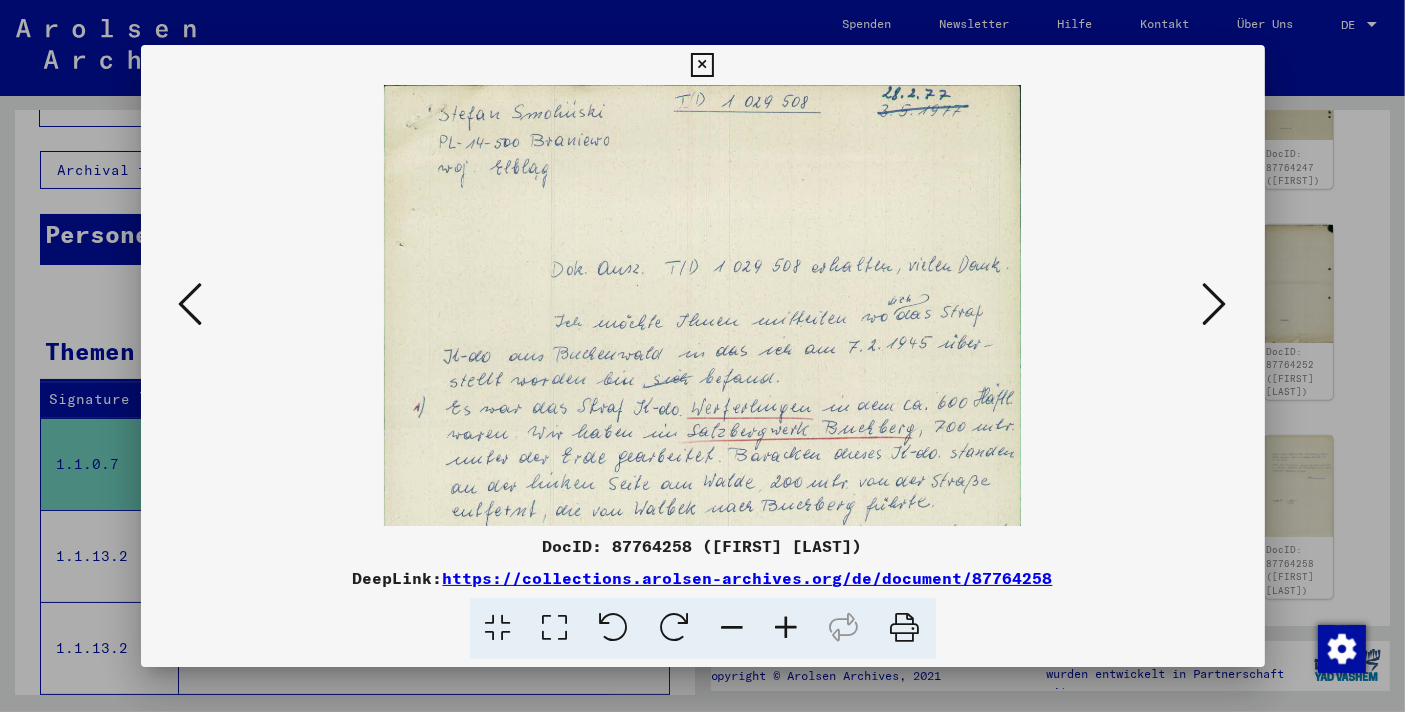 drag, startPoint x: 734, startPoint y: 251, endPoint x: 737, endPoint y: 214, distance: 37.12142 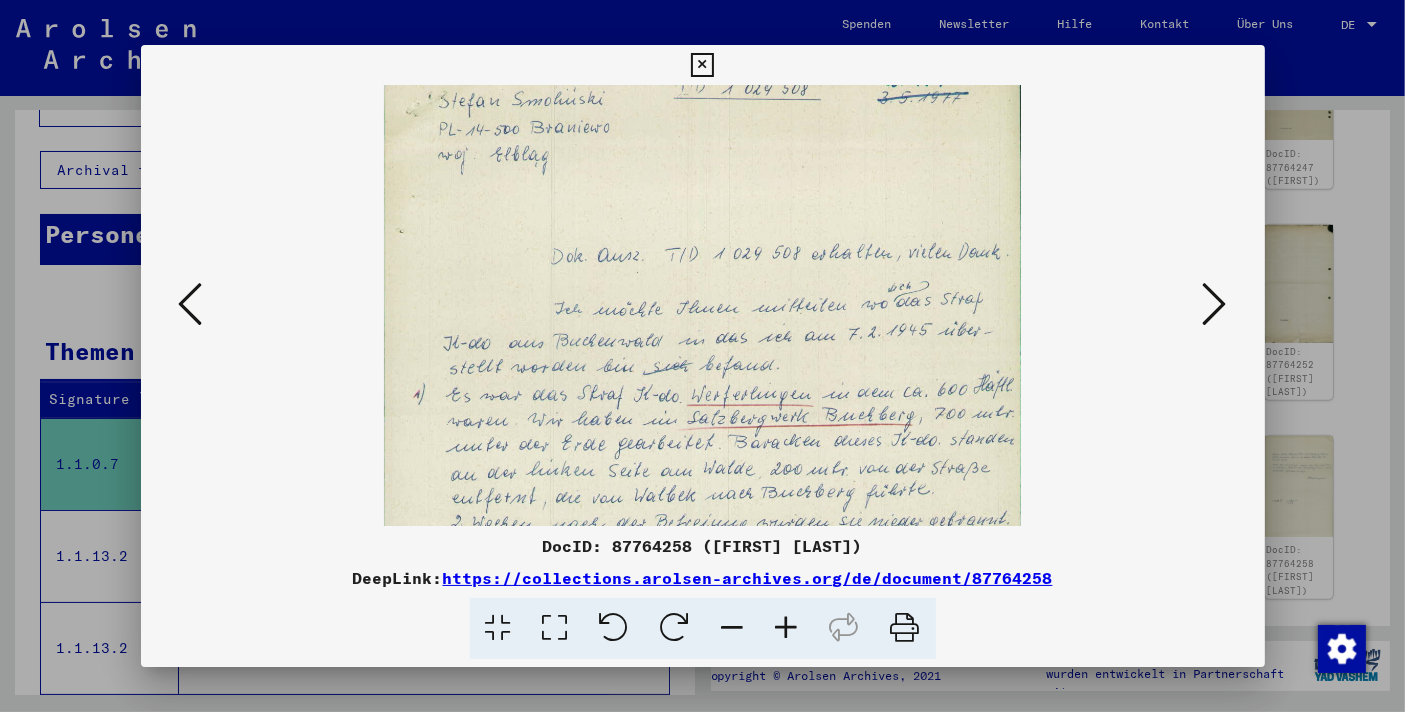 click at bounding box center (702, 65) 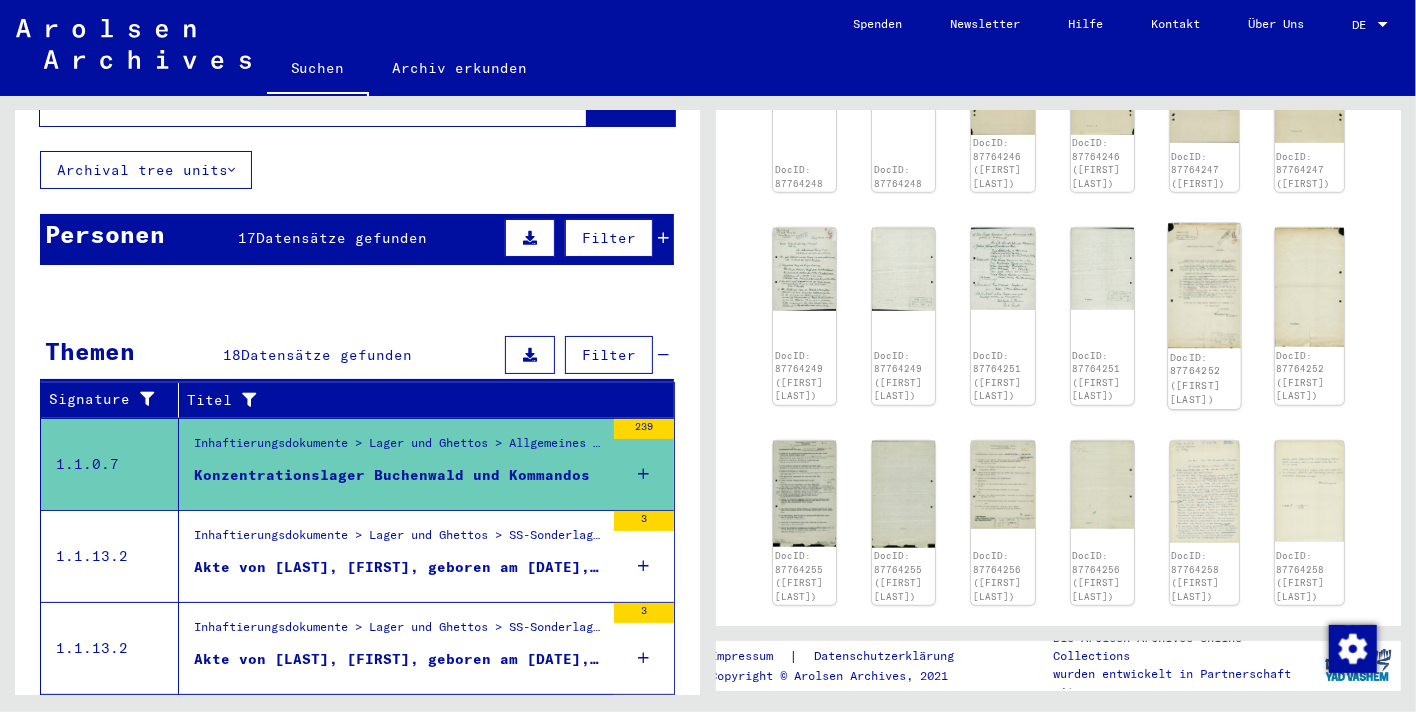 click 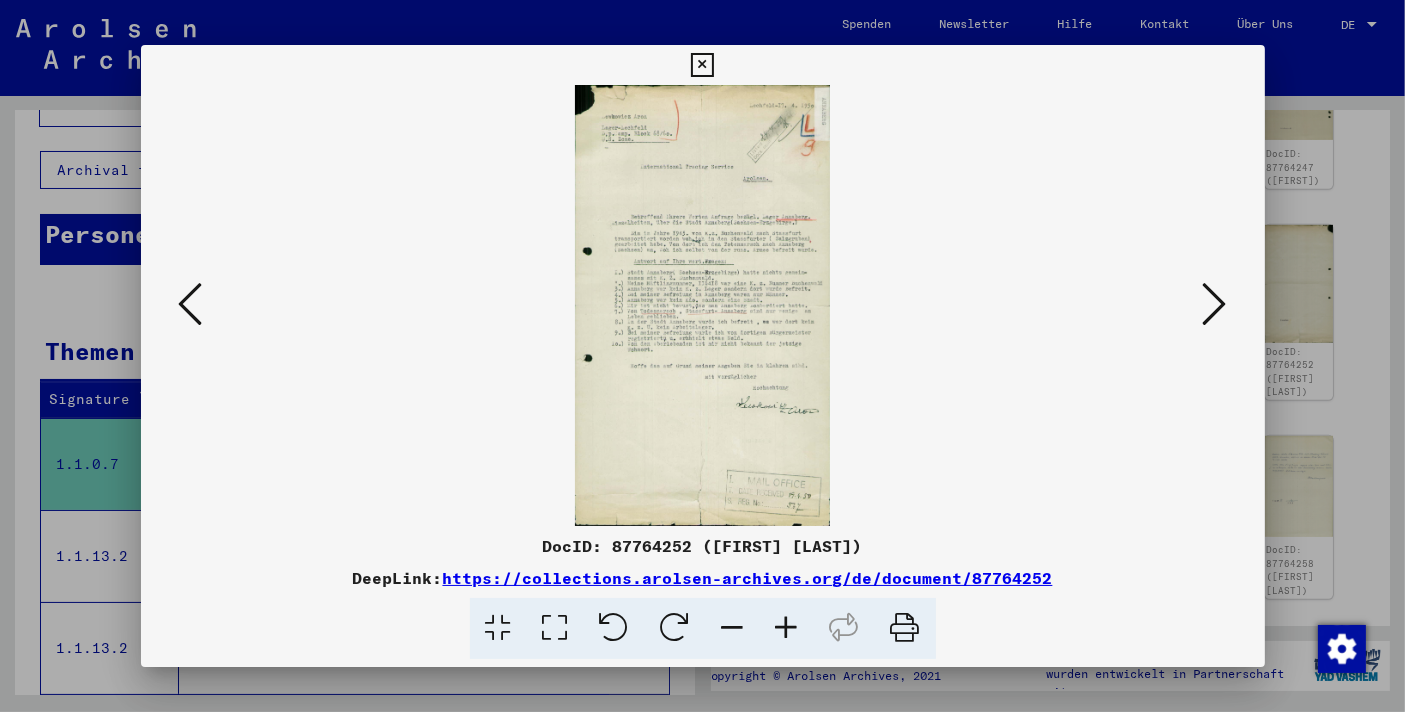 click at bounding box center [787, 628] 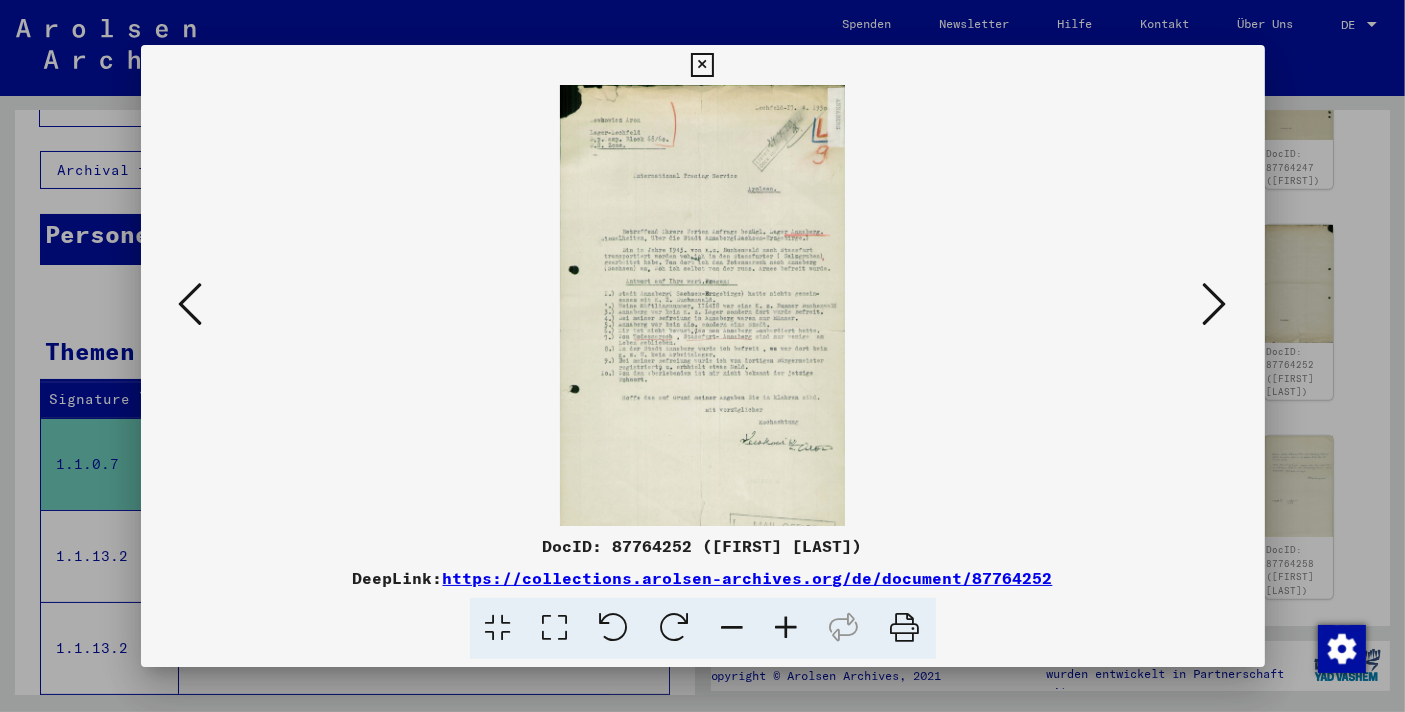 click at bounding box center (787, 628) 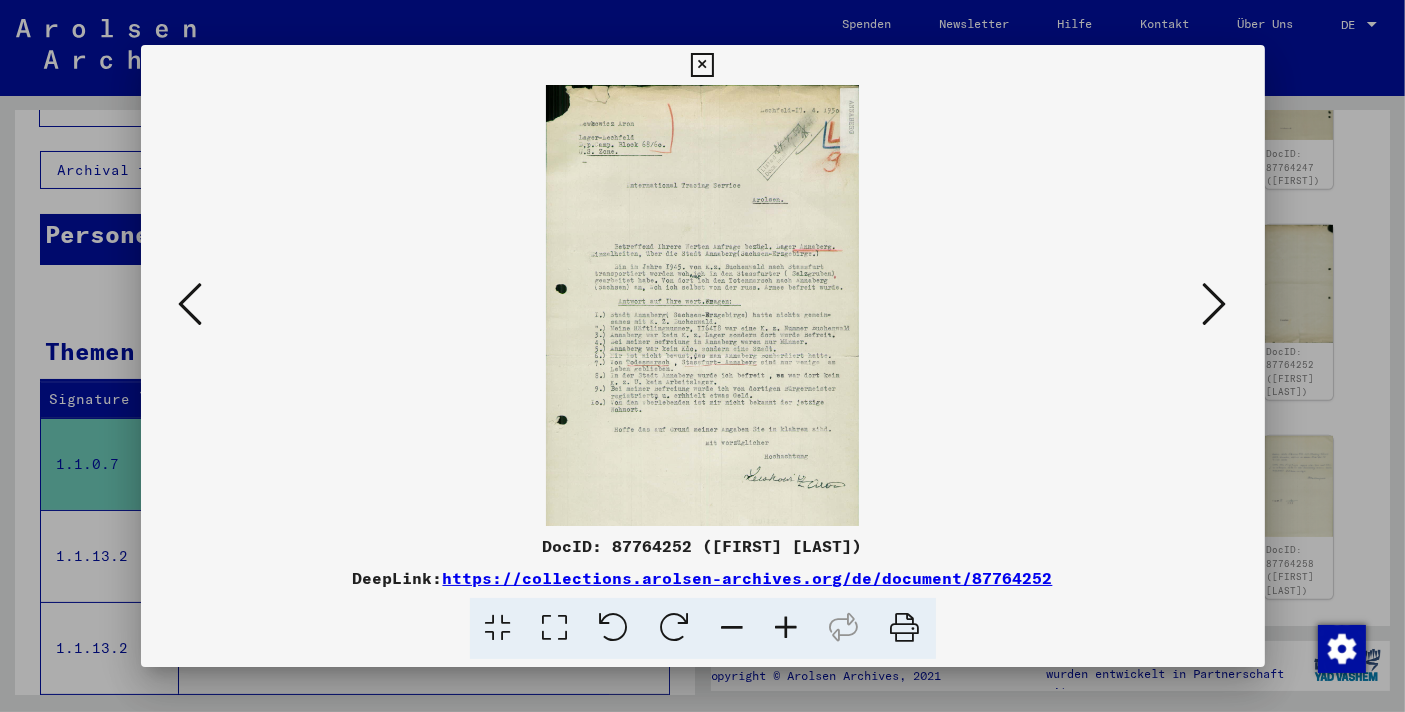 click at bounding box center (787, 628) 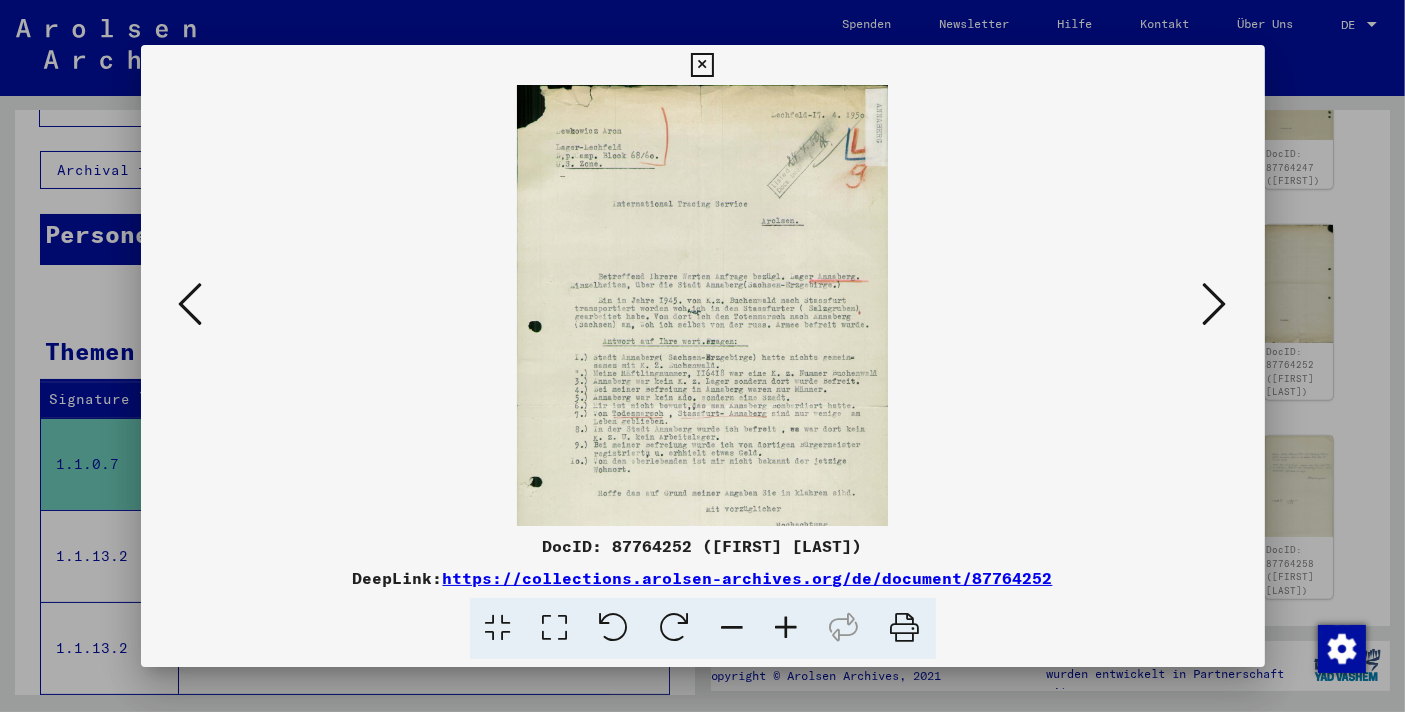 click at bounding box center (787, 628) 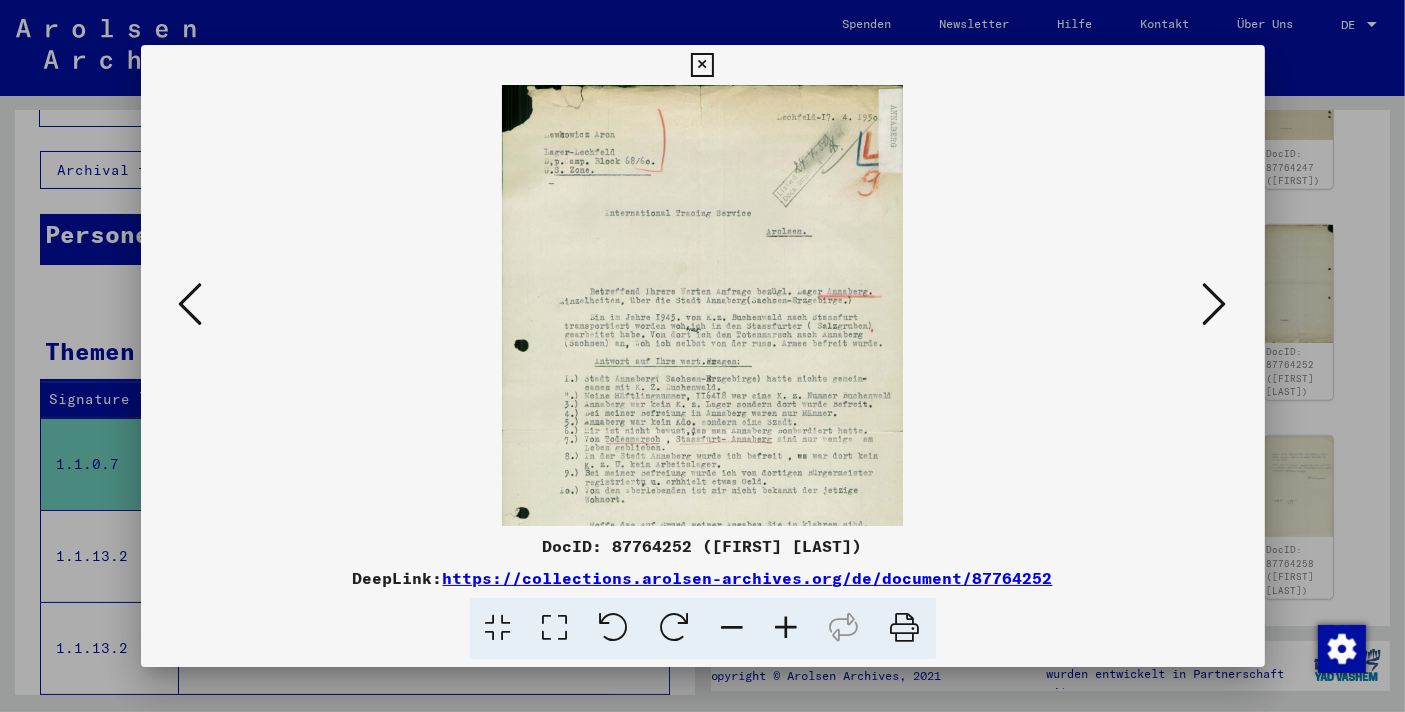 click at bounding box center (787, 628) 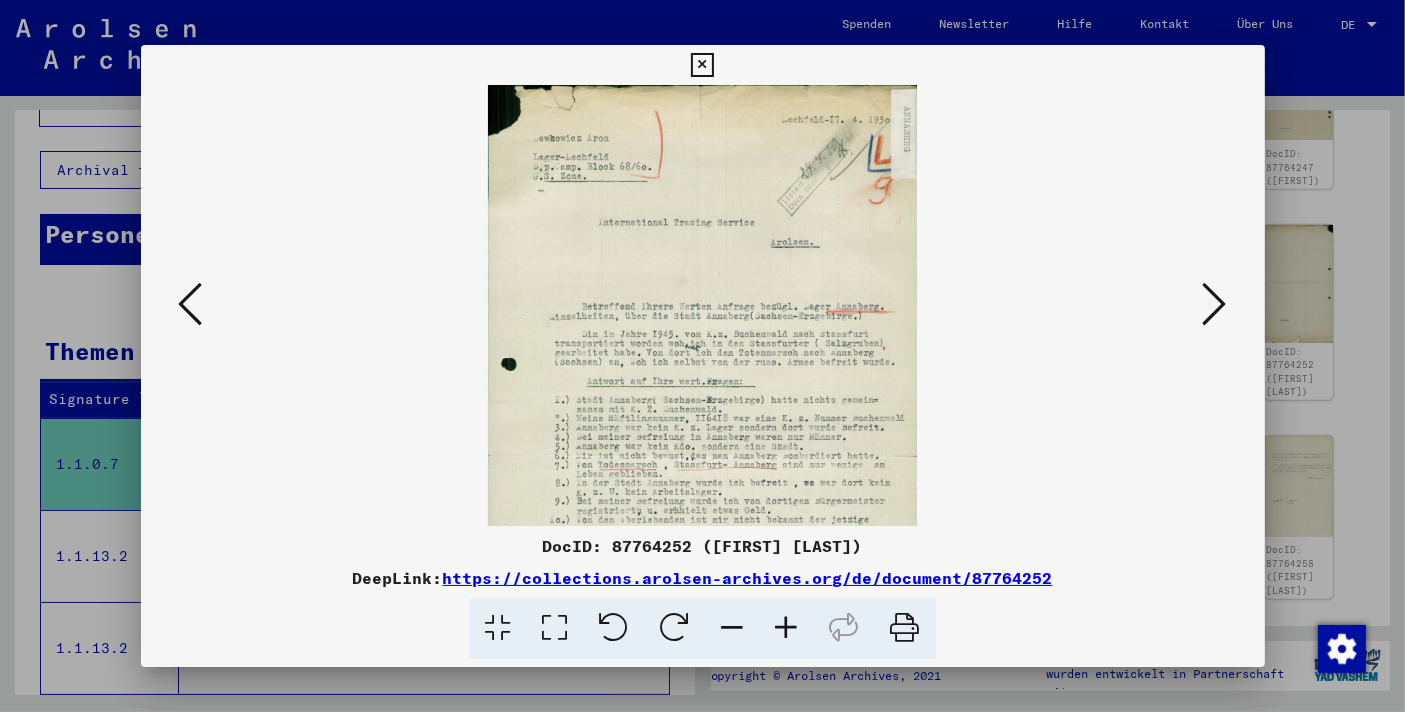 click at bounding box center [787, 628] 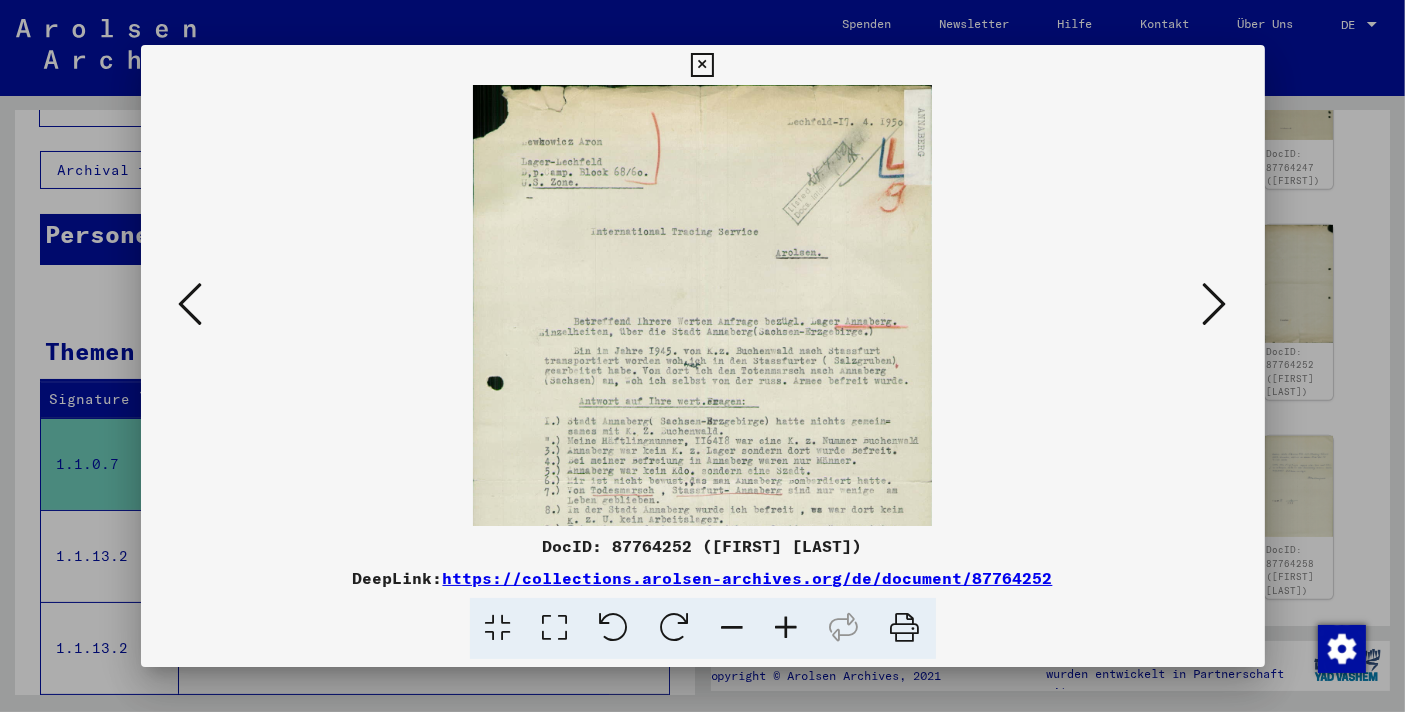 click at bounding box center [787, 628] 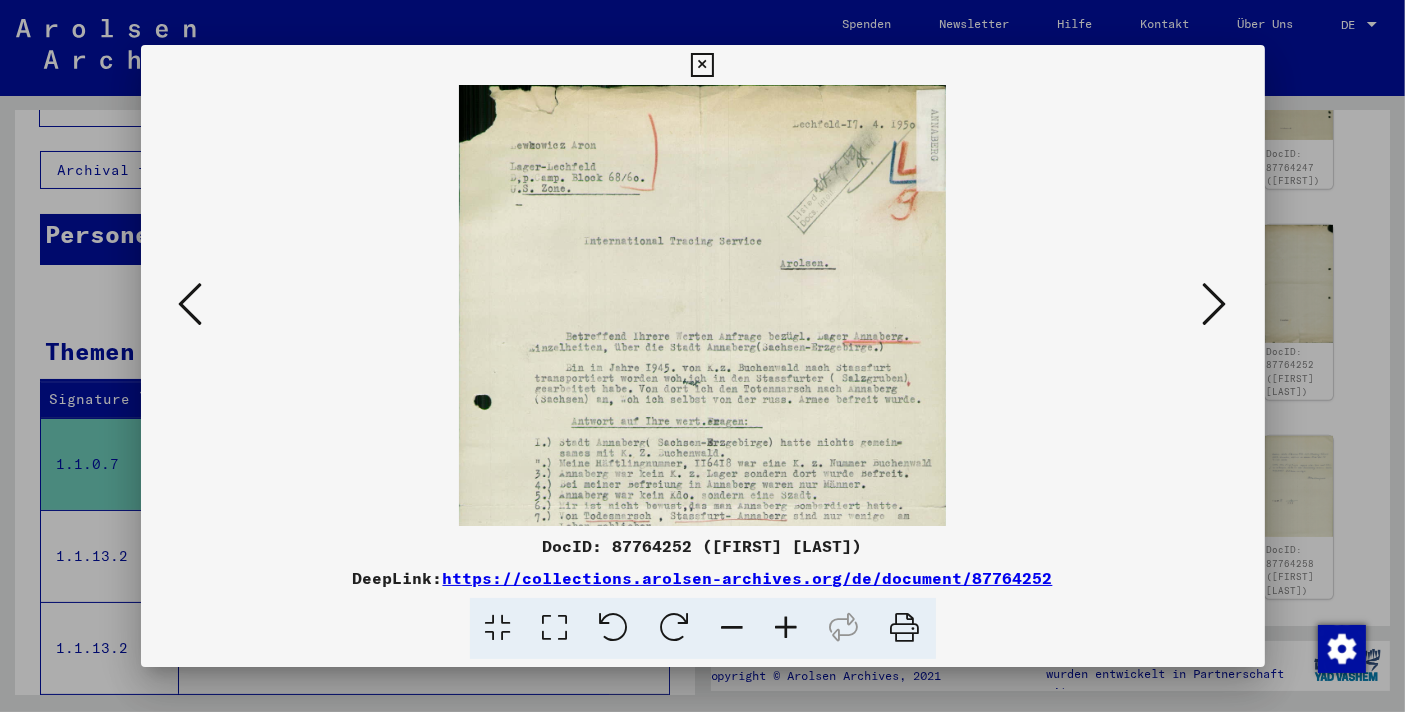 click at bounding box center [787, 628] 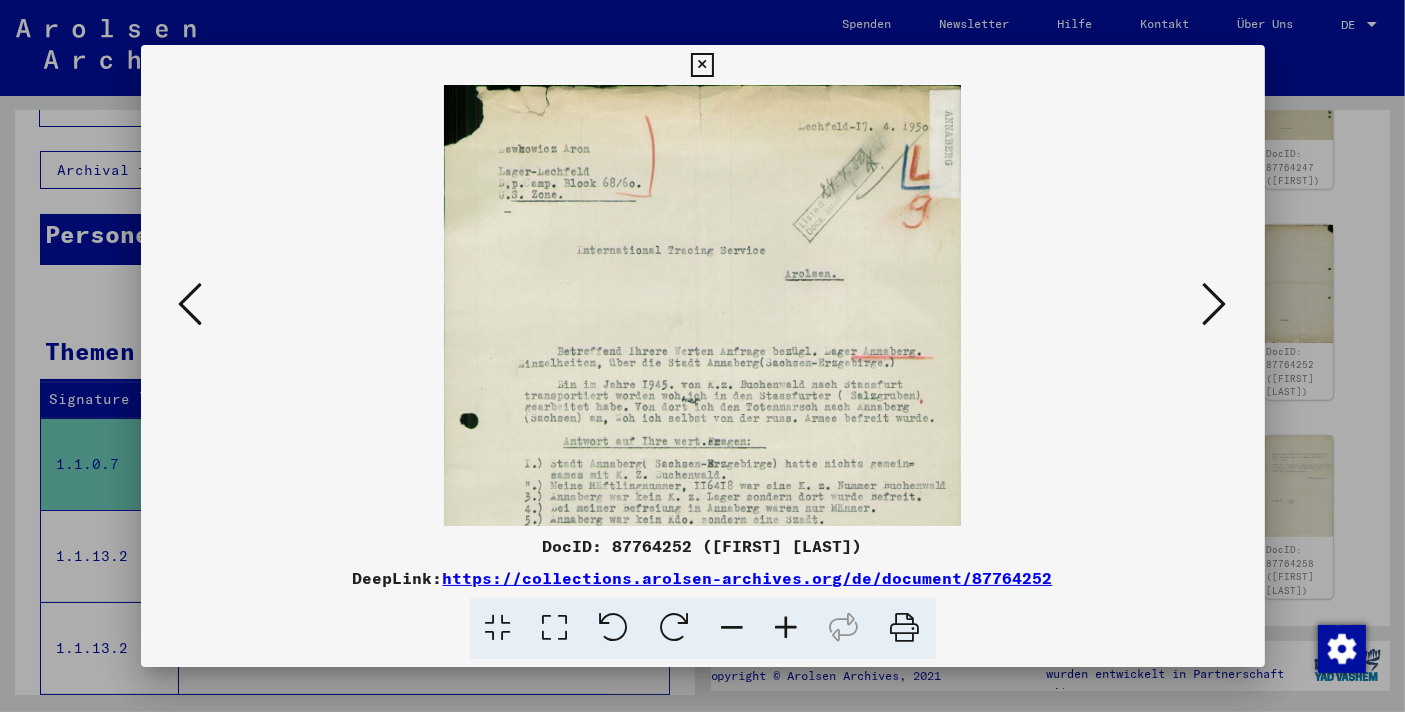 click at bounding box center (787, 628) 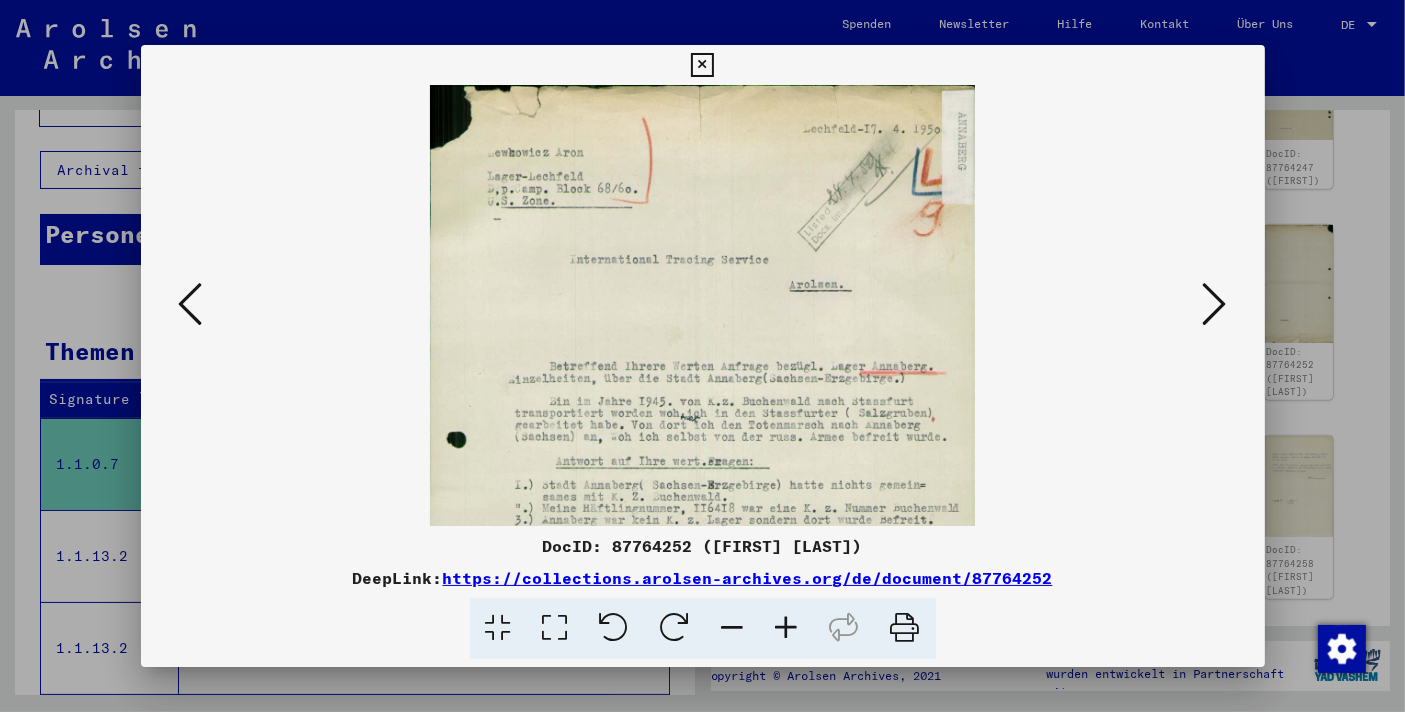 click at bounding box center (787, 628) 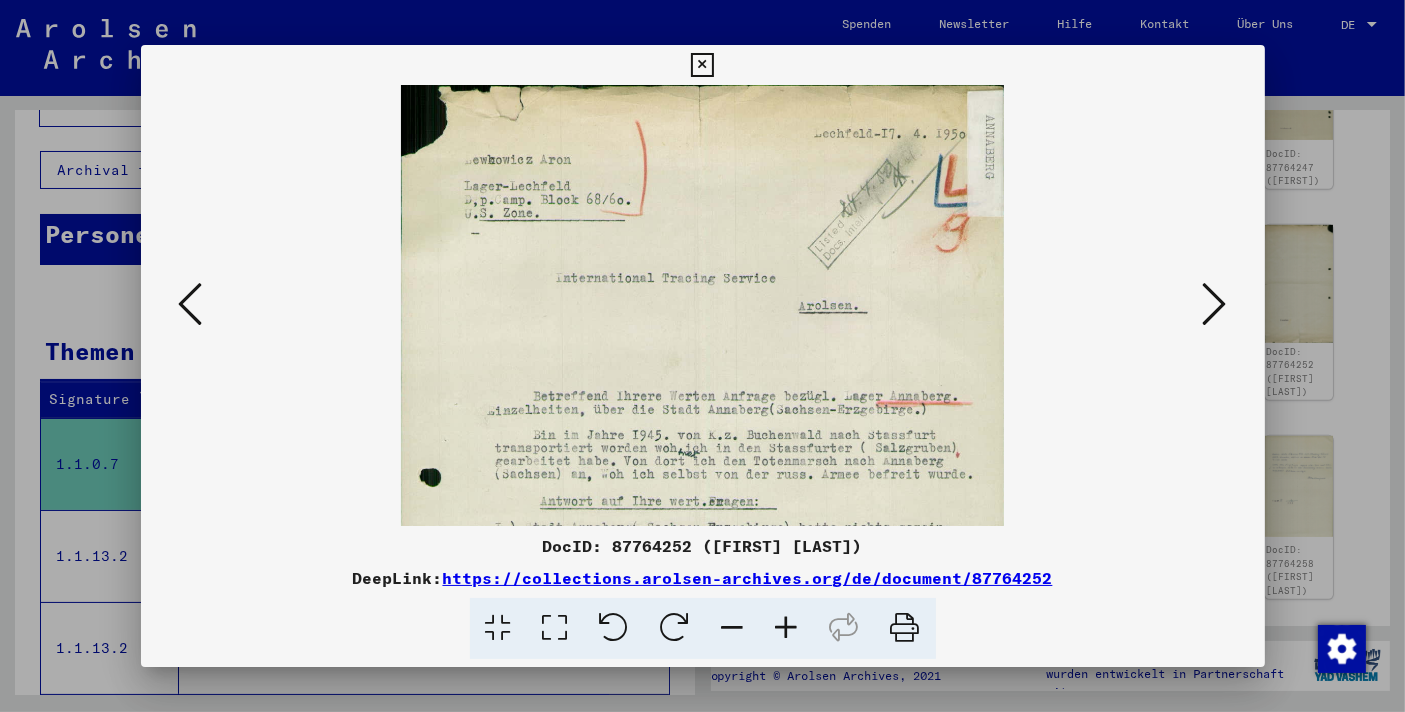 scroll, scrollTop: 222, scrollLeft: 0, axis: vertical 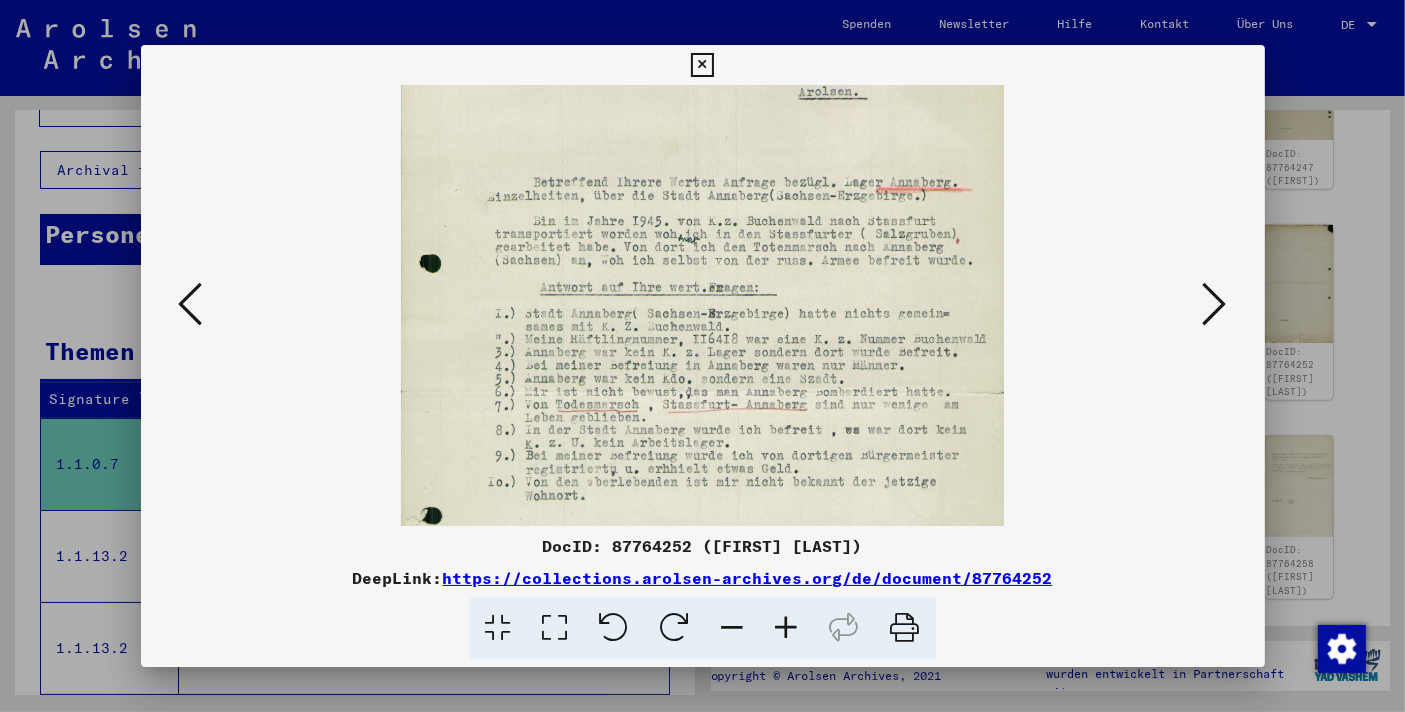 drag, startPoint x: 842, startPoint y: 300, endPoint x: 845, endPoint y: 197, distance: 103.04368 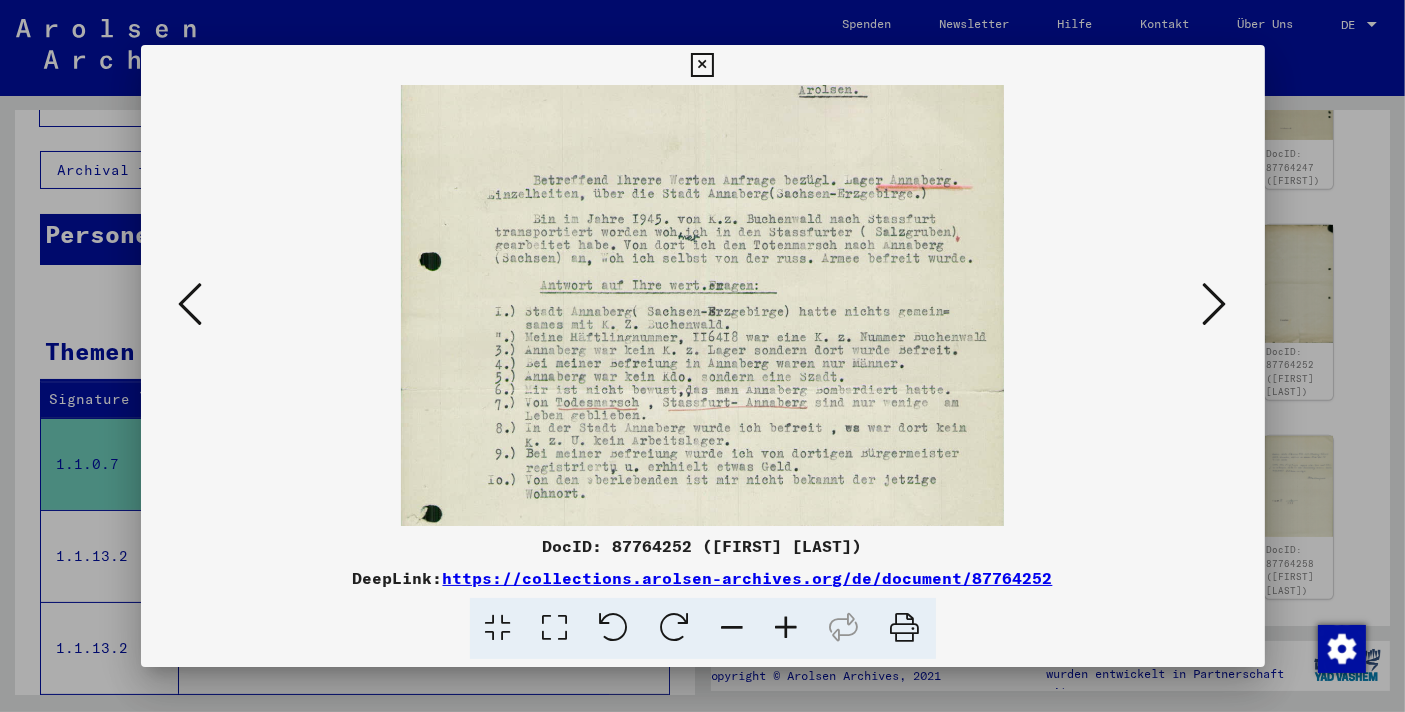 click at bounding box center (703, 389) 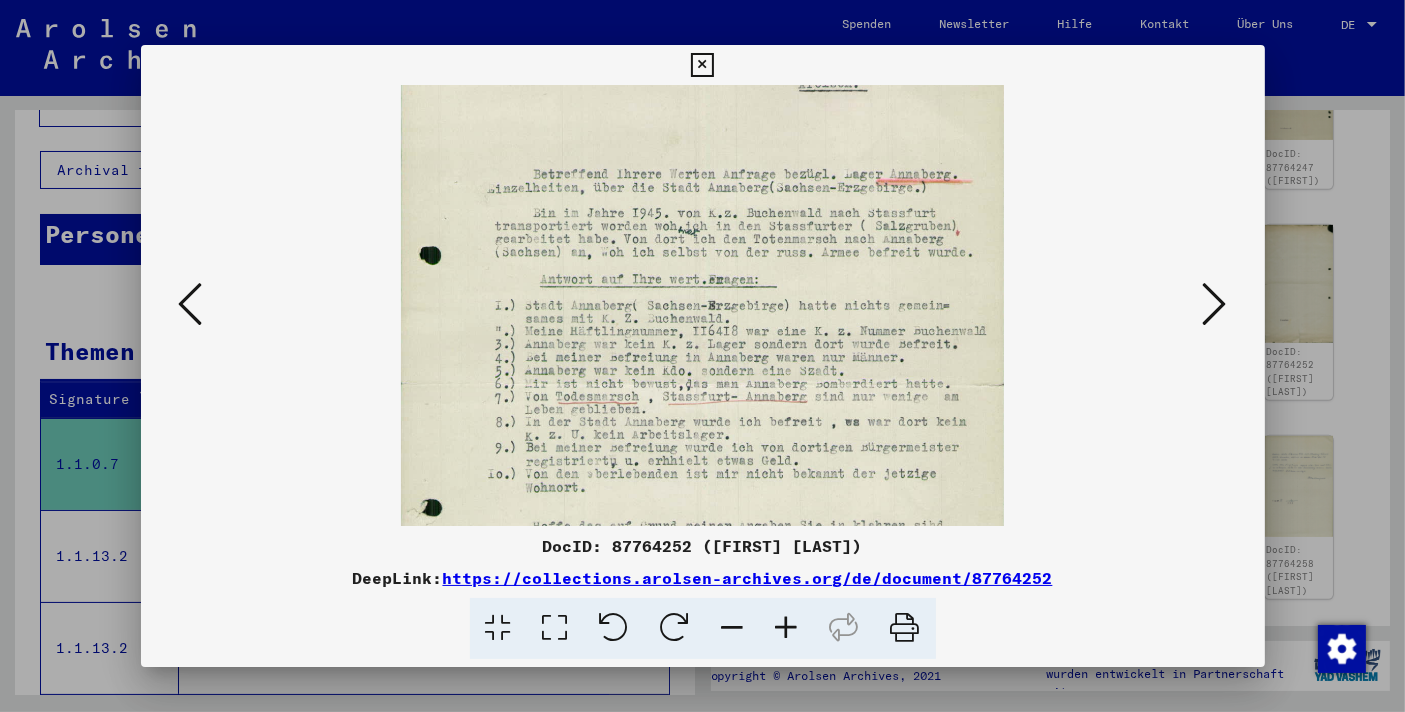 drag, startPoint x: 814, startPoint y: 288, endPoint x: 800, endPoint y: 194, distance: 95.036835 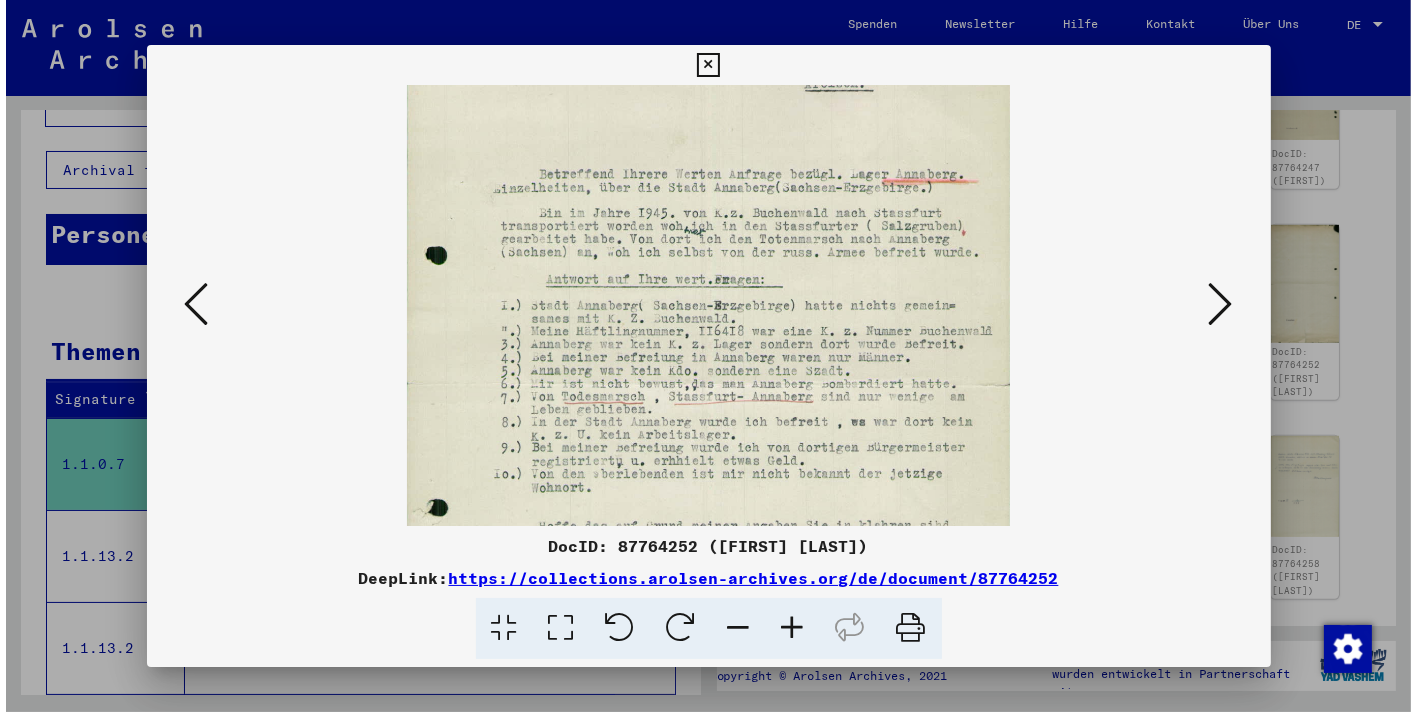 scroll, scrollTop: 322, scrollLeft: 0, axis: vertical 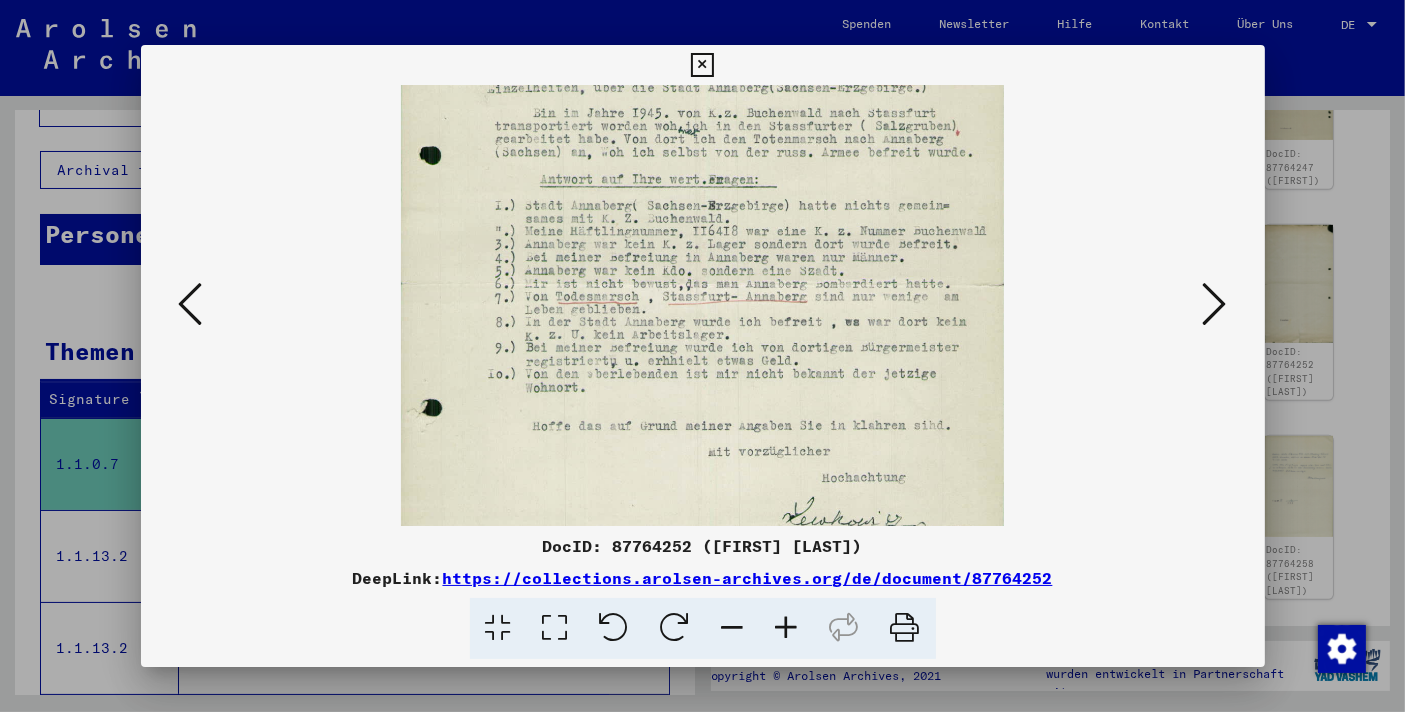 click at bounding box center [702, 65] 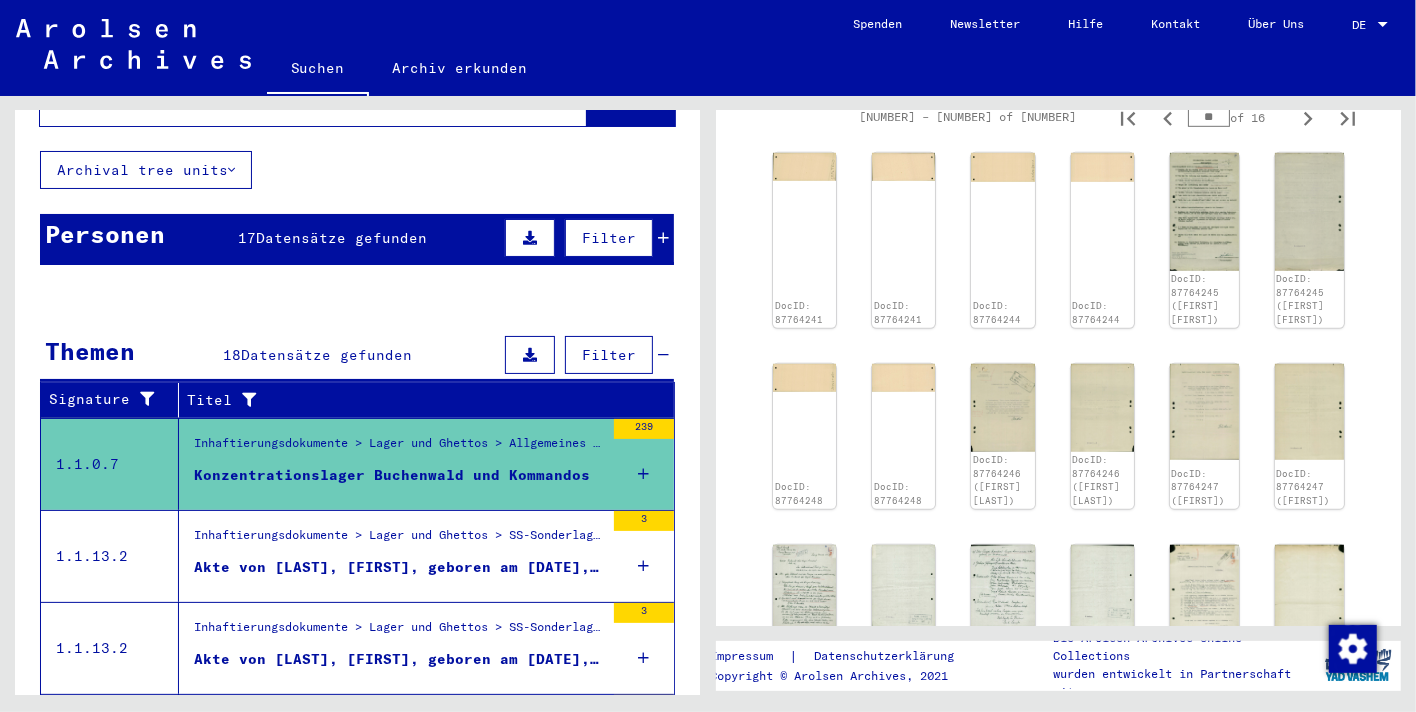 scroll, scrollTop: 670, scrollLeft: 0, axis: vertical 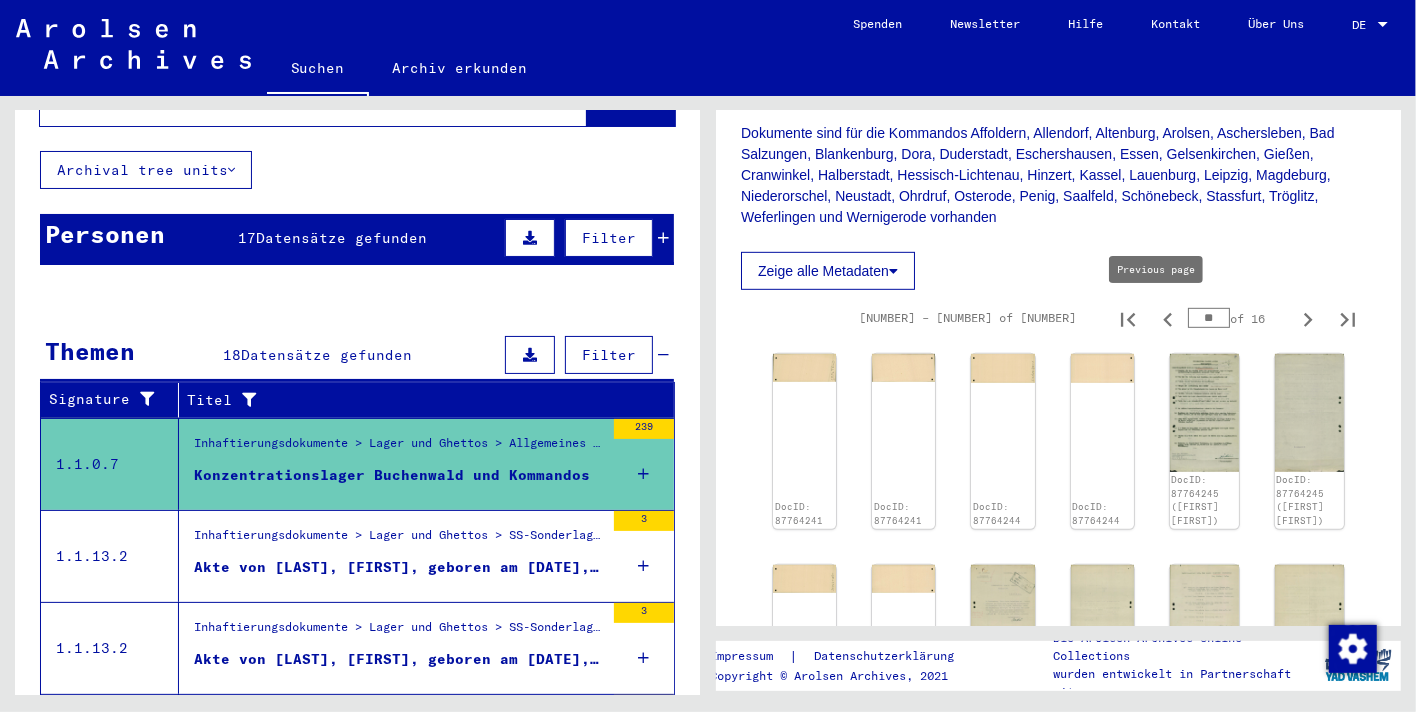 click 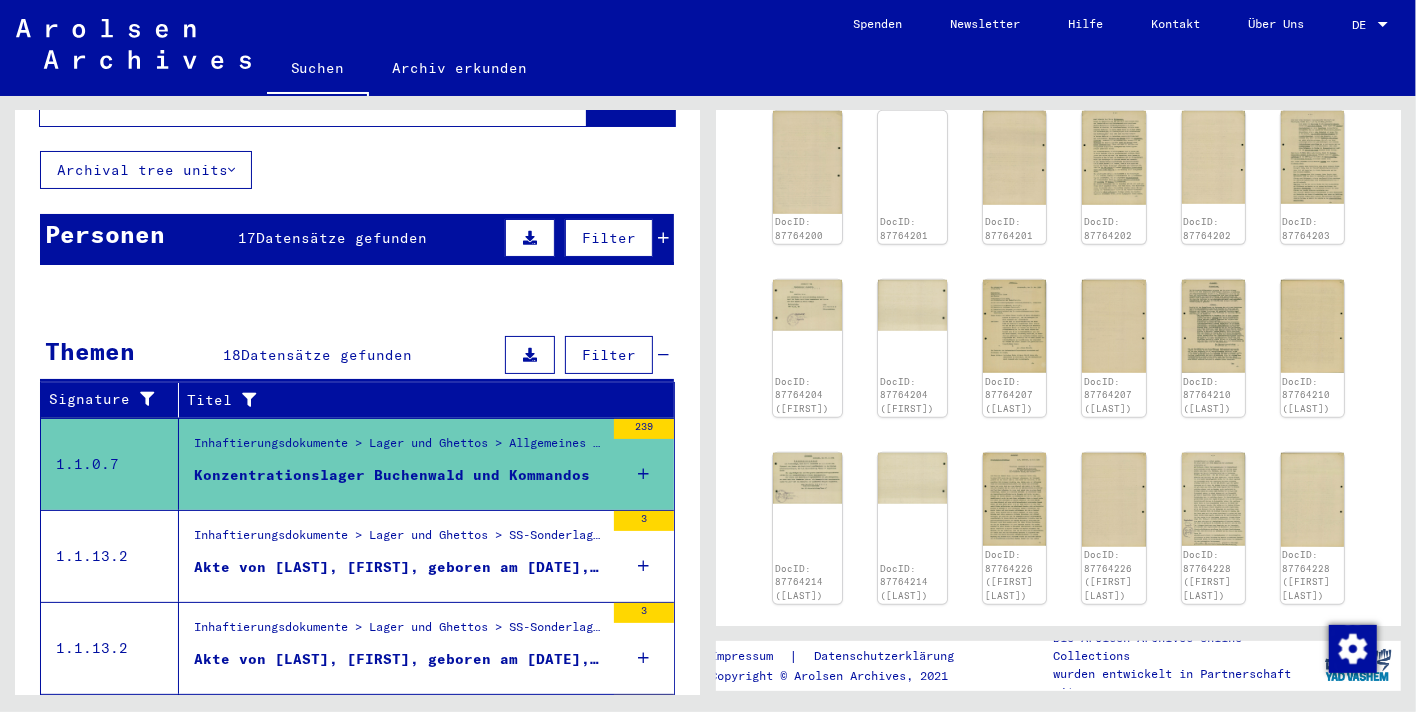 scroll, scrollTop: 966, scrollLeft: 0, axis: vertical 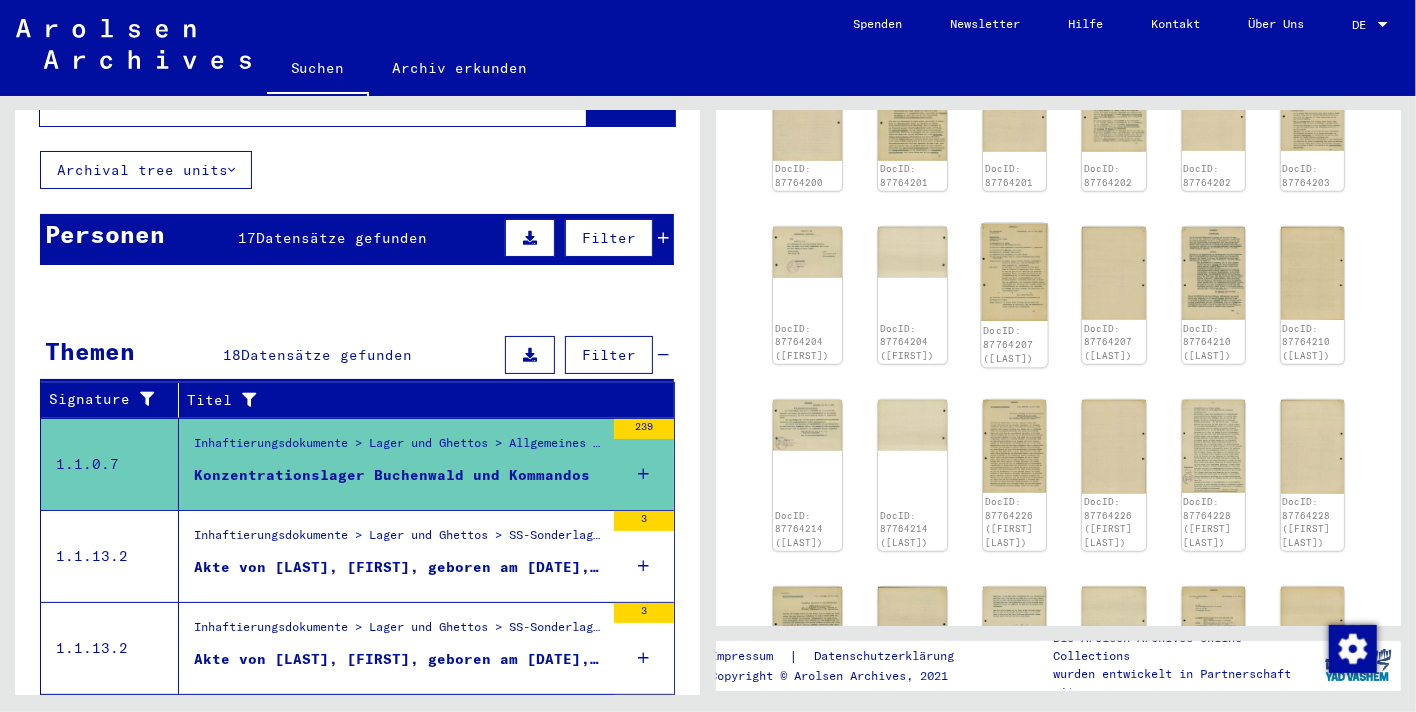 click 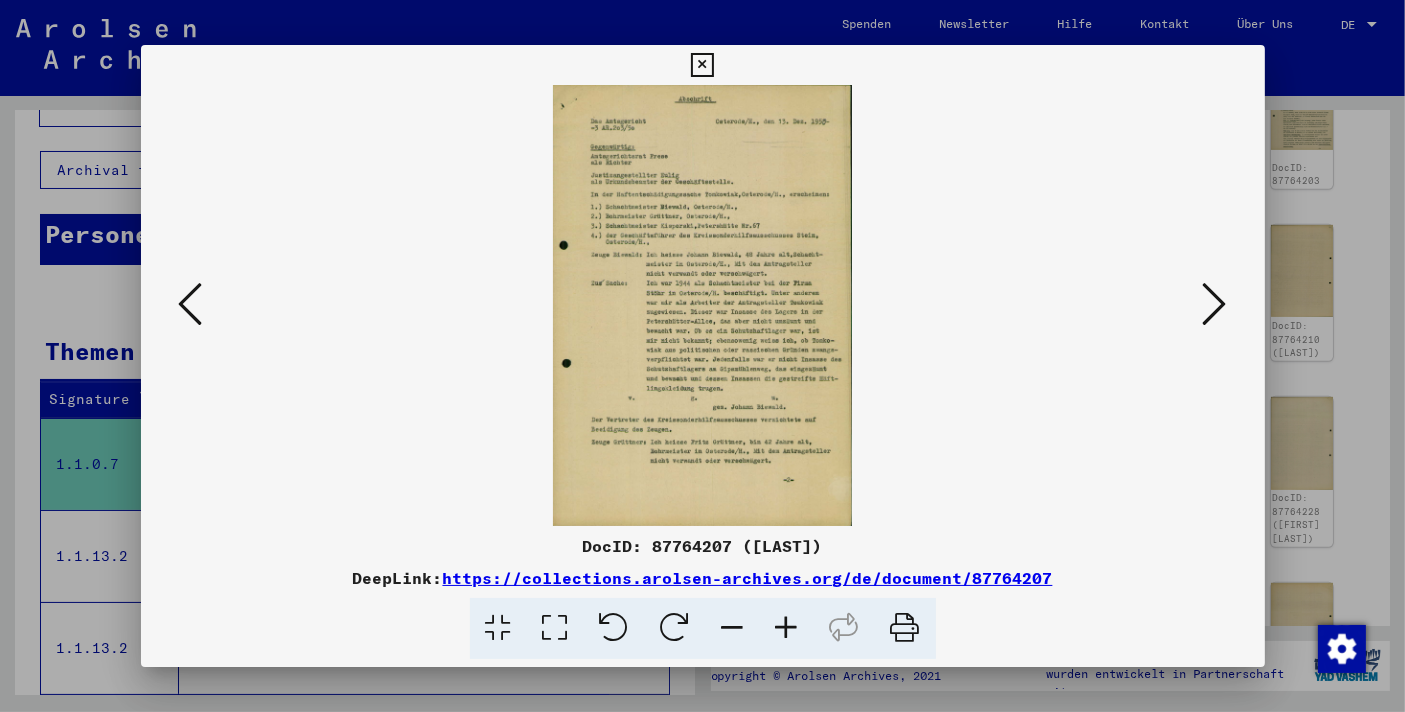 click at bounding box center [702, 65] 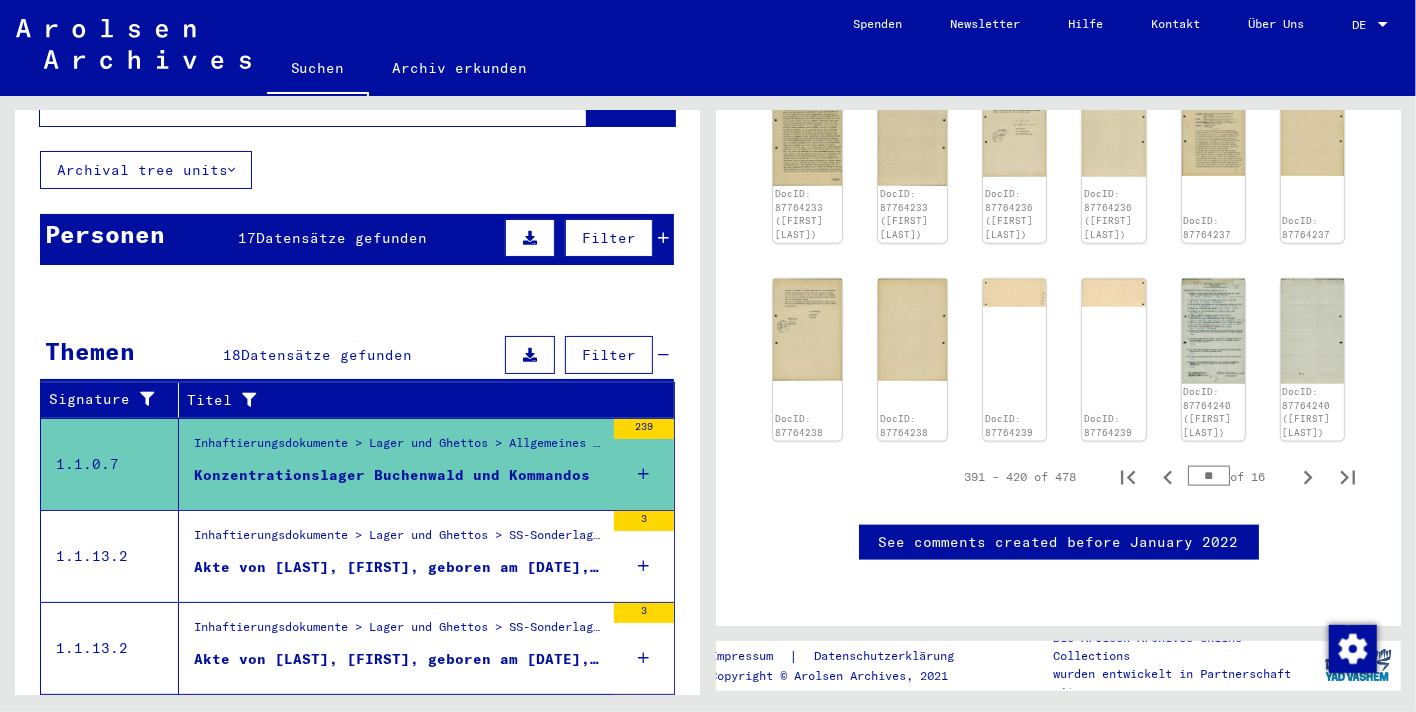 scroll, scrollTop: 1633, scrollLeft: 0, axis: vertical 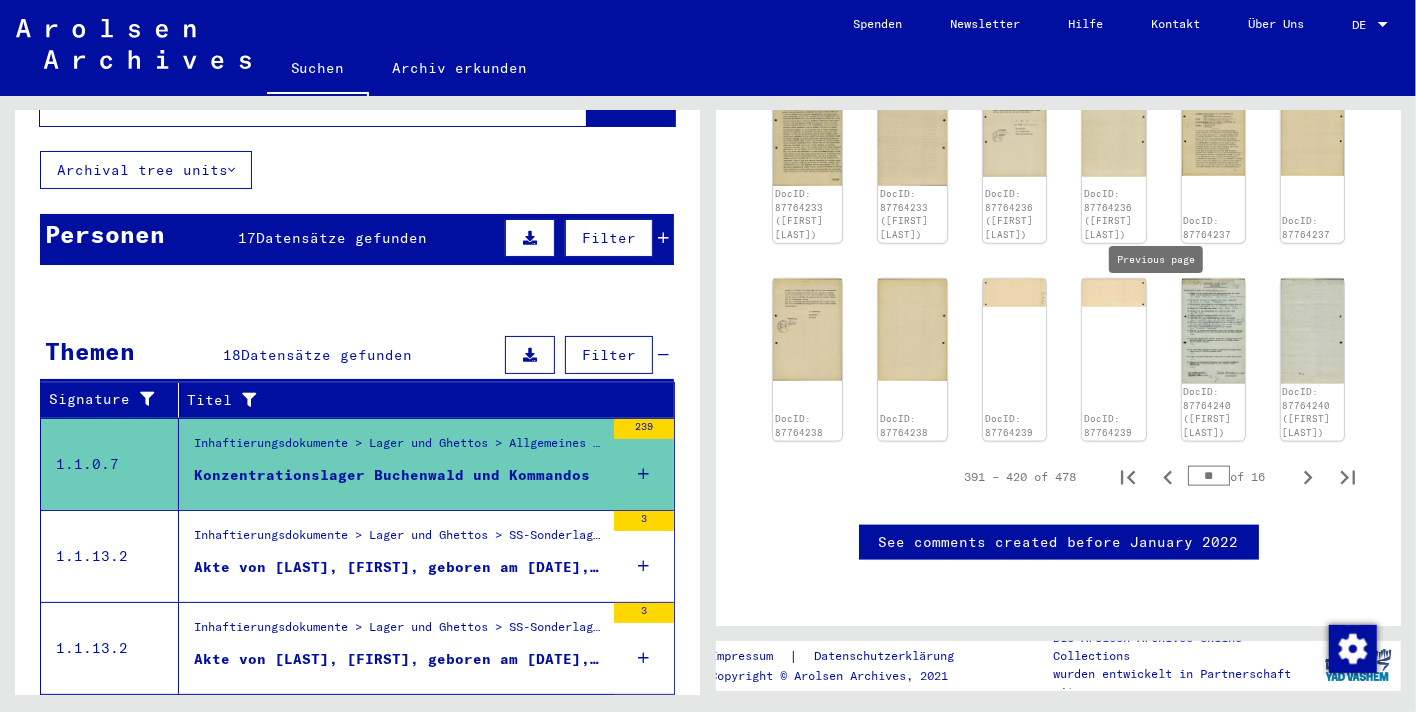 click 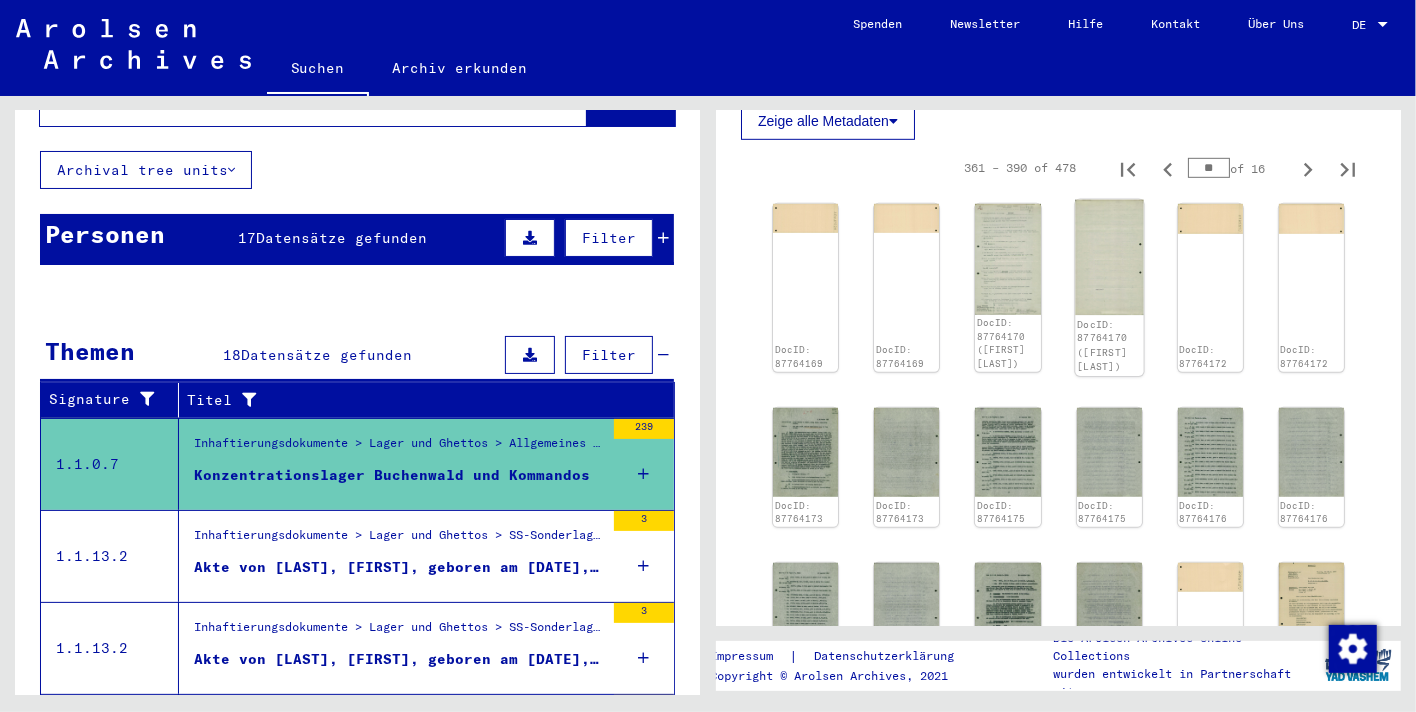 scroll, scrollTop: 741, scrollLeft: 0, axis: vertical 